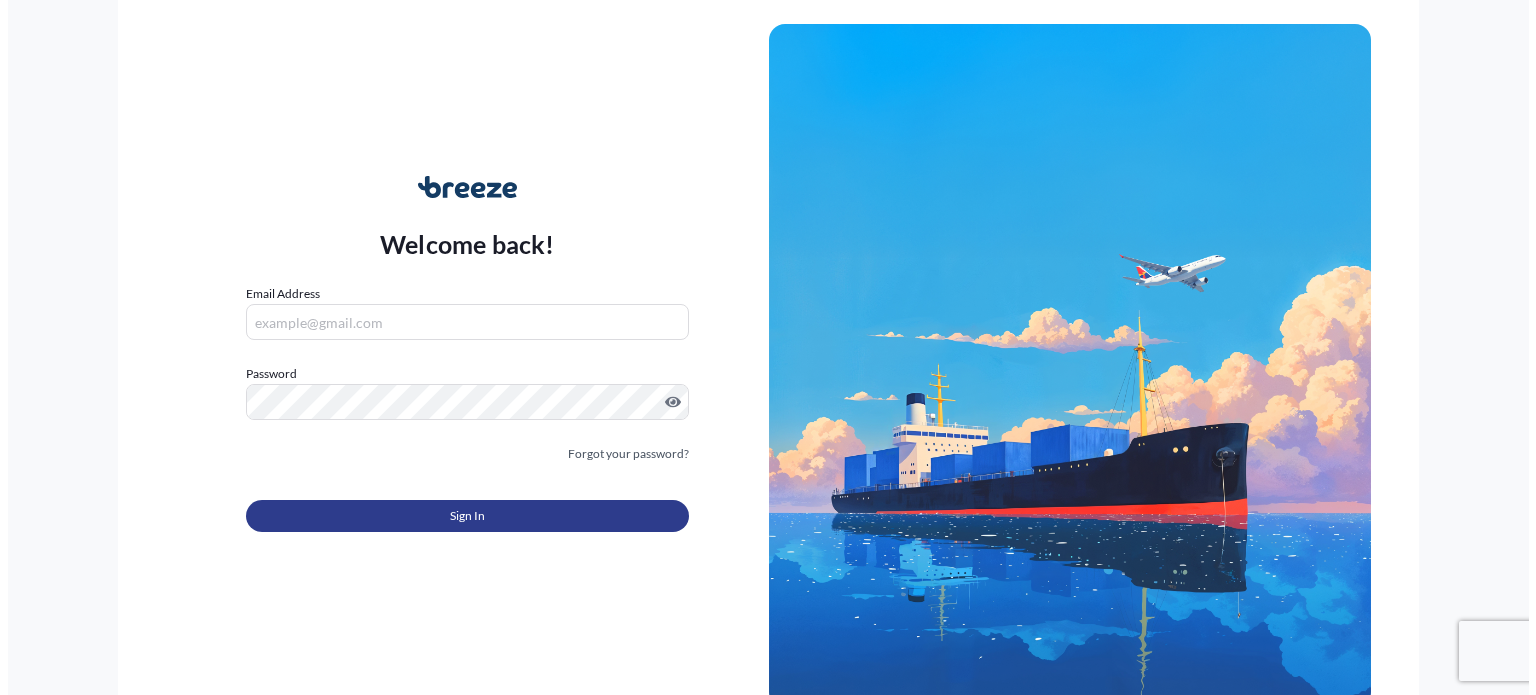 scroll, scrollTop: 0, scrollLeft: 0, axis: both 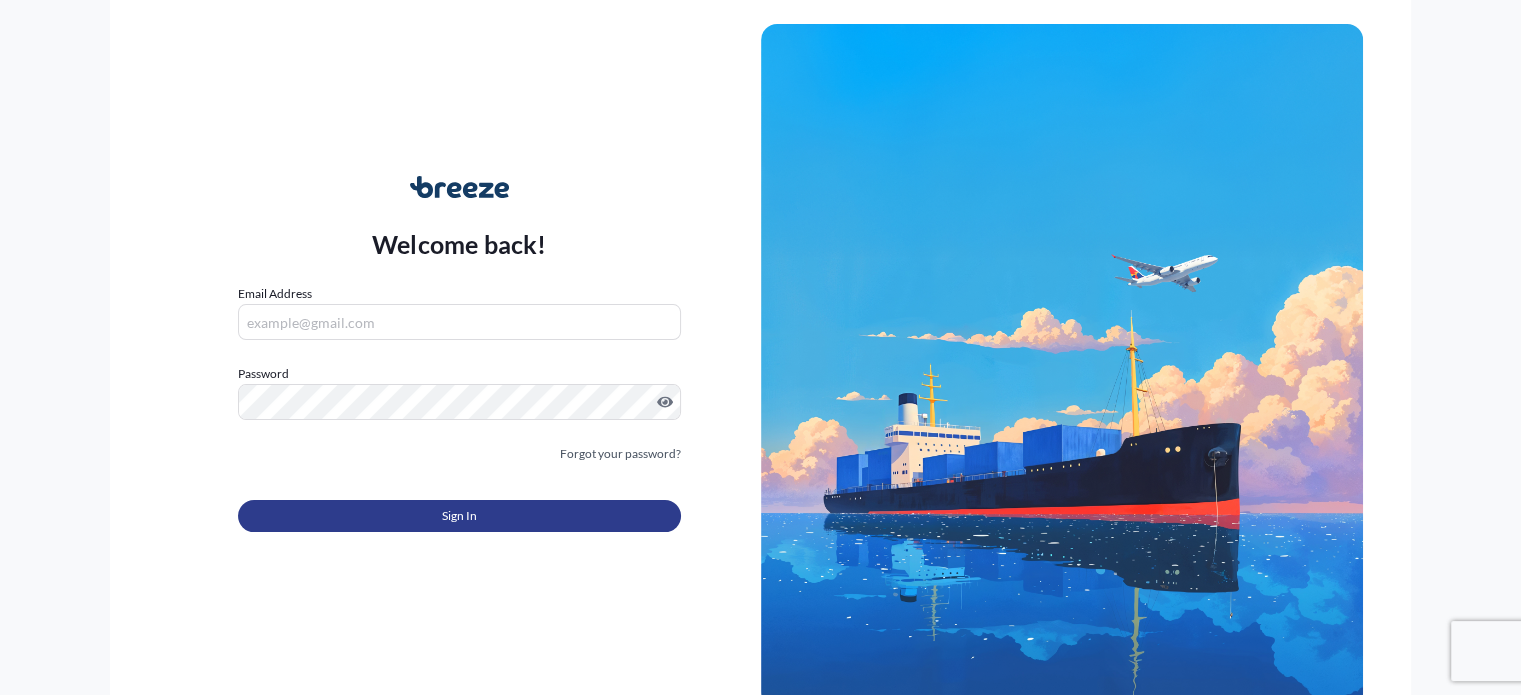 type on "[EMAIL]" 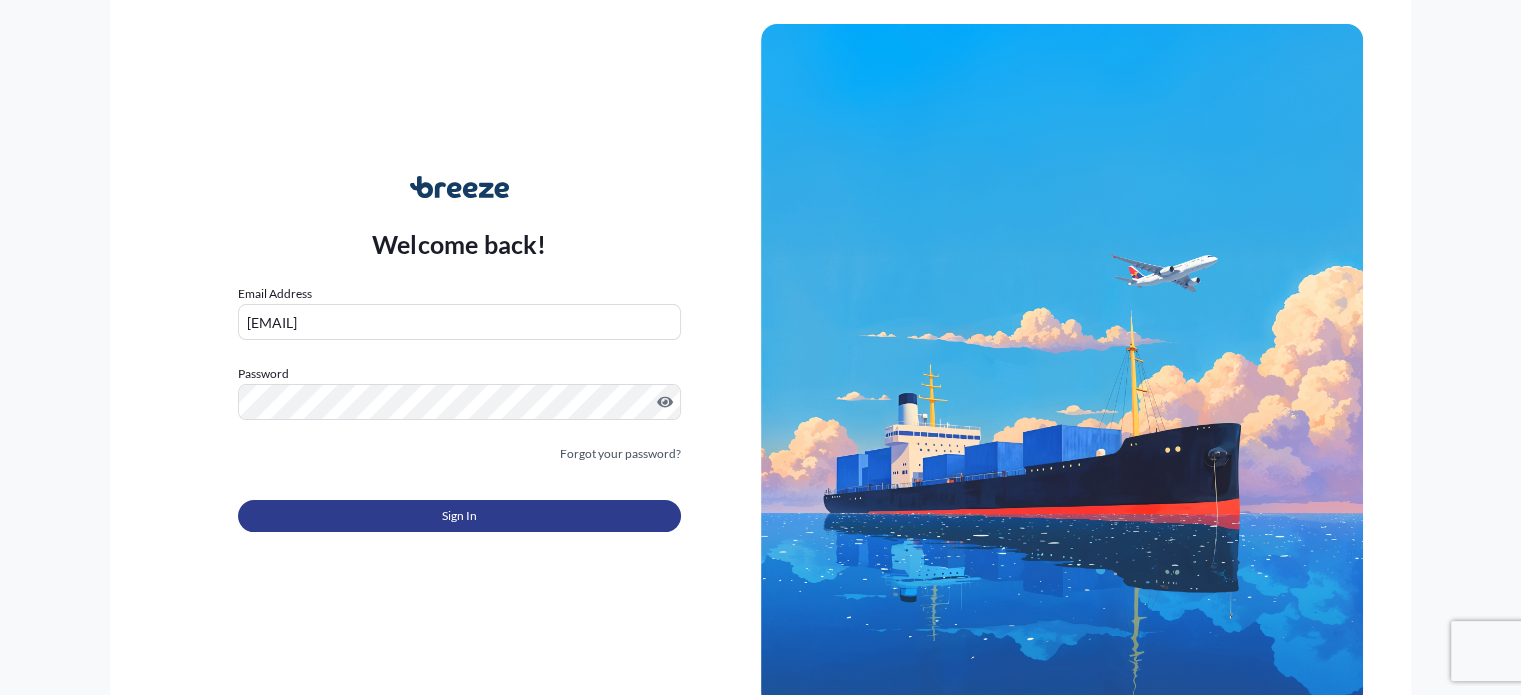 click on "Sign In" at bounding box center [459, 516] 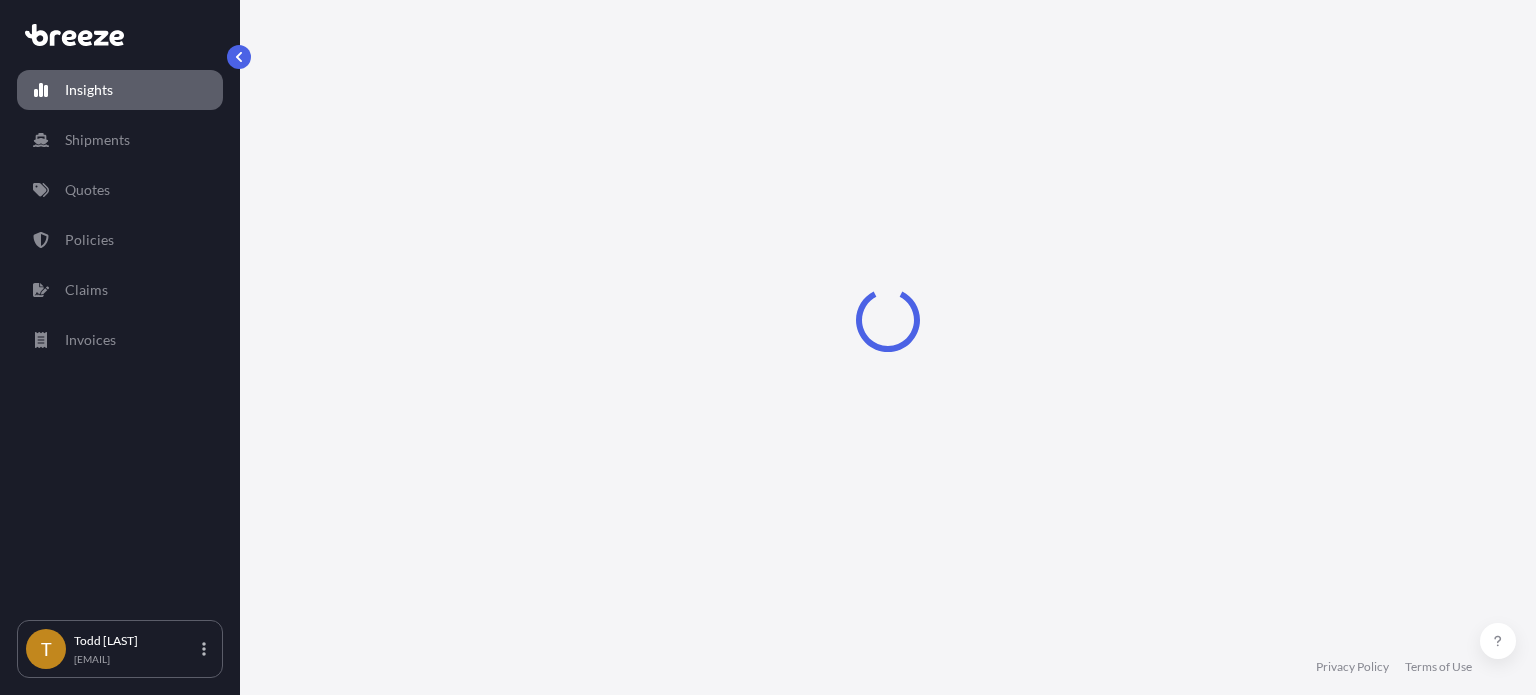 select on "2025" 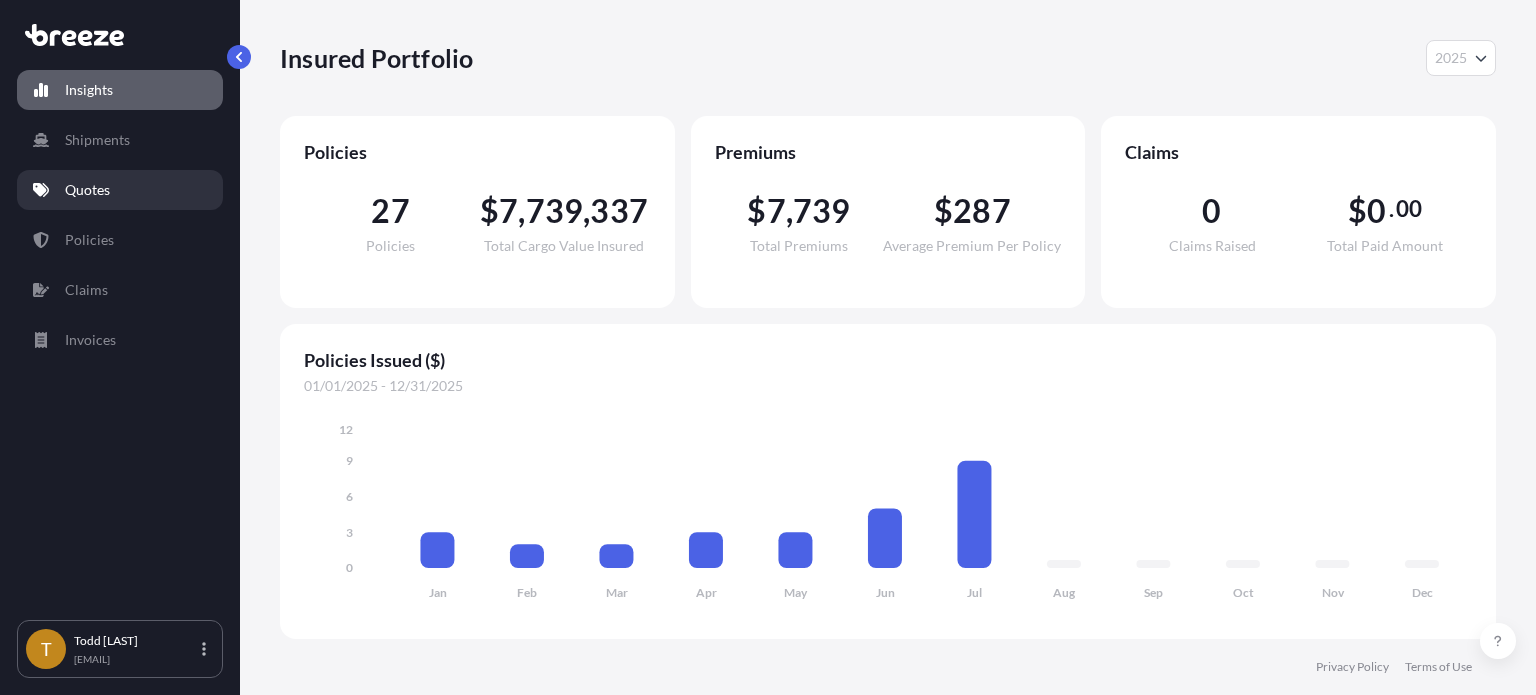 click on "Quotes" at bounding box center (87, 190) 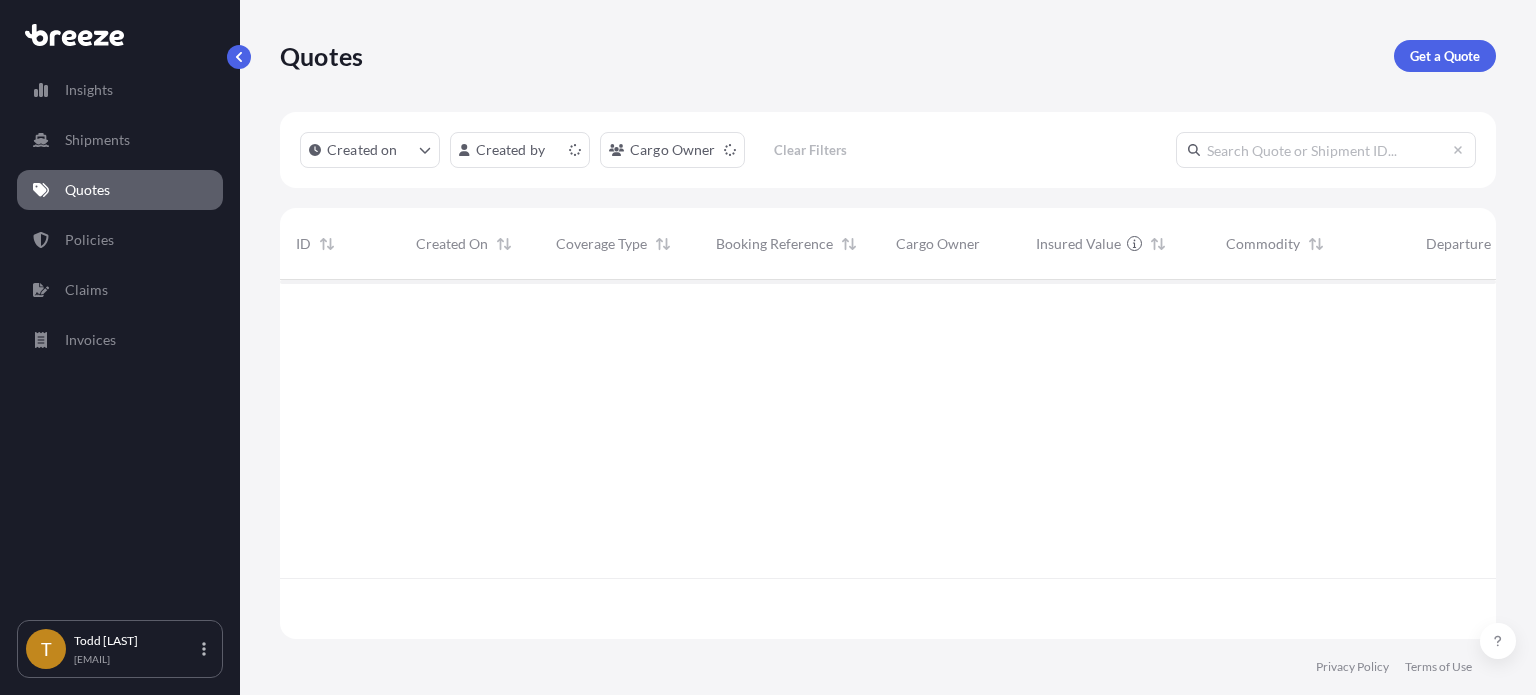 scroll, scrollTop: 16, scrollLeft: 16, axis: both 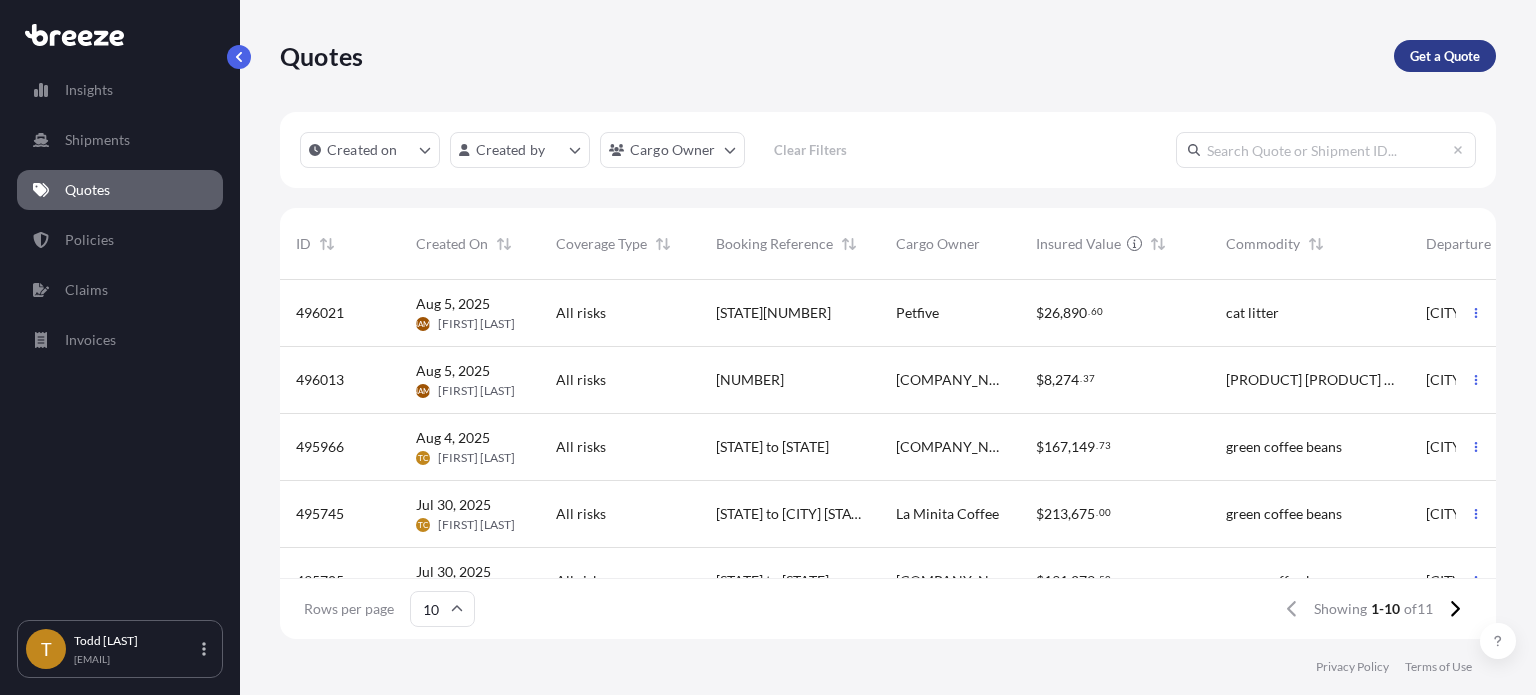 click on "Get a Quote" at bounding box center (1445, 56) 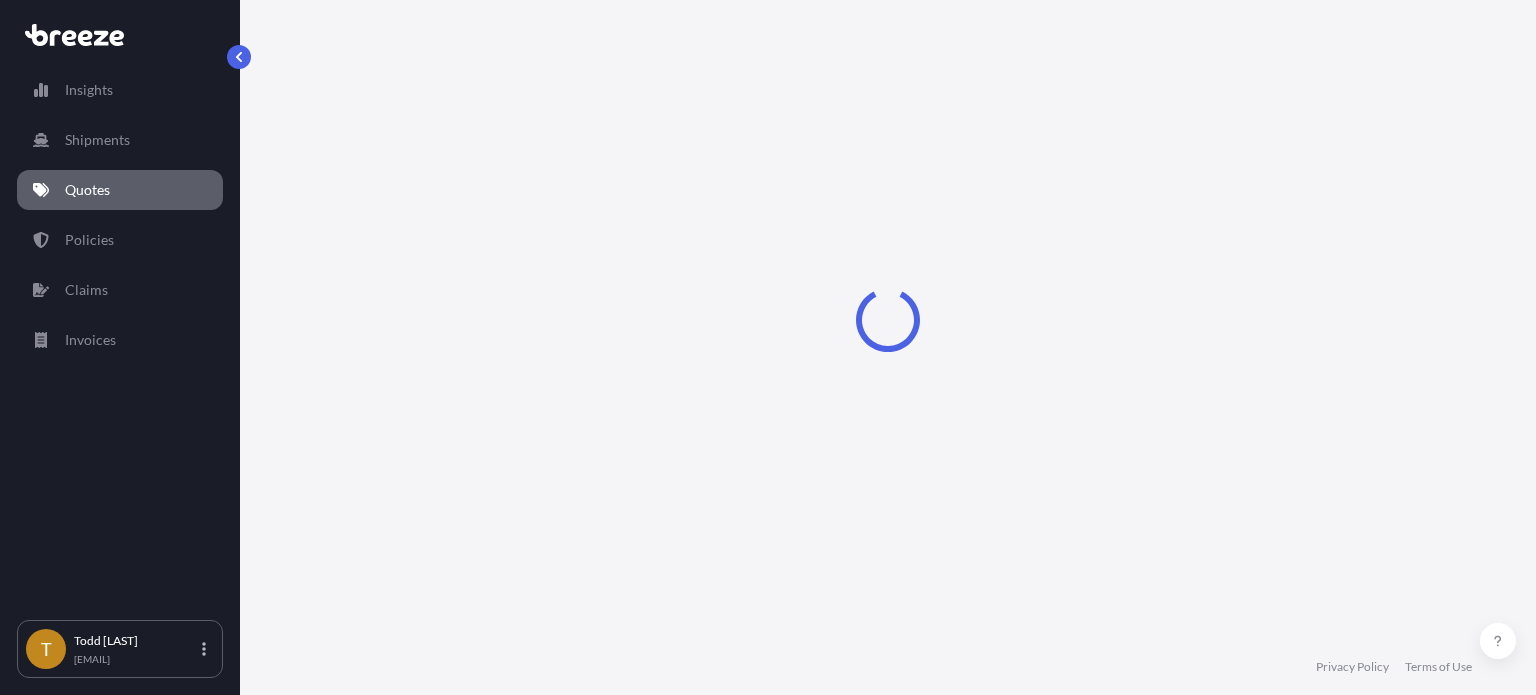 select on "Sea" 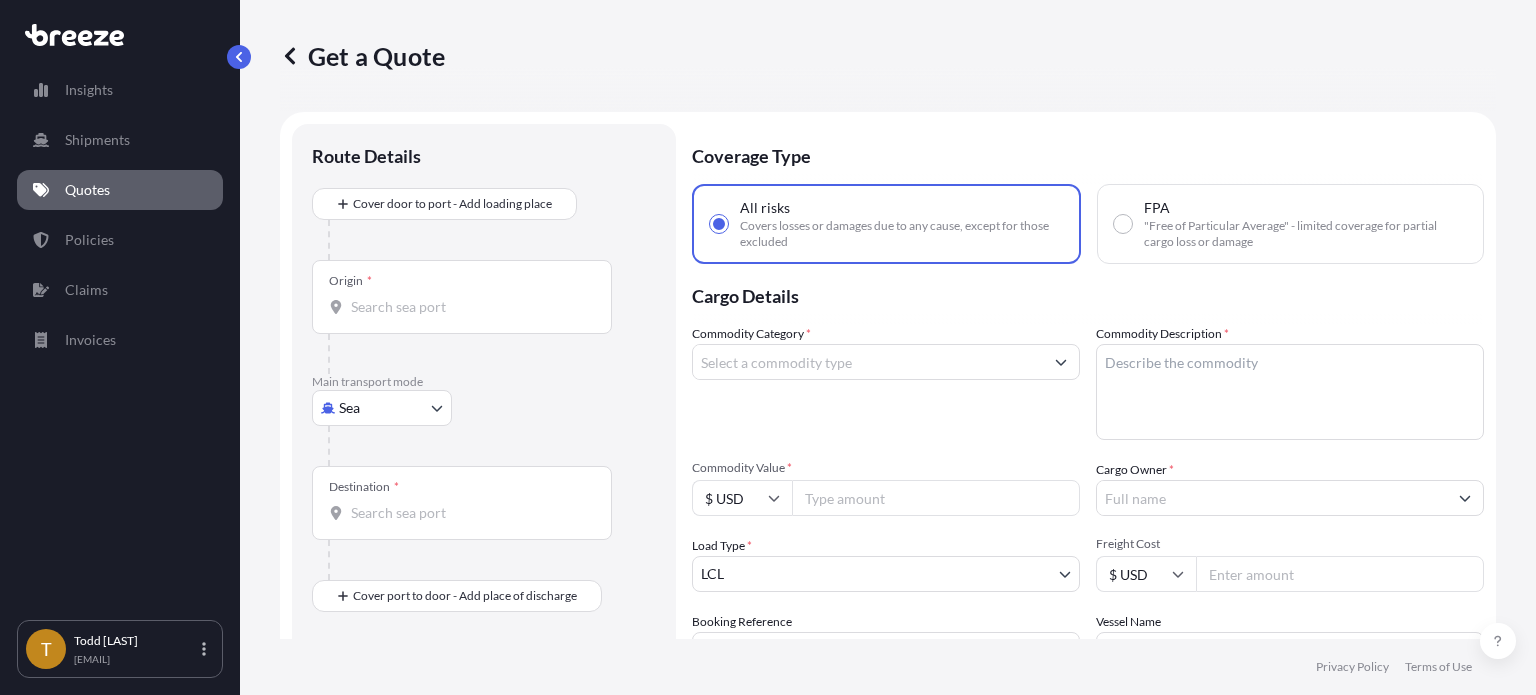 scroll, scrollTop: 32, scrollLeft: 0, axis: vertical 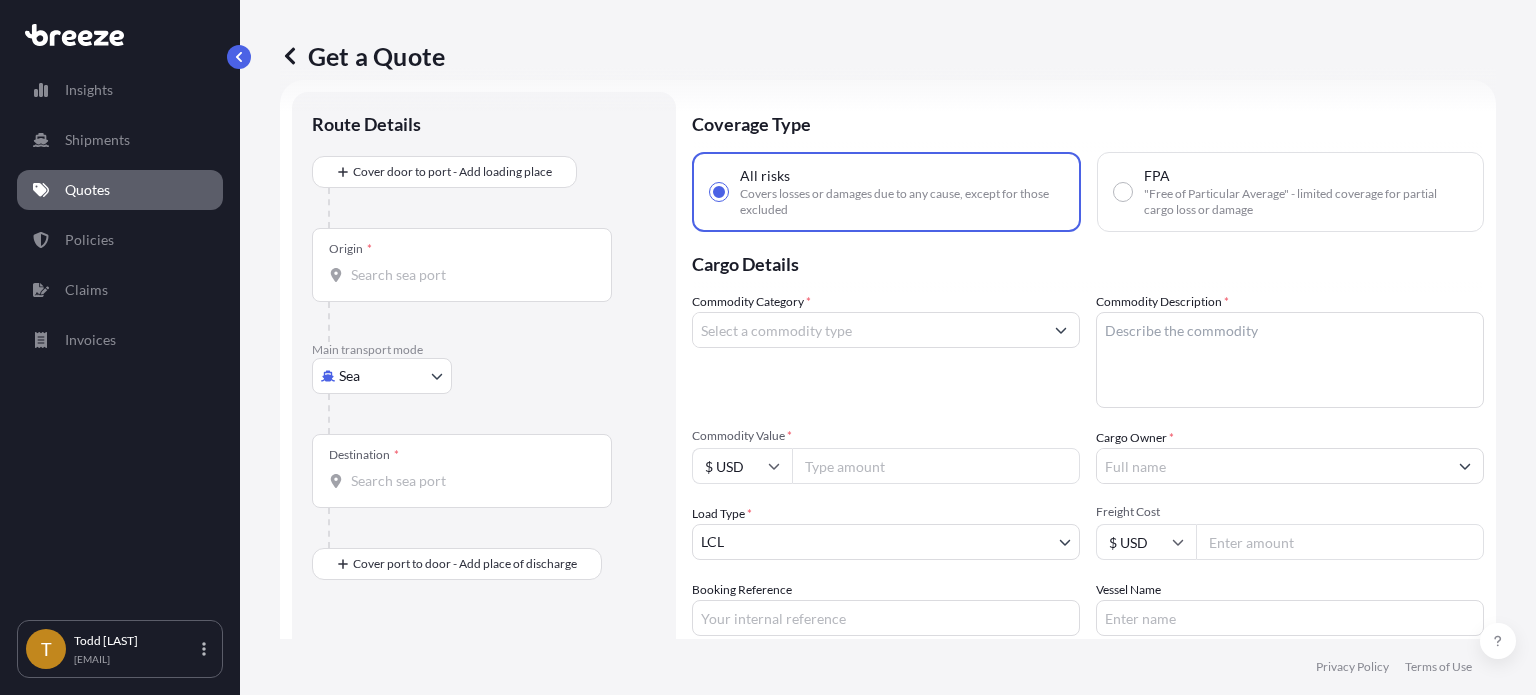 click on "Origin *" at bounding box center (462, 265) 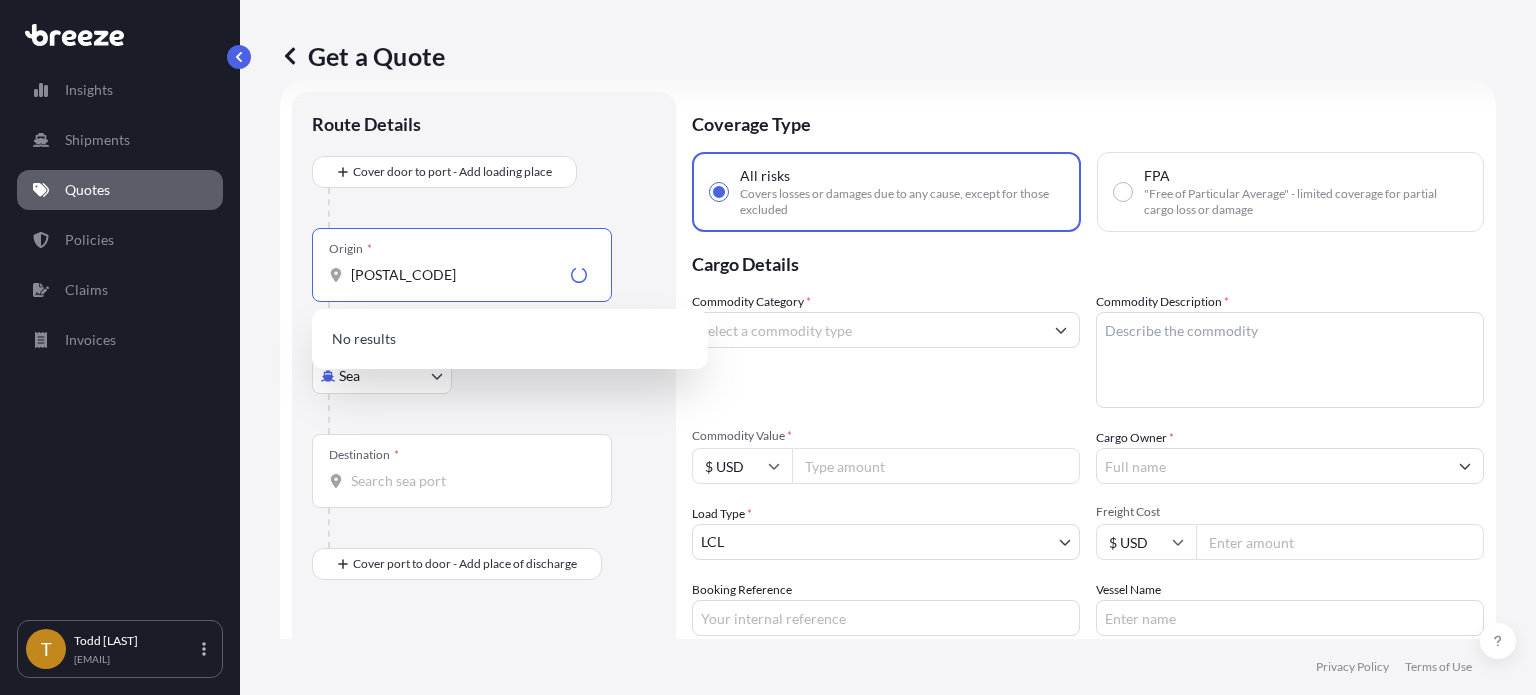type on "[POSTAL_CODE]" 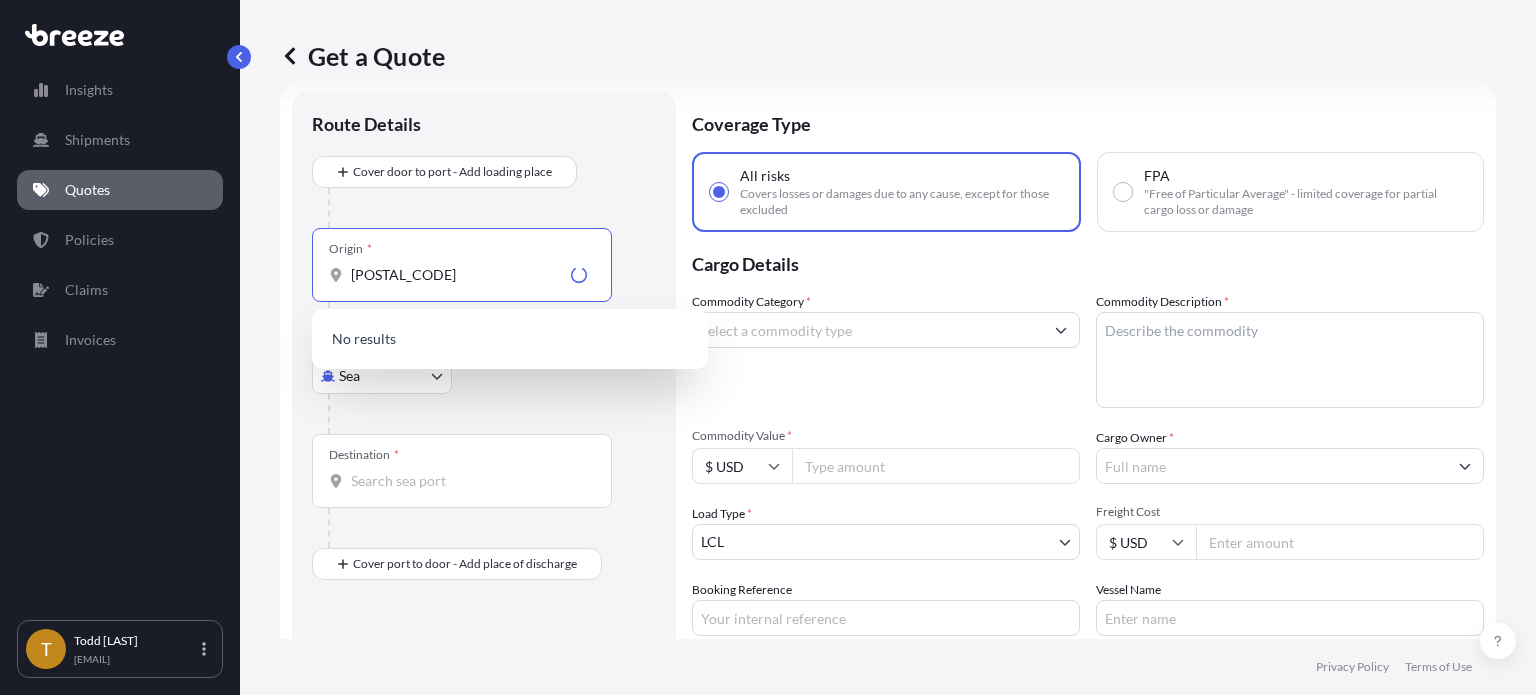 type 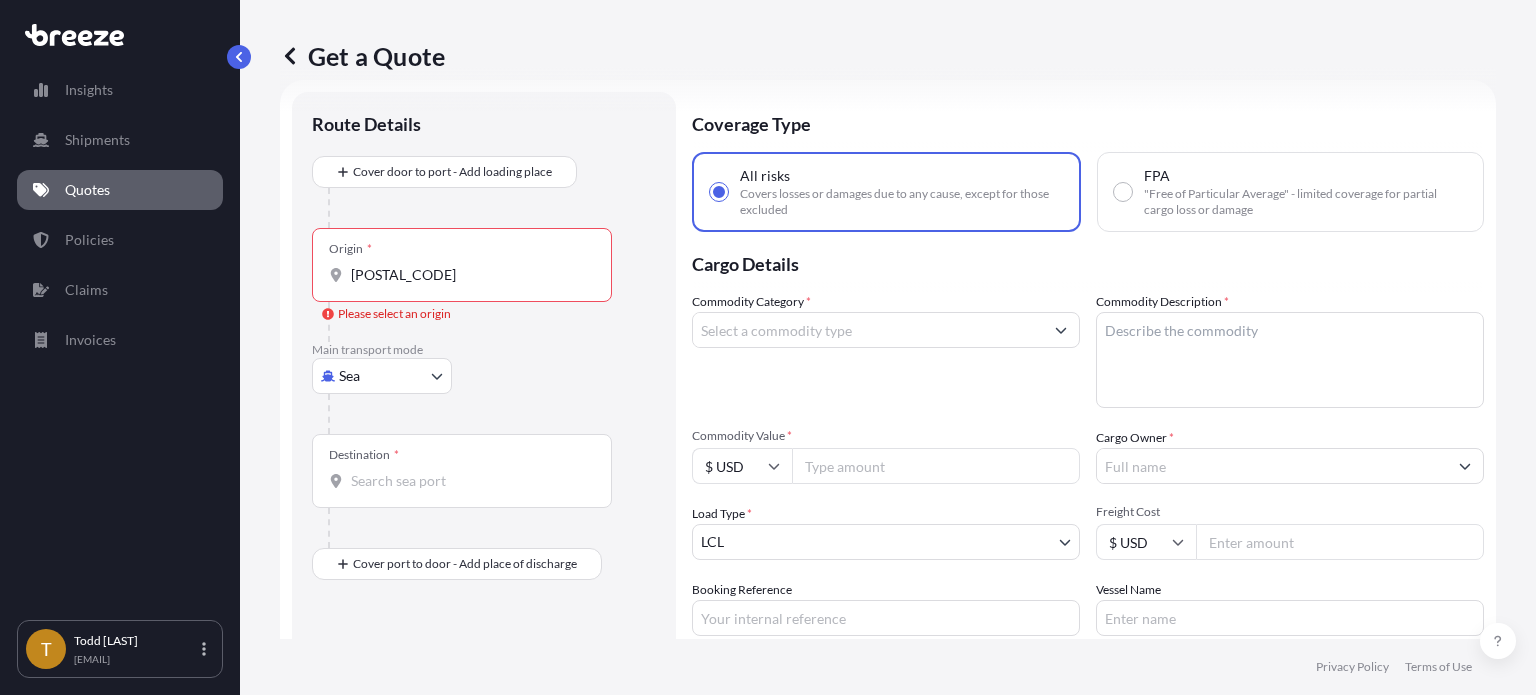 click on "Origin * [POSTAL_CODE]" at bounding box center (462, 265) 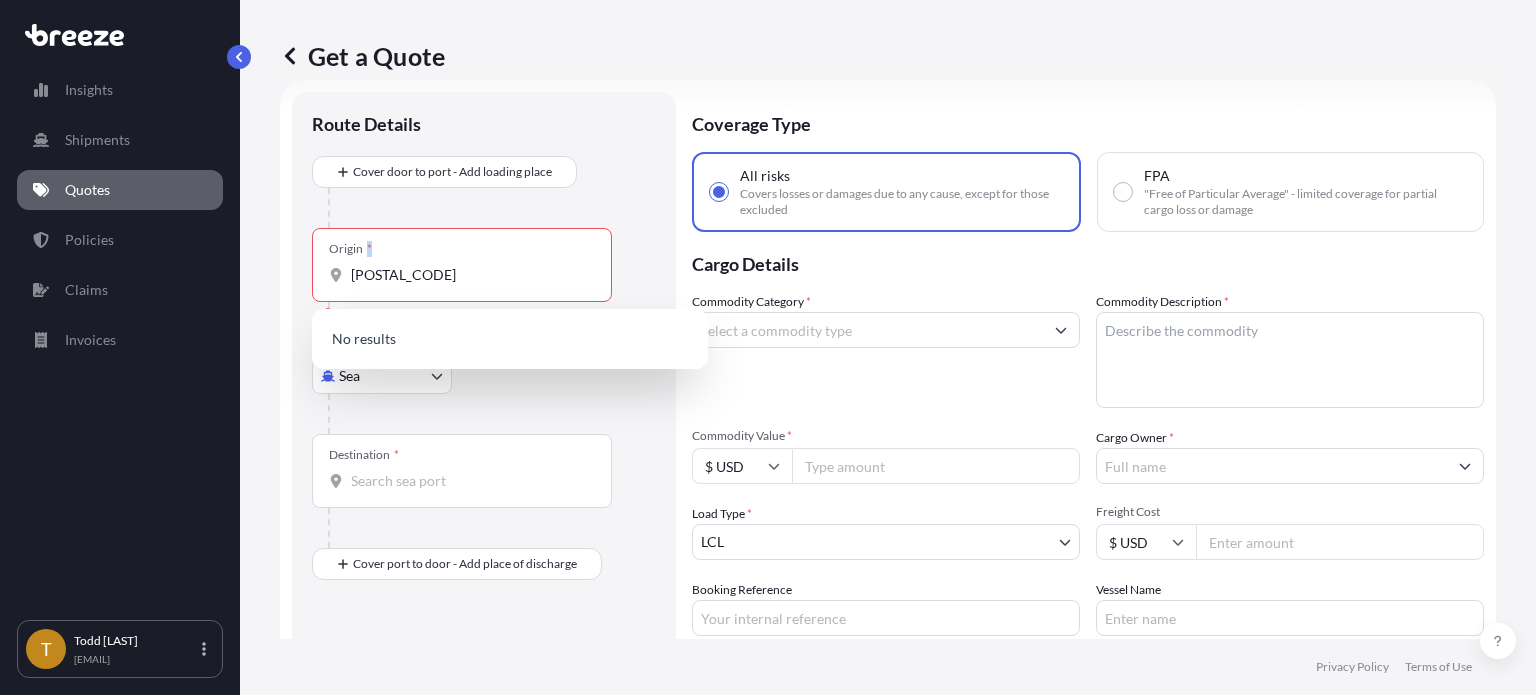 click on "Origin * [POSTAL_CODE]" at bounding box center [462, 265] 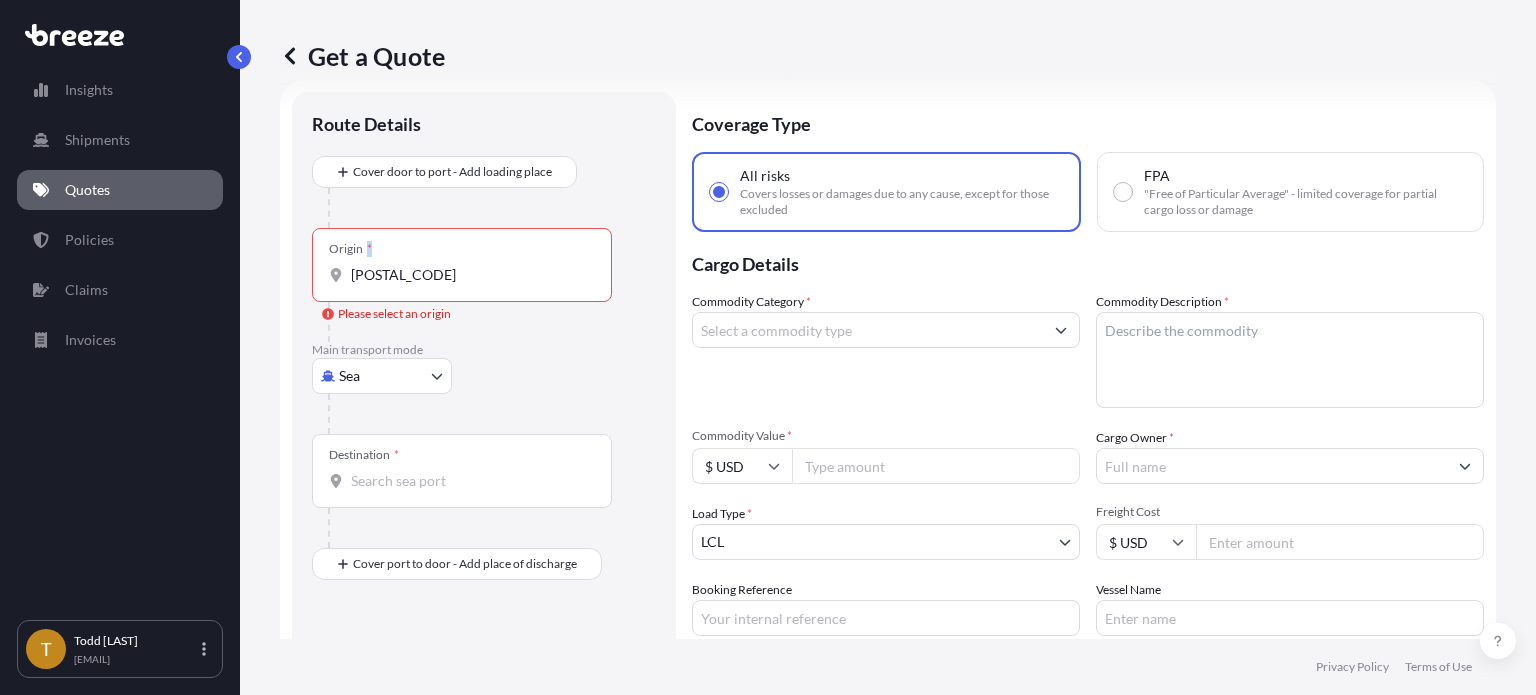 click on "Origin * [POSTAL_CODE]" at bounding box center [462, 265] 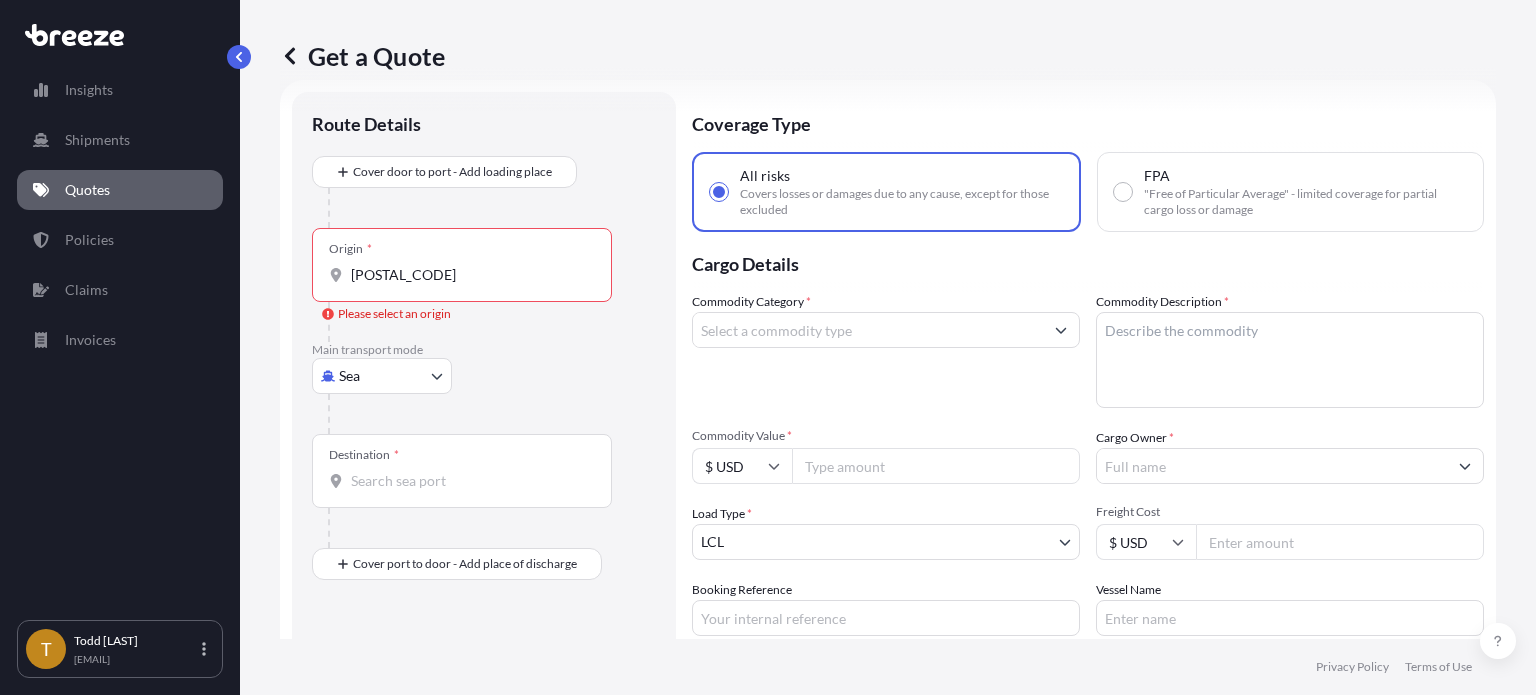 click on "[POSTAL_CODE]" at bounding box center (469, 275) 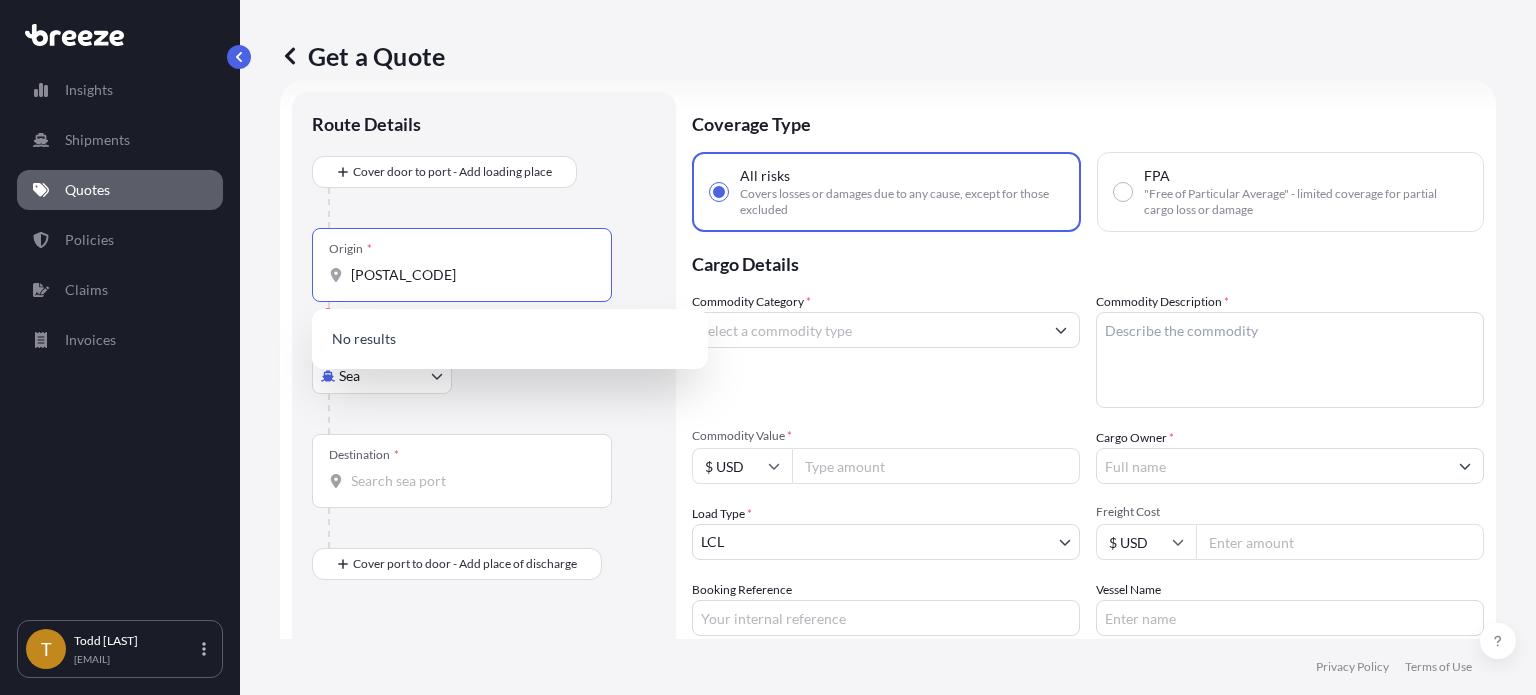 click on "[POSTAL_CODE]" at bounding box center (469, 275) 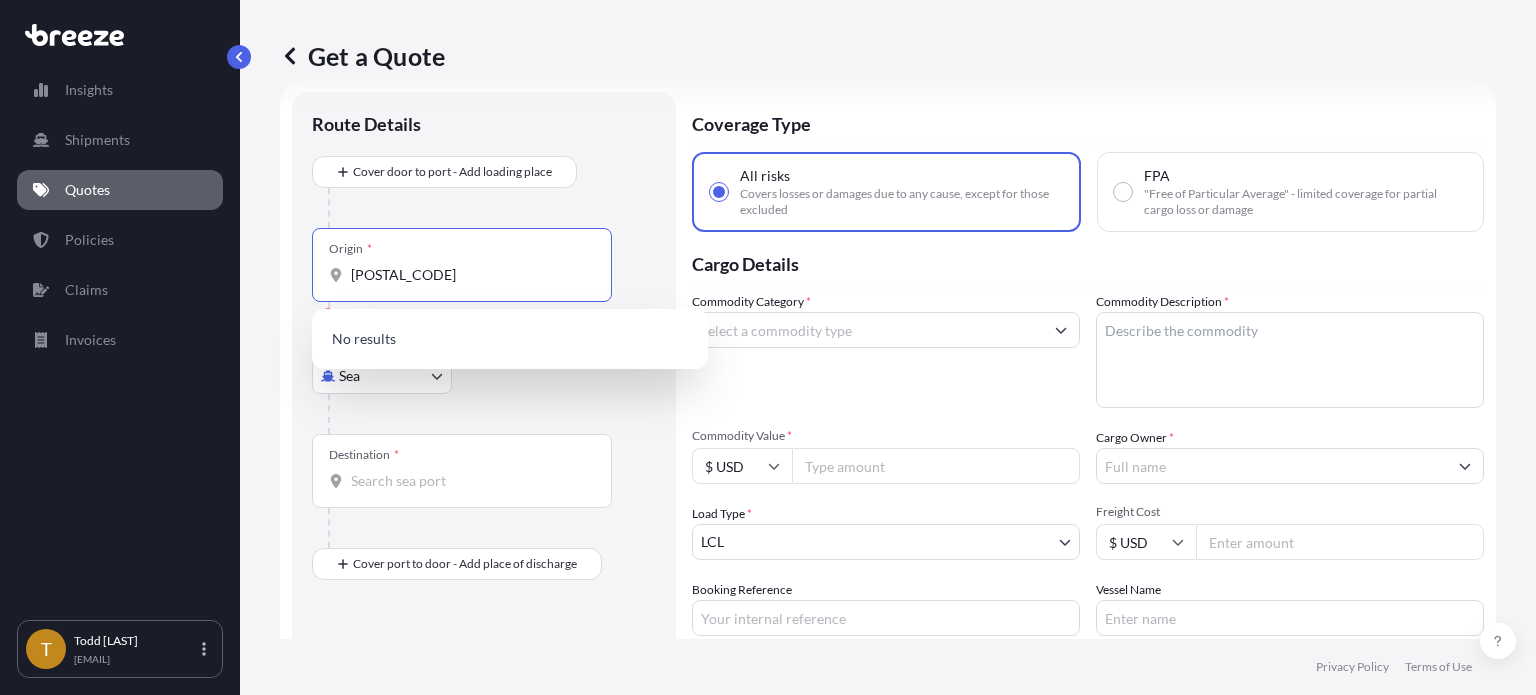 type on "[POSTAL_CODE]" 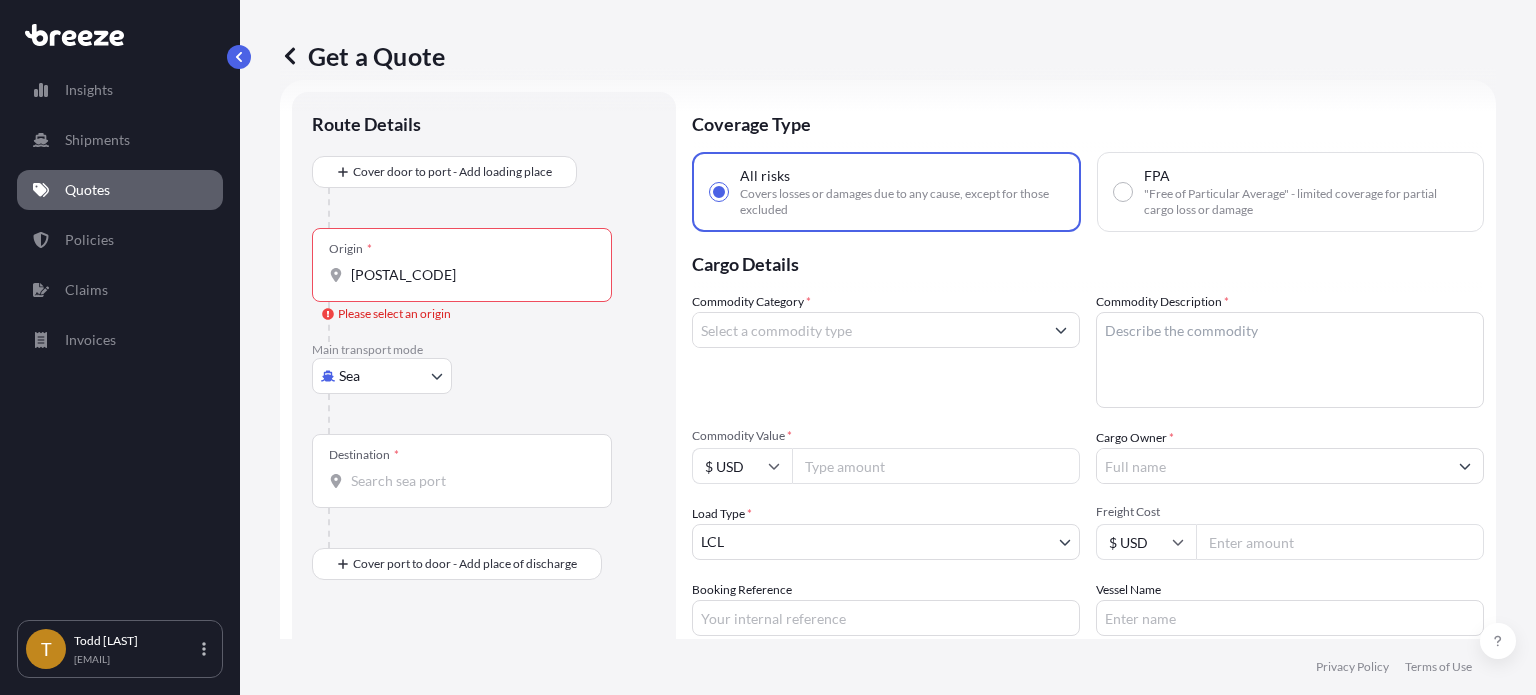 click on "Insights Shipments Quotes Policies Claims Invoices T [FIRST] [LAST] [EMAIL] Get a Quote Route Details Cover door to port - Add loading place Place of loading Road Road Rail Origin * [POSTAL_CODE] Please select an origin Main transport mode Sea Sea Air Road Rail Destination * Cover port to door - Add place of discharge Road Road Rail Place of Discharge Coverage Type All risks Covers losses or damages due to any cause, except for those excluded FPA "Free of Particular Average" - limited coverage for partial cargo loss or damage Cargo Details Commodity Category * Commodity Description * Commodity Value   * $ USD Cargo Owner * Load Type * LCL LCL FCL Freight Cost   $ USD Booking Reference Vessel Name Special Conditions Hazardous Temperature Controlled Fragile Livestock Bulk Cargo Bagged Goods Used Goods Get a Quote Privacy Policy Terms of Use" at bounding box center (768, 422) 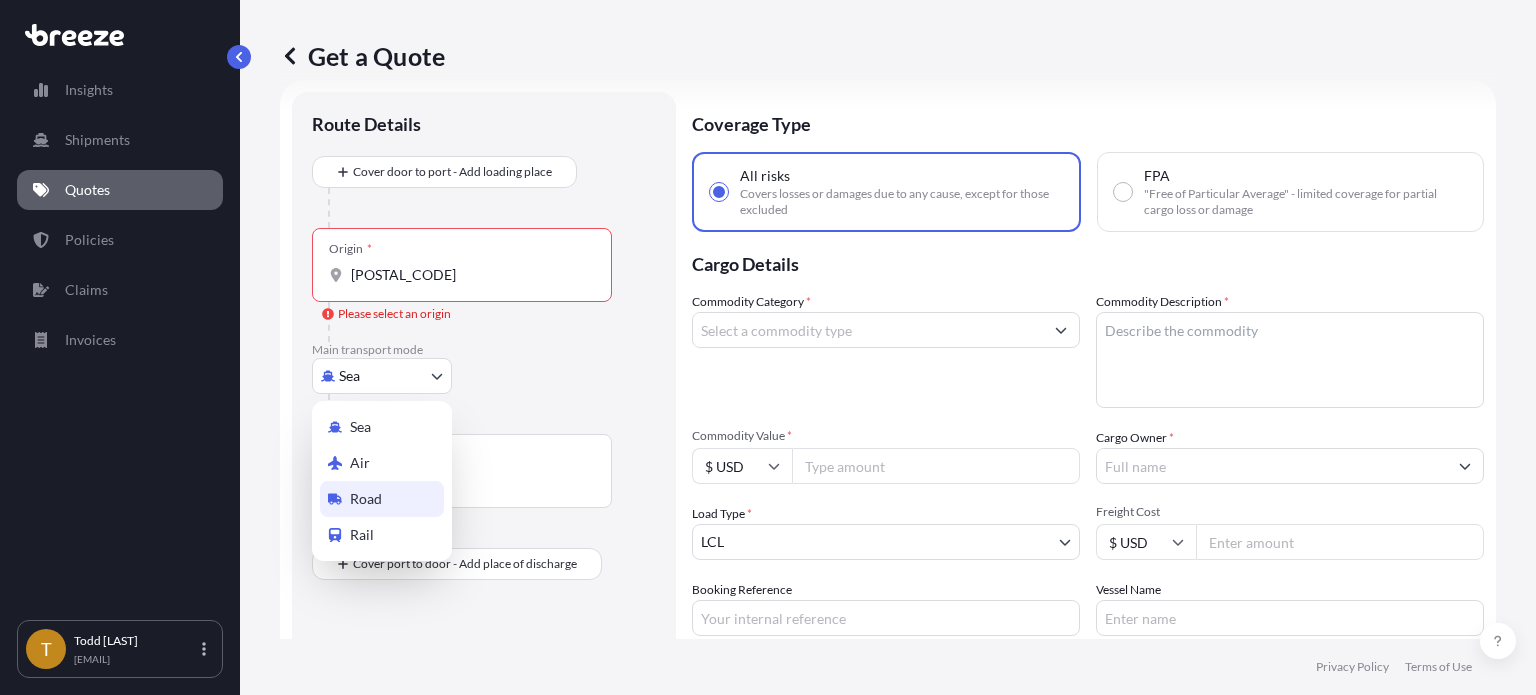 click on "Road" at bounding box center (366, 499) 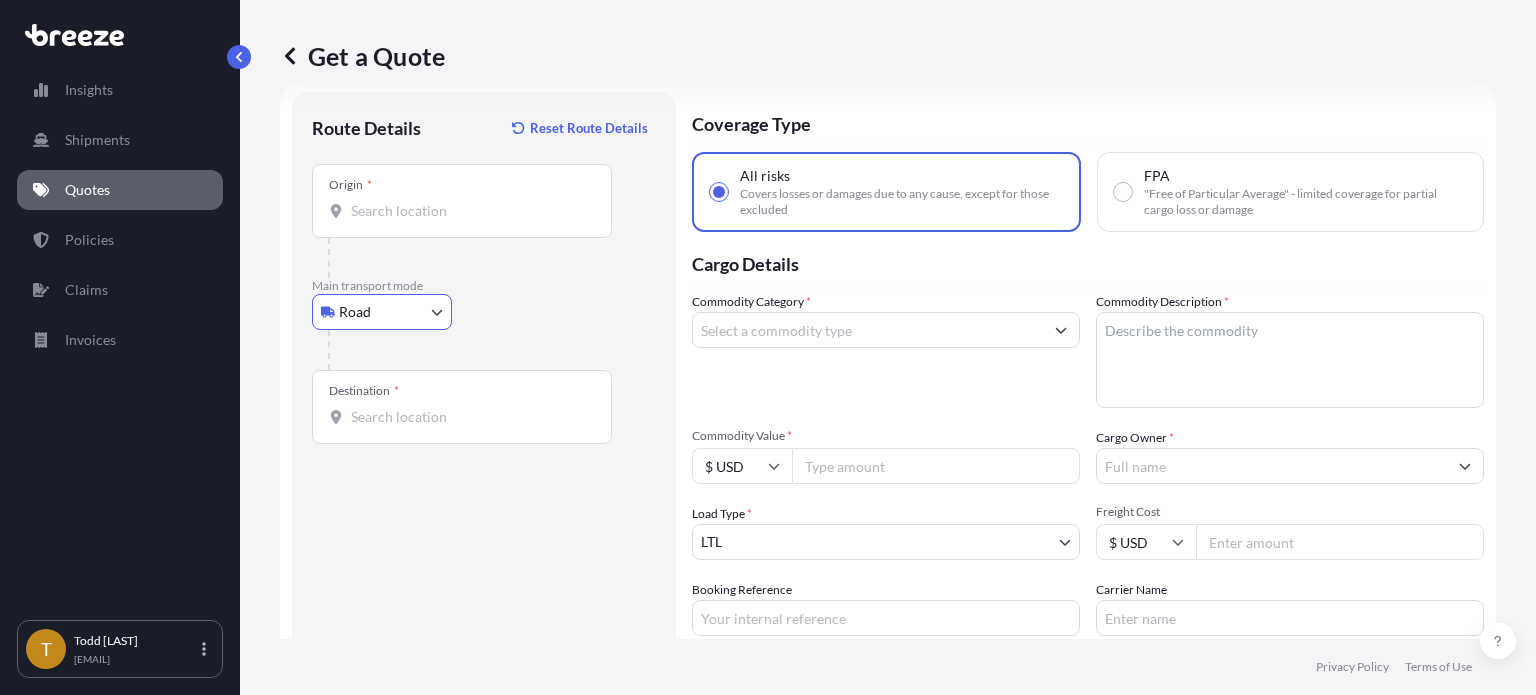 click on "Origin *" at bounding box center [469, 211] 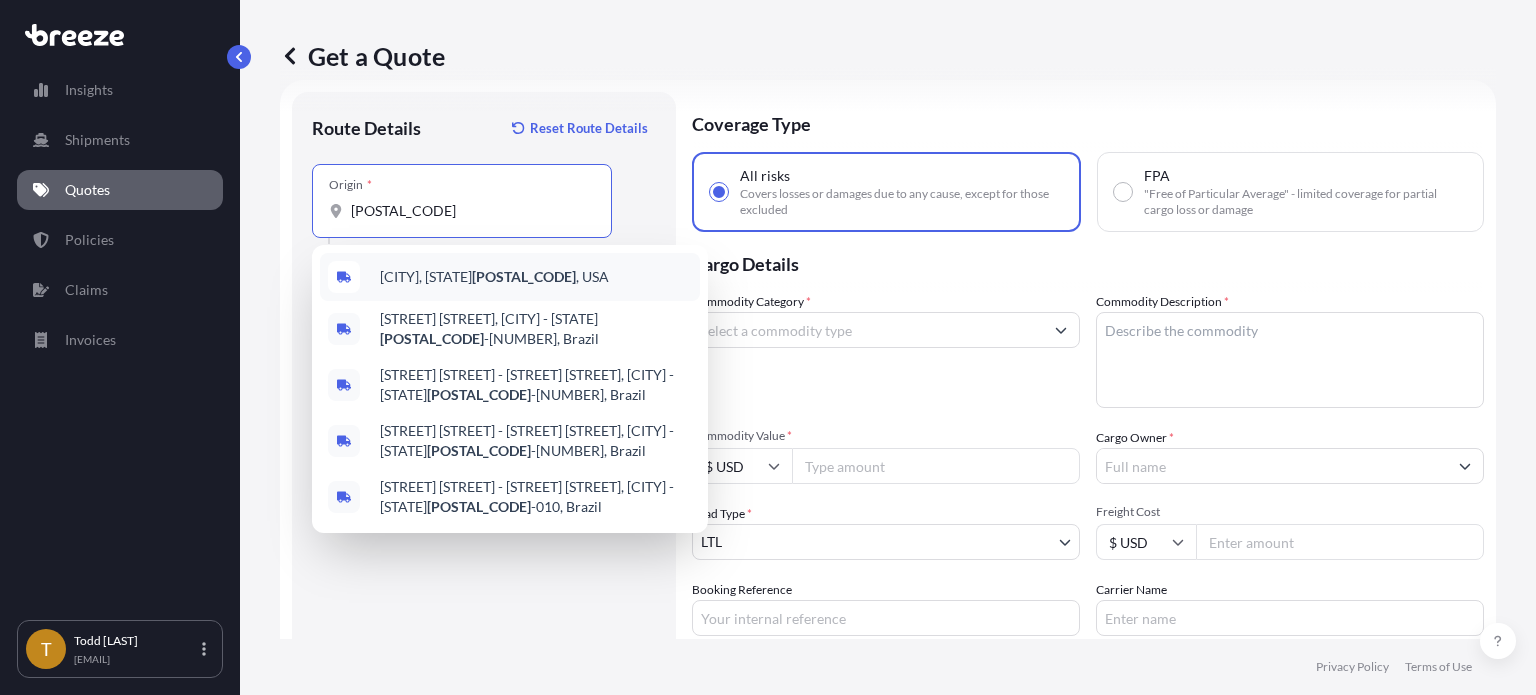 click on "[CITY], [STATE]  [POSTAL_CODE] , [COUNTRY]" at bounding box center [494, 277] 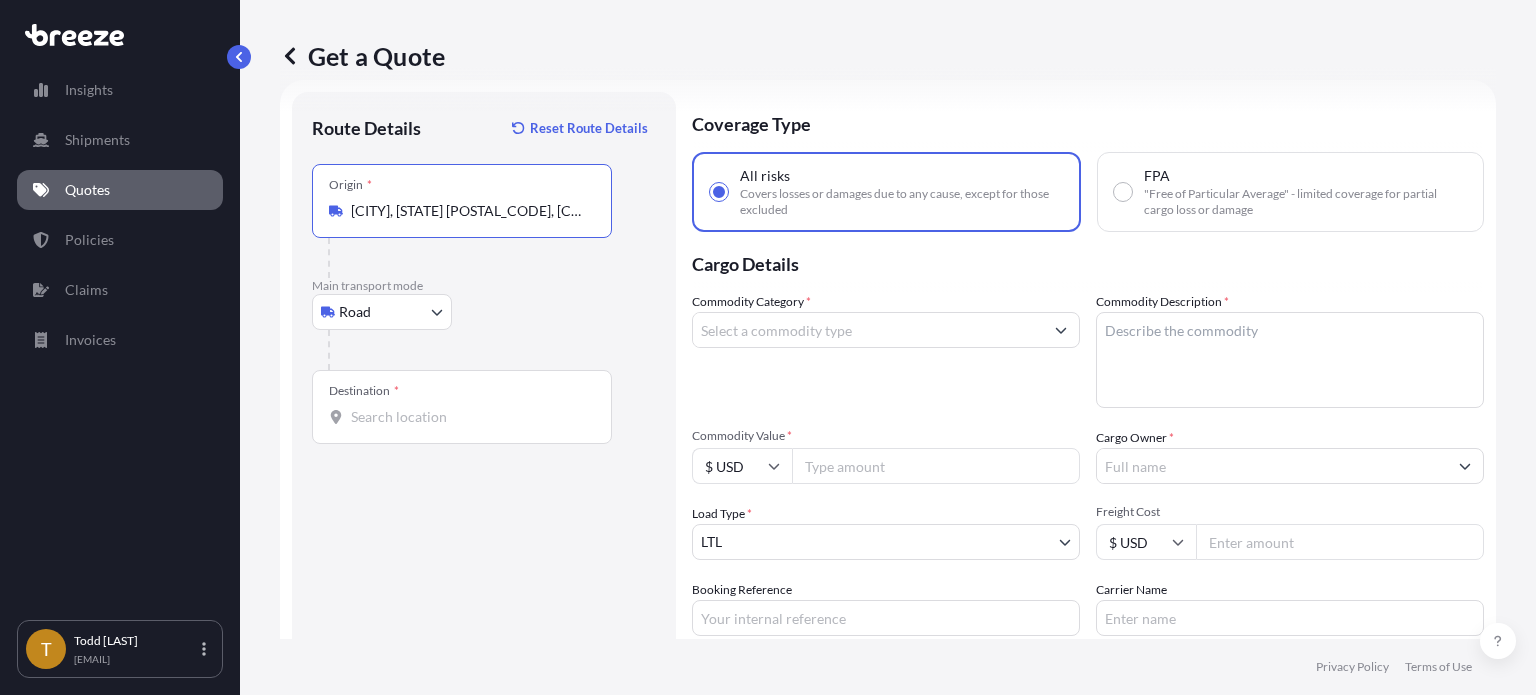 type on "[CITY], [STATE] [POSTAL_CODE], [COUNTRY]" 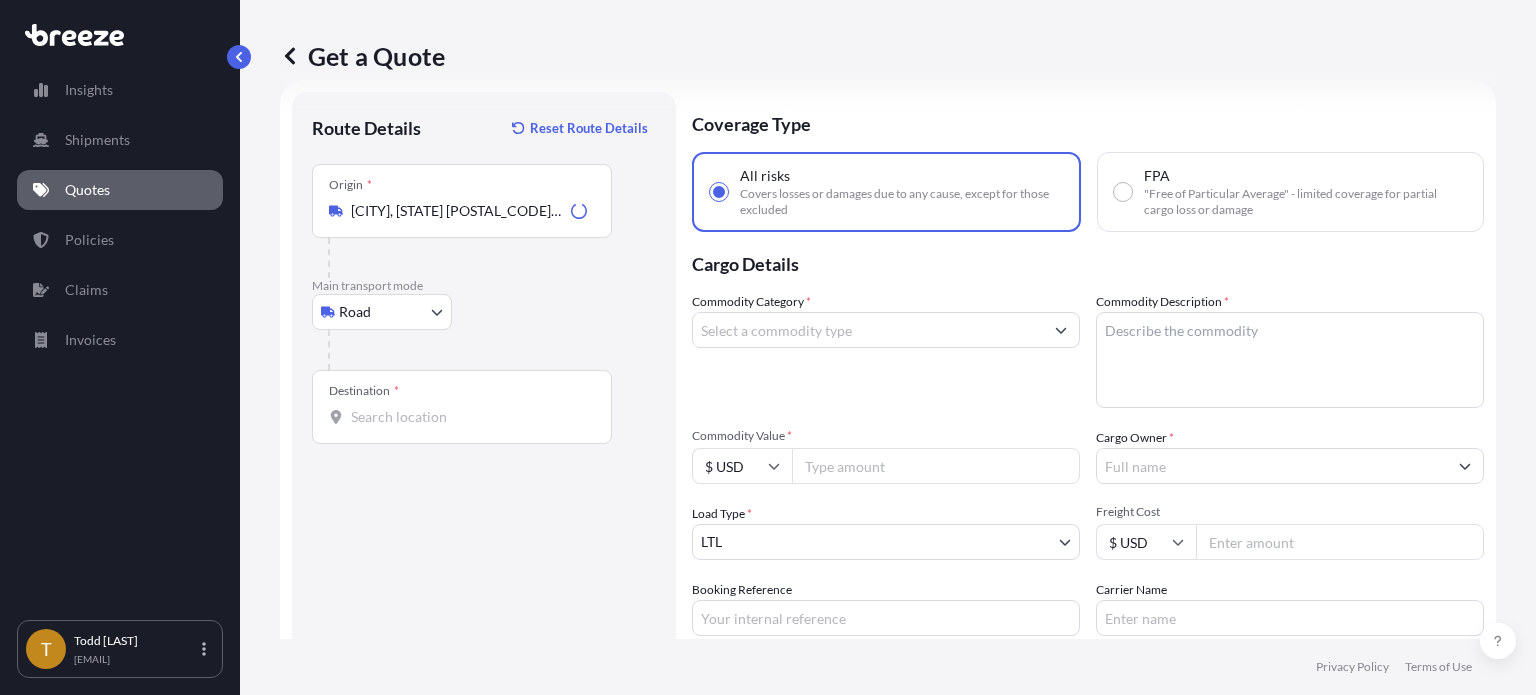 click on "Destination *" at bounding box center [462, 407] 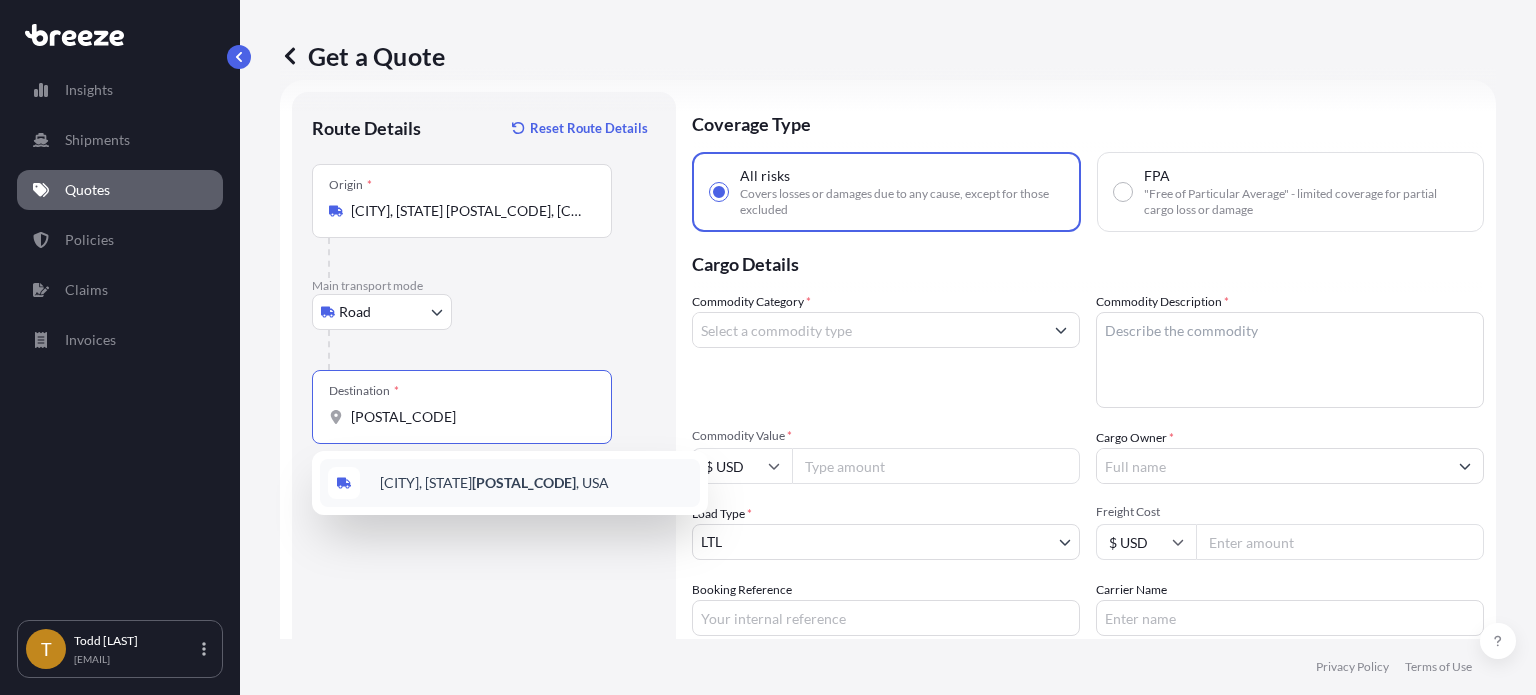 click on "[POSTAL_CODE]" at bounding box center (469, 417) 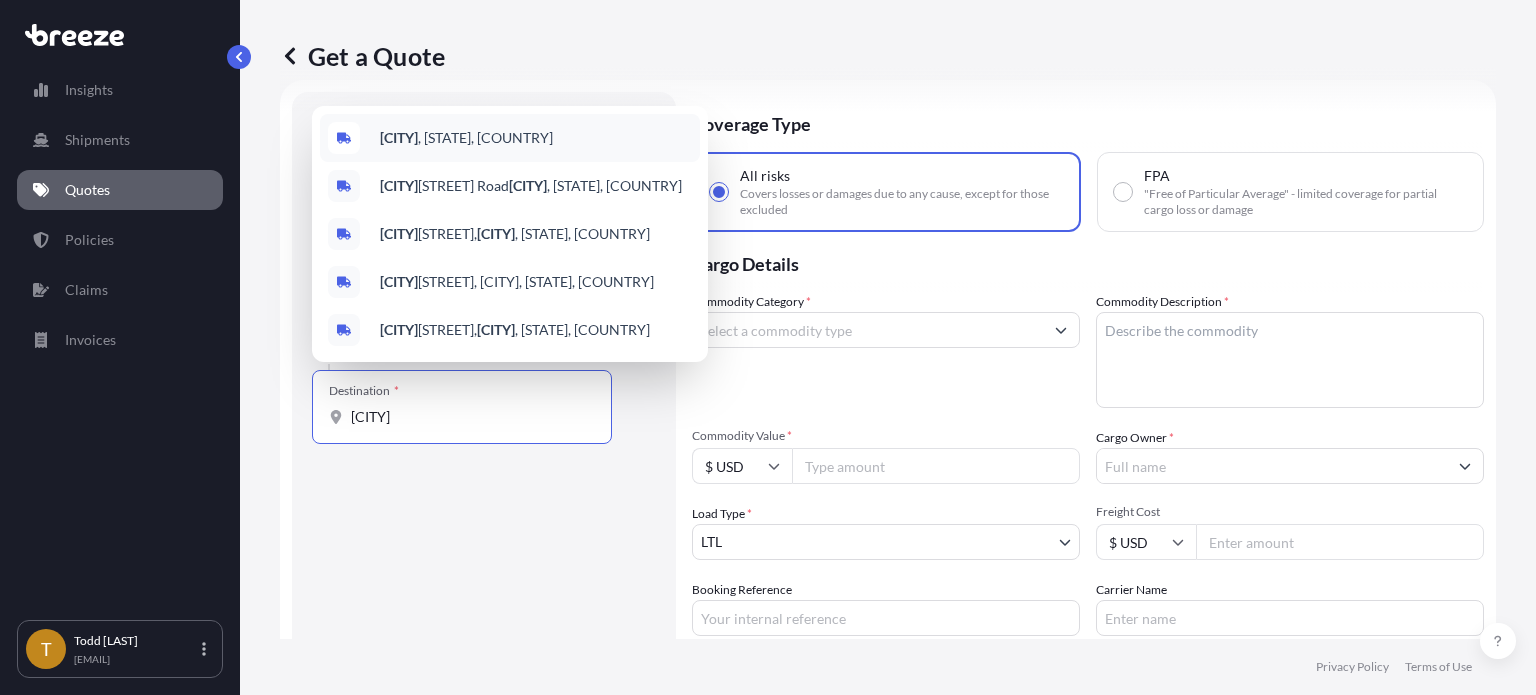 click on "[CITY] , [STATE], [COUNTRY]" at bounding box center [466, 138] 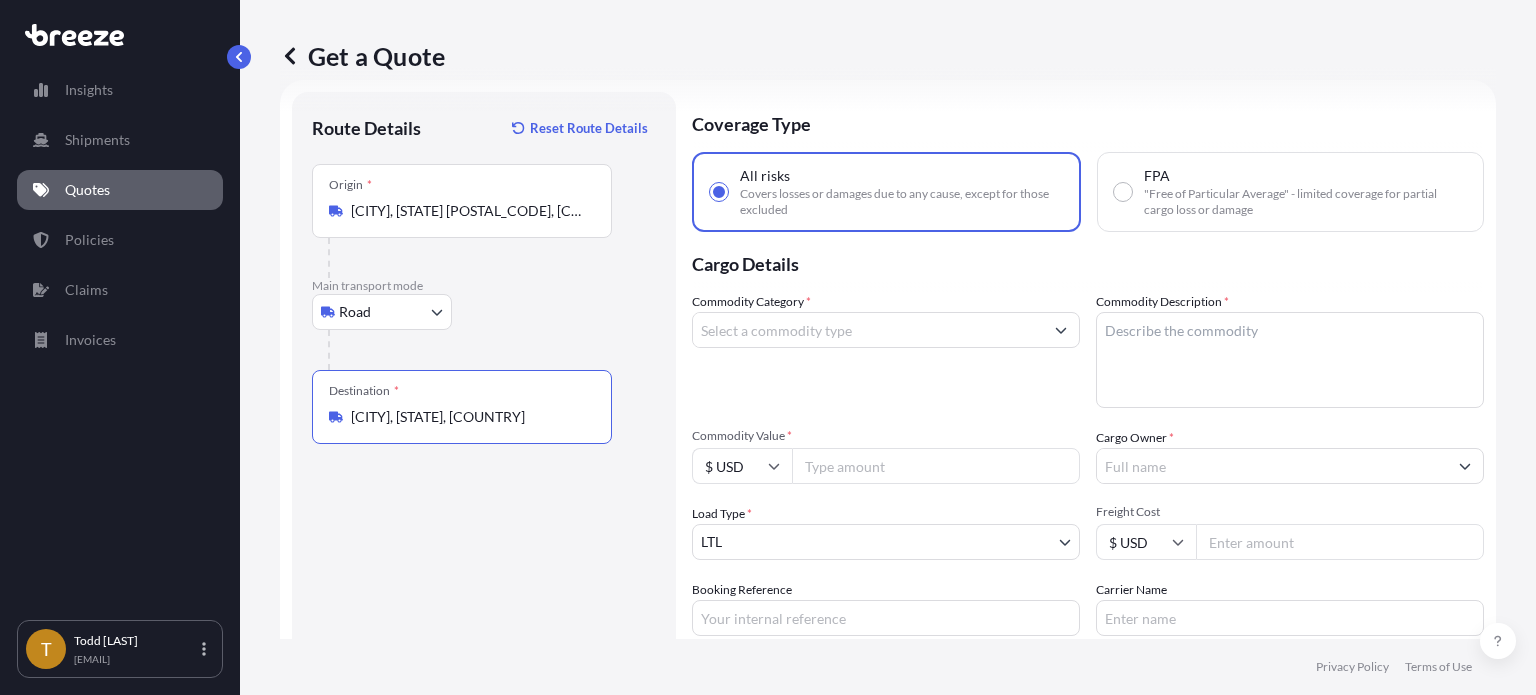 click at bounding box center (1061, 330) 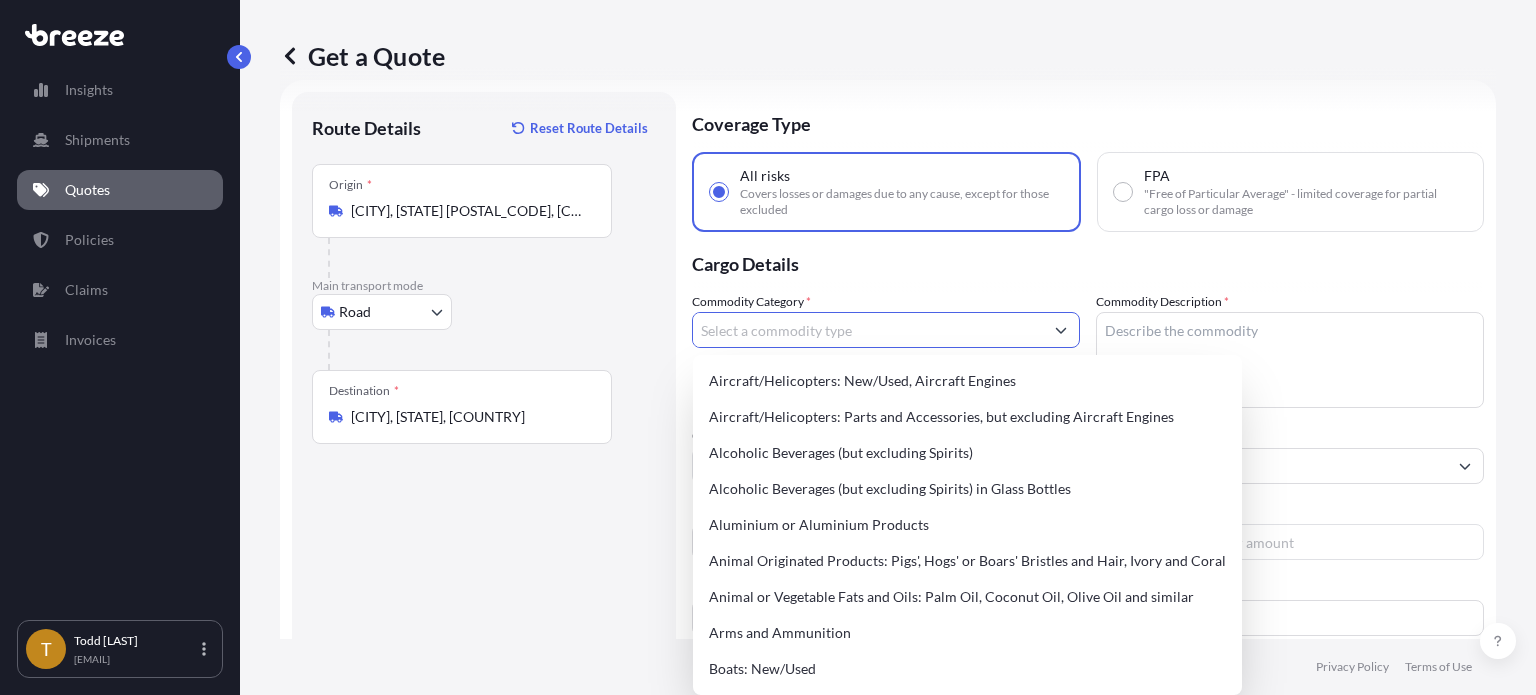 click on "[CITY], [STATE], [COUNTRY]" at bounding box center (469, 417) 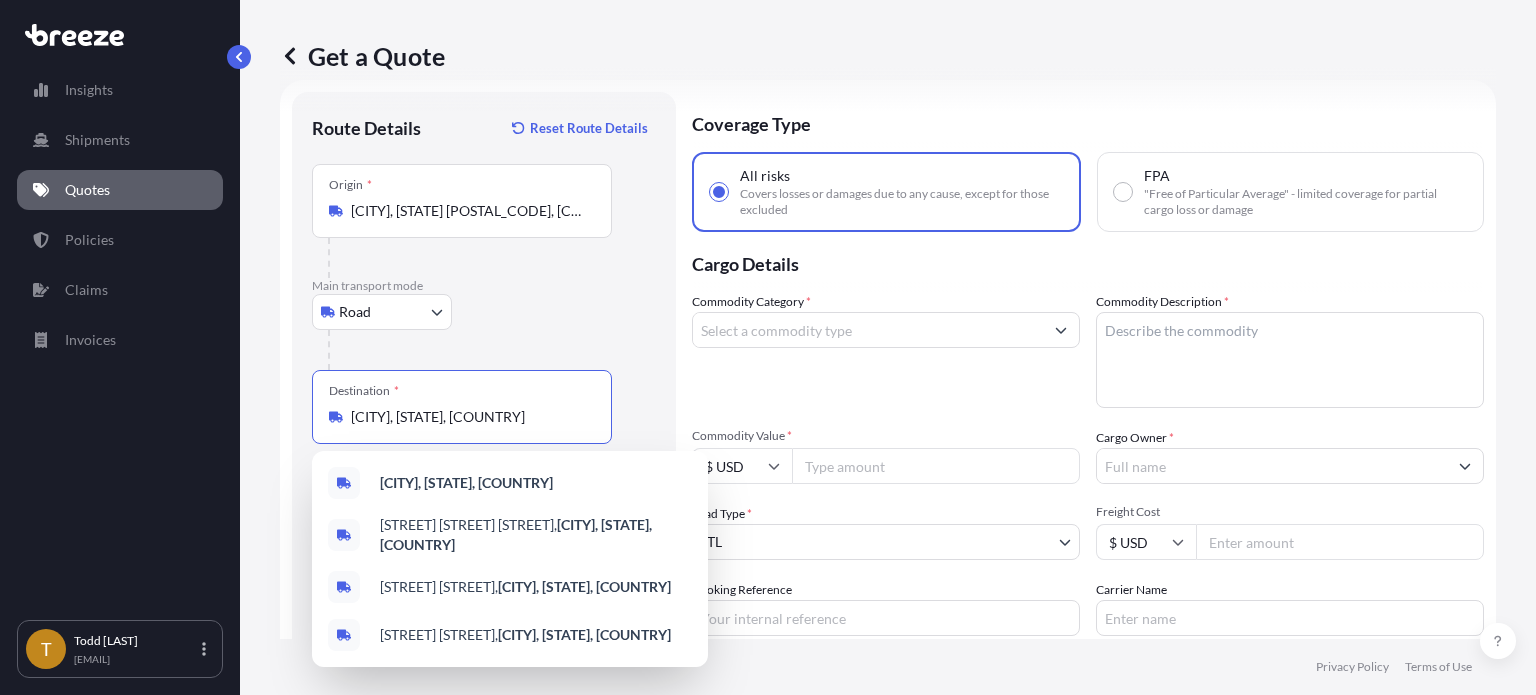 click on "[CITY], [STATE], [COUNTRY]" at bounding box center [469, 417] 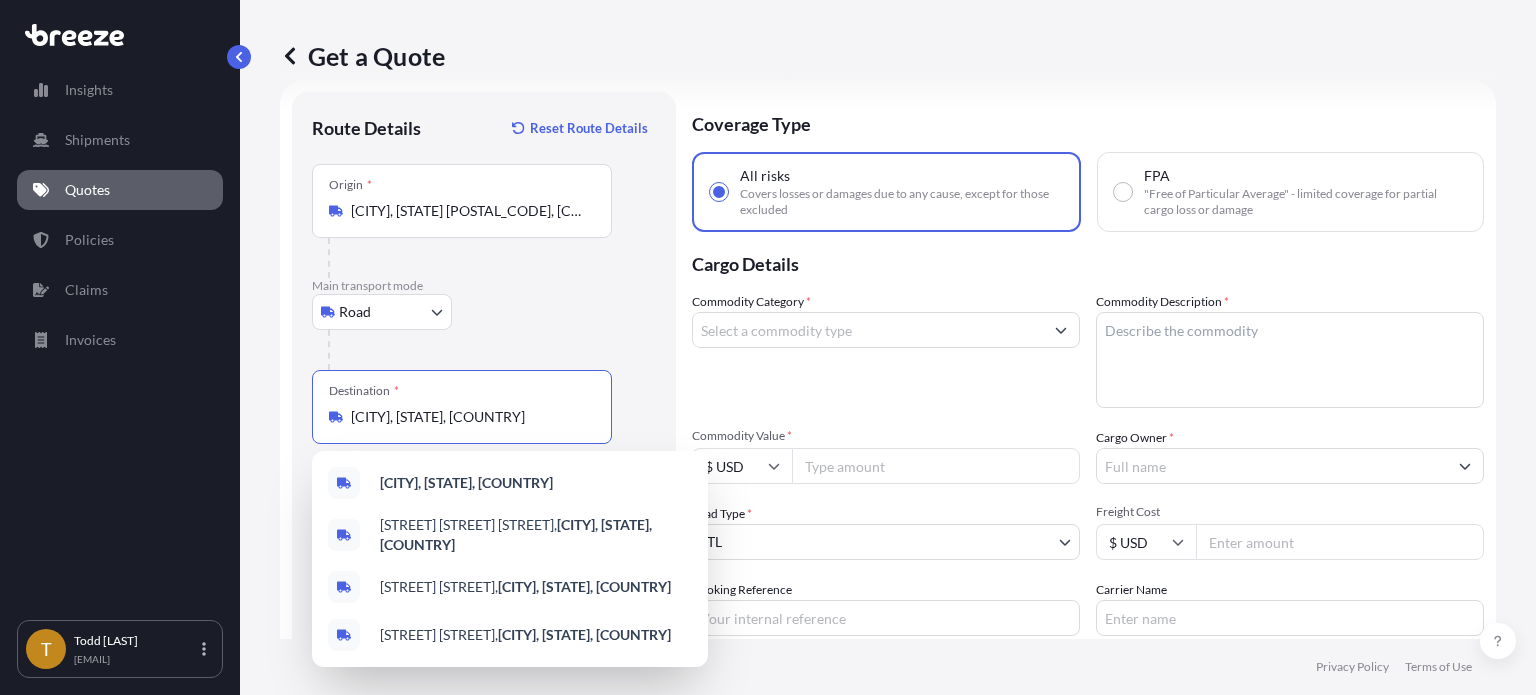 click on "[CITY], [STATE], [COUNTRY]" at bounding box center [469, 417] 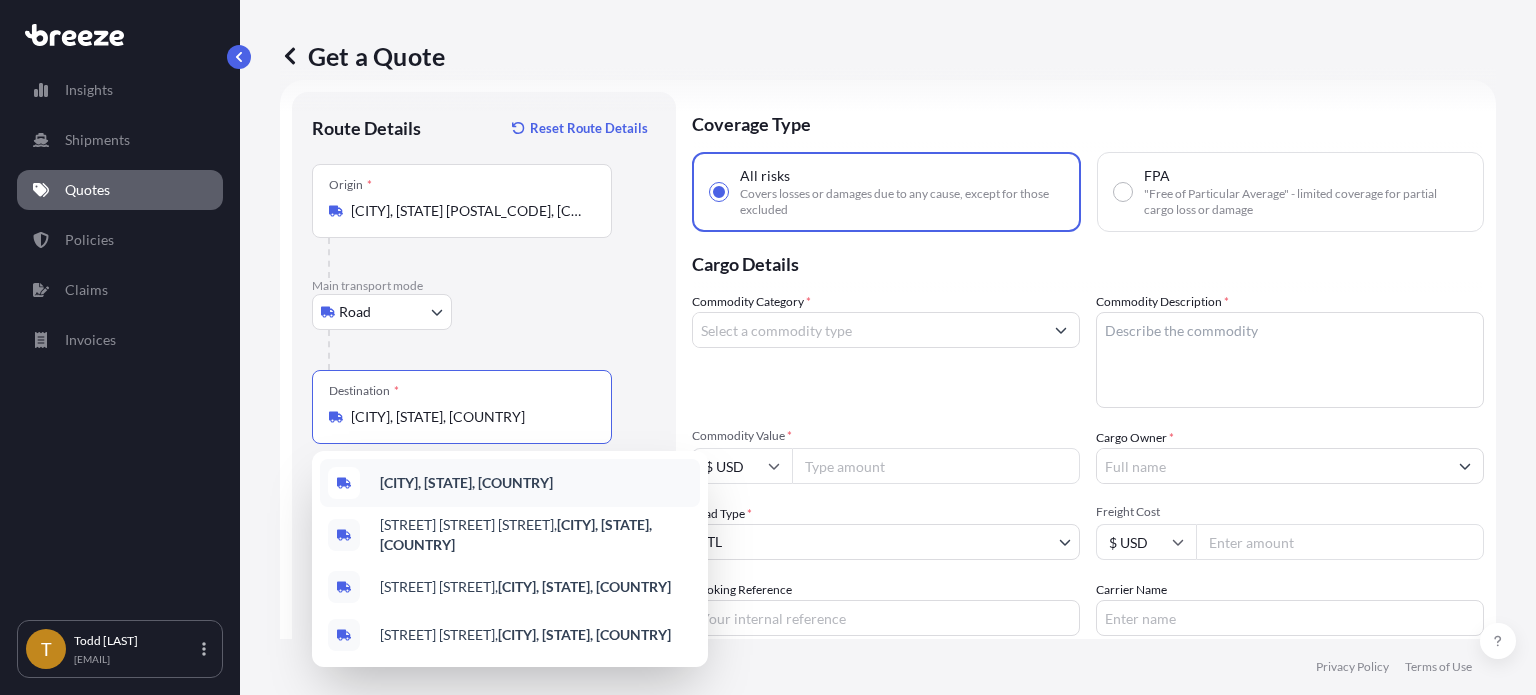 click on "[CITY], [STATE], [COUNTRY]" at bounding box center [469, 417] 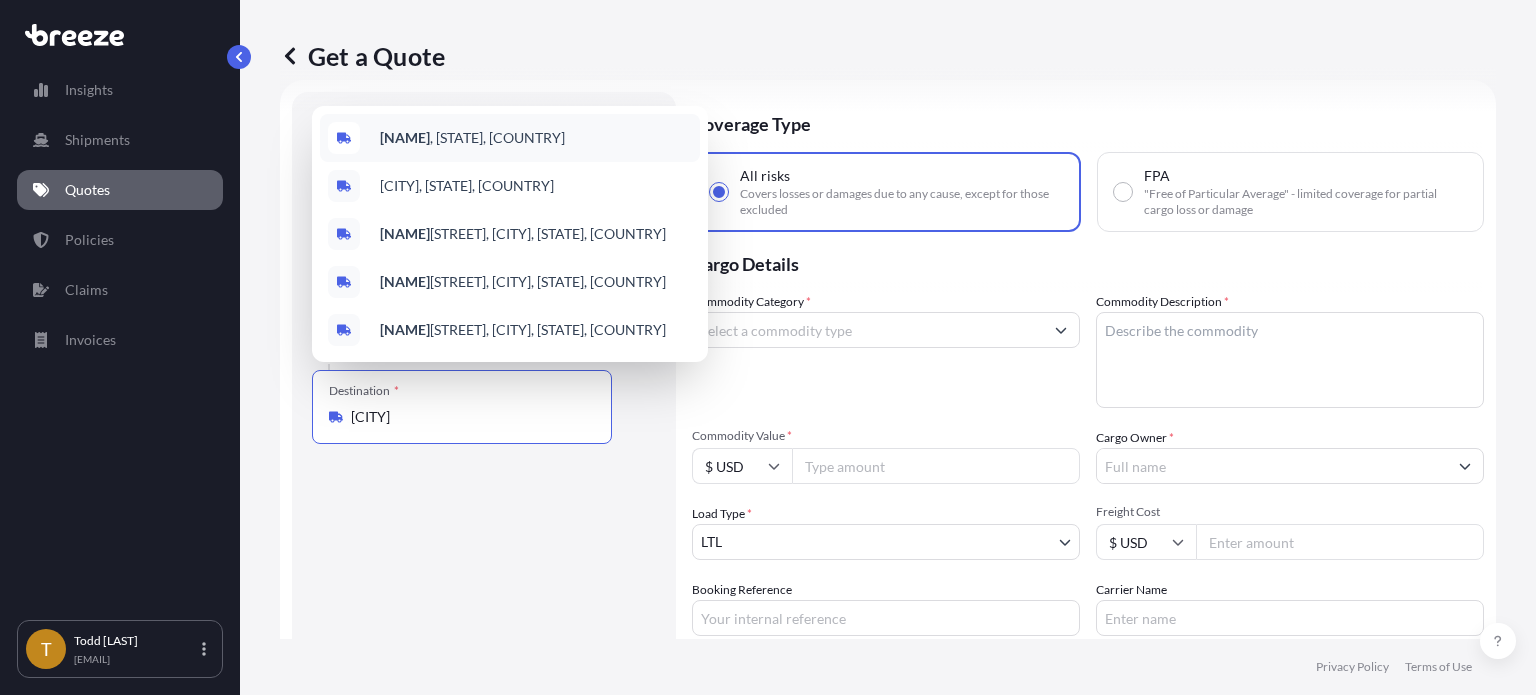 click on "[NAME]" at bounding box center (405, 137) 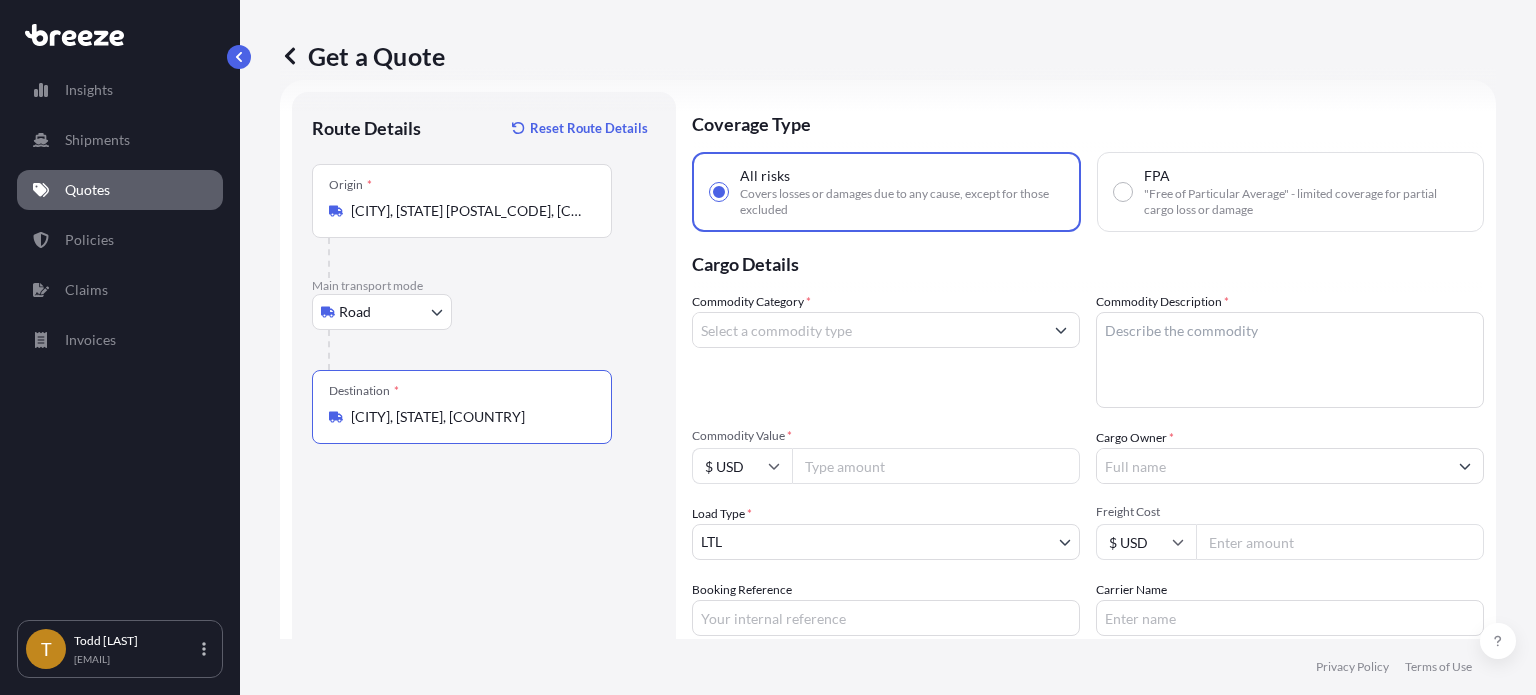 type on "[CITY], [STATE], [COUNTRY]" 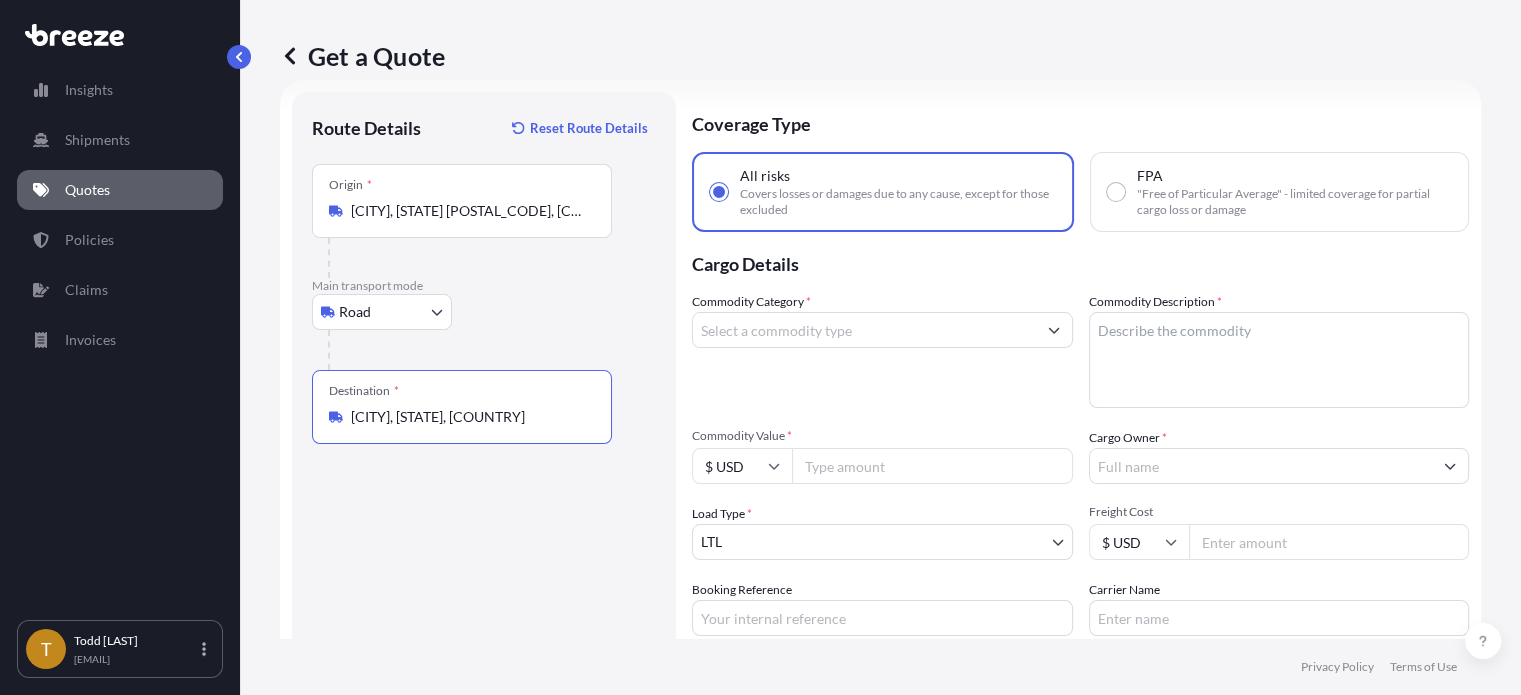click on "Commodity Category *" at bounding box center (864, 330) 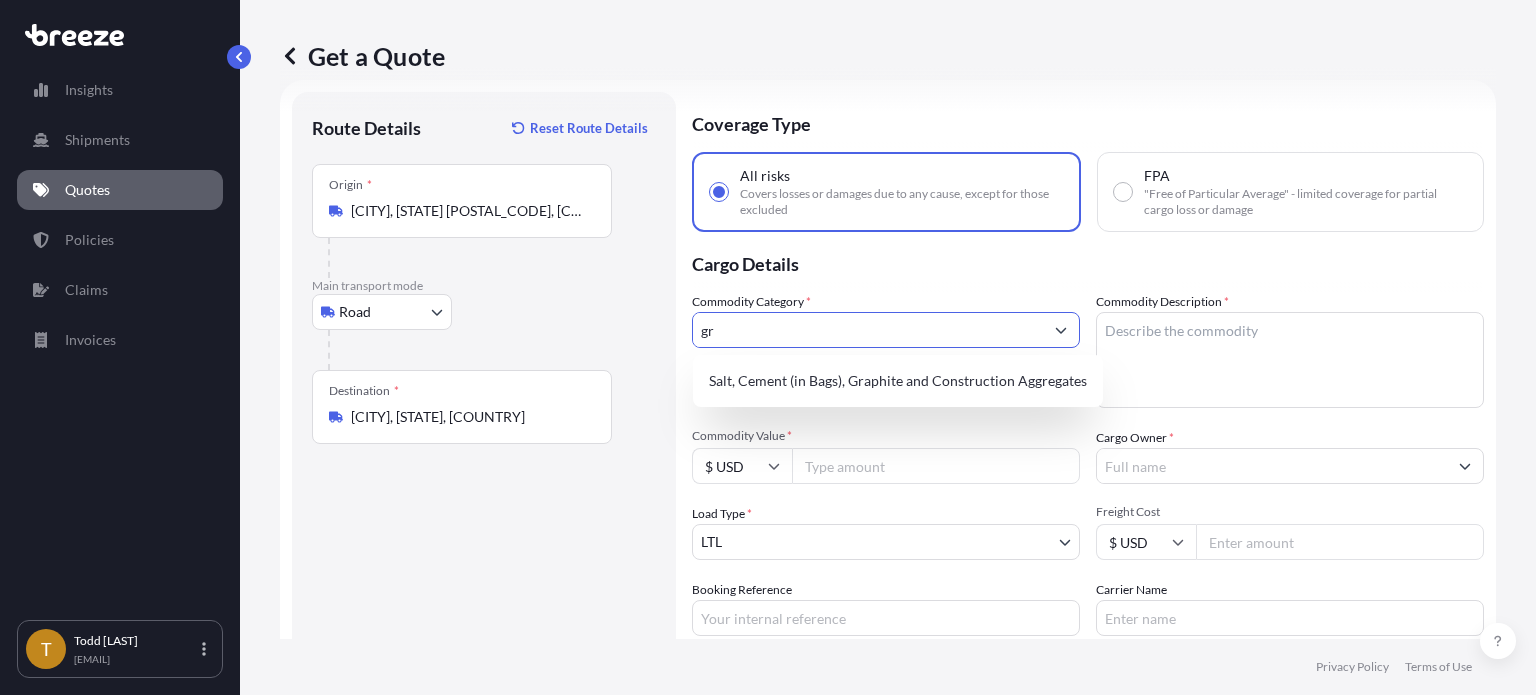 type on "g" 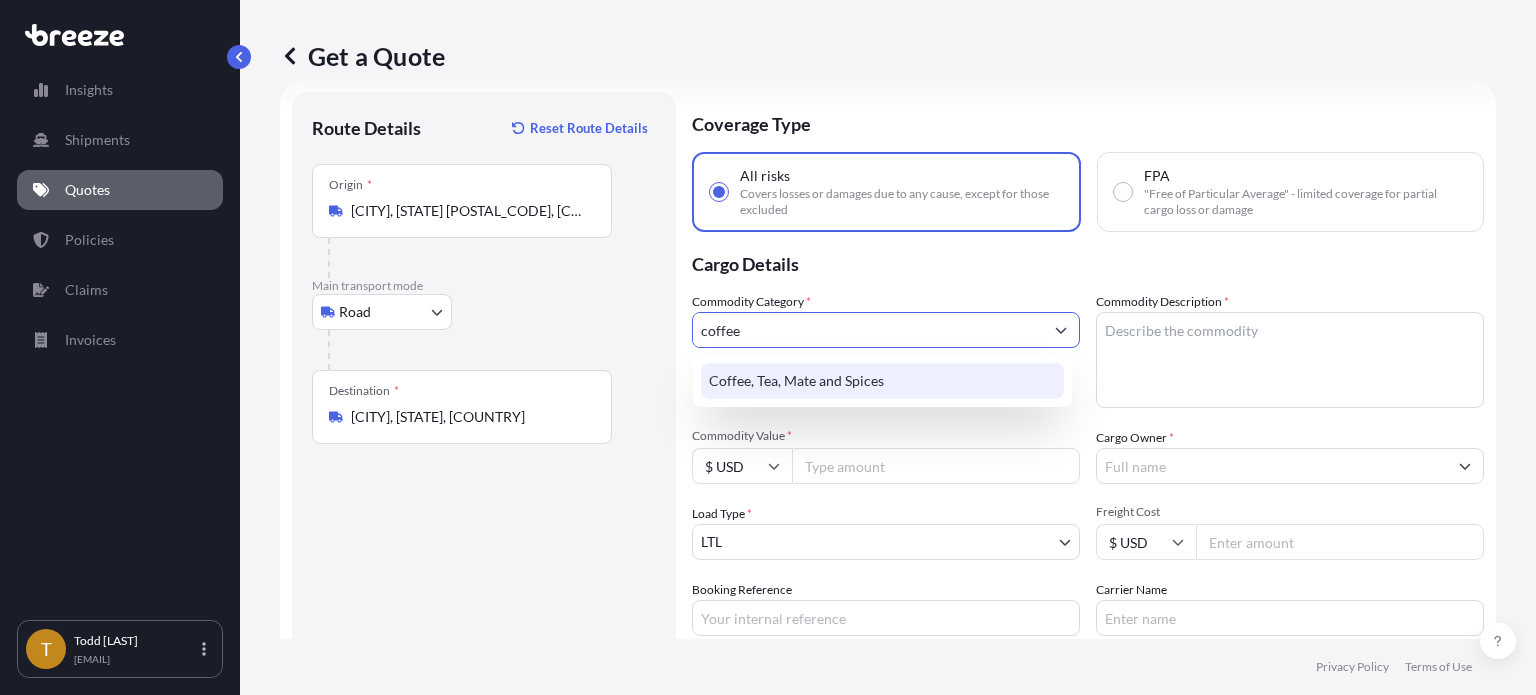 click on "Coffee, Tea, Mate and Spices" at bounding box center [882, 381] 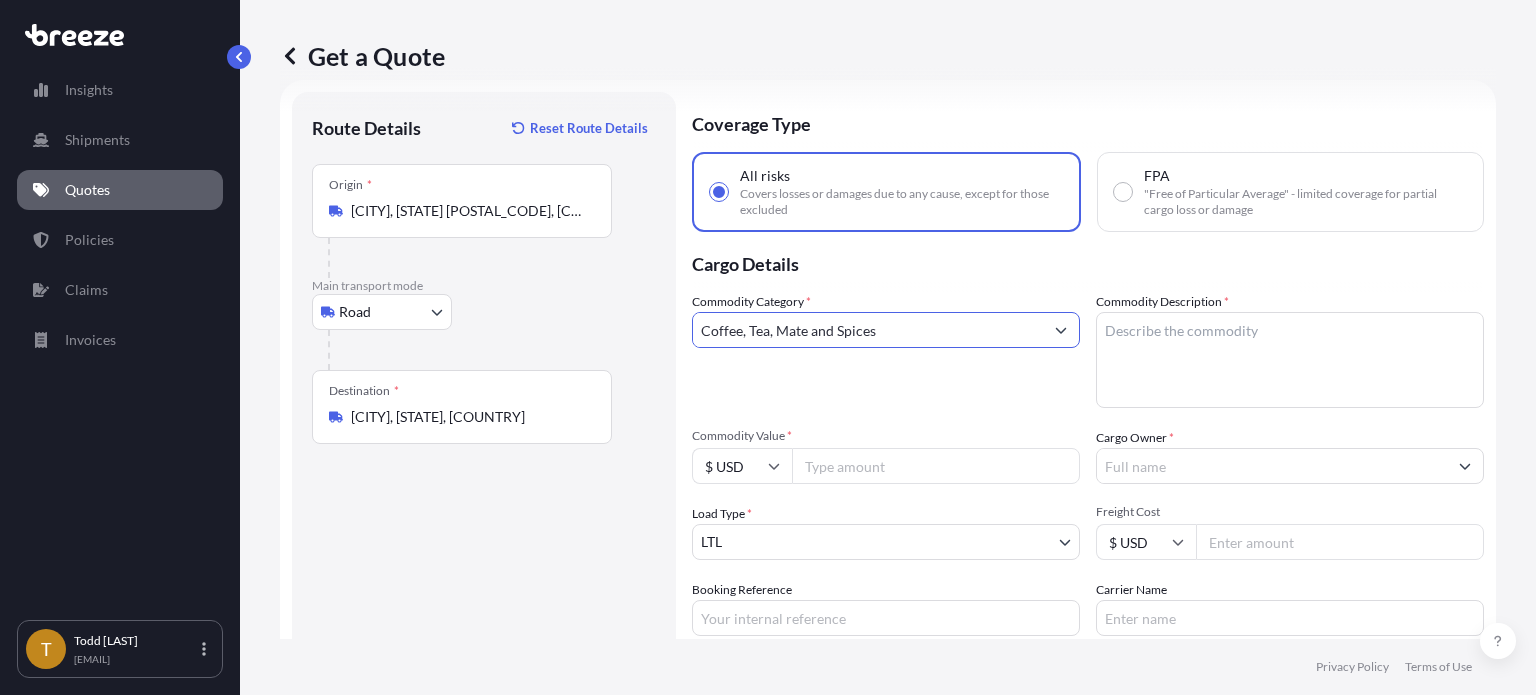 type on "Coffee, Tea, Mate and Spices" 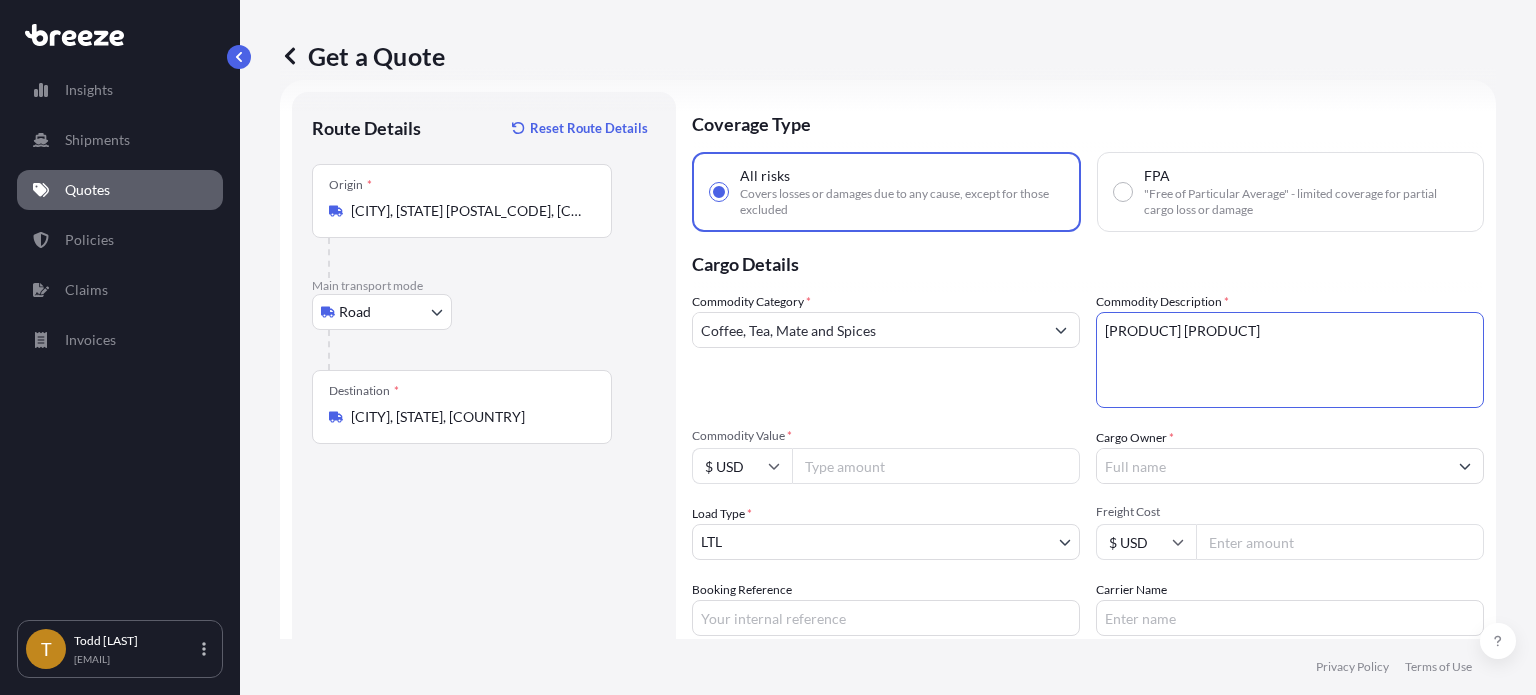 type on "[PRODUCT] [PRODUCT]" 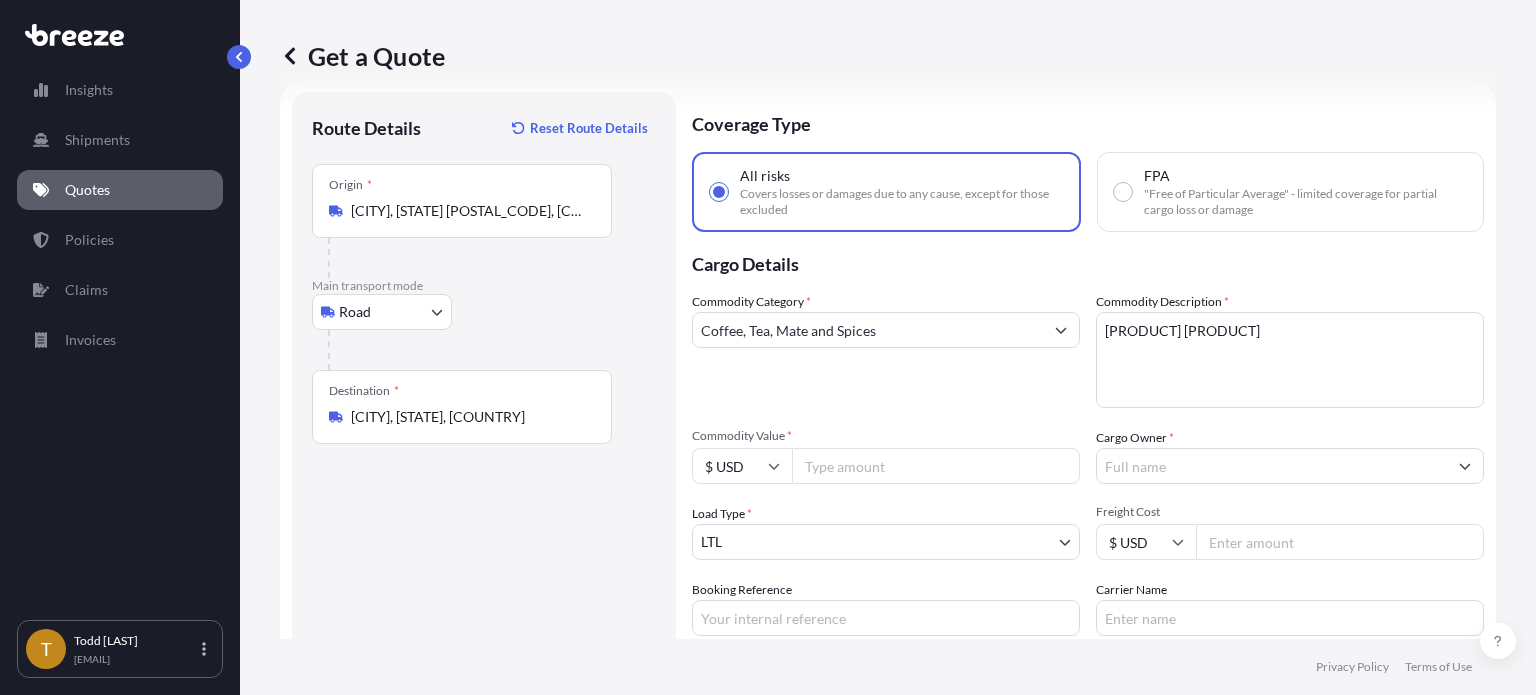 type on "[NUMBER].00" 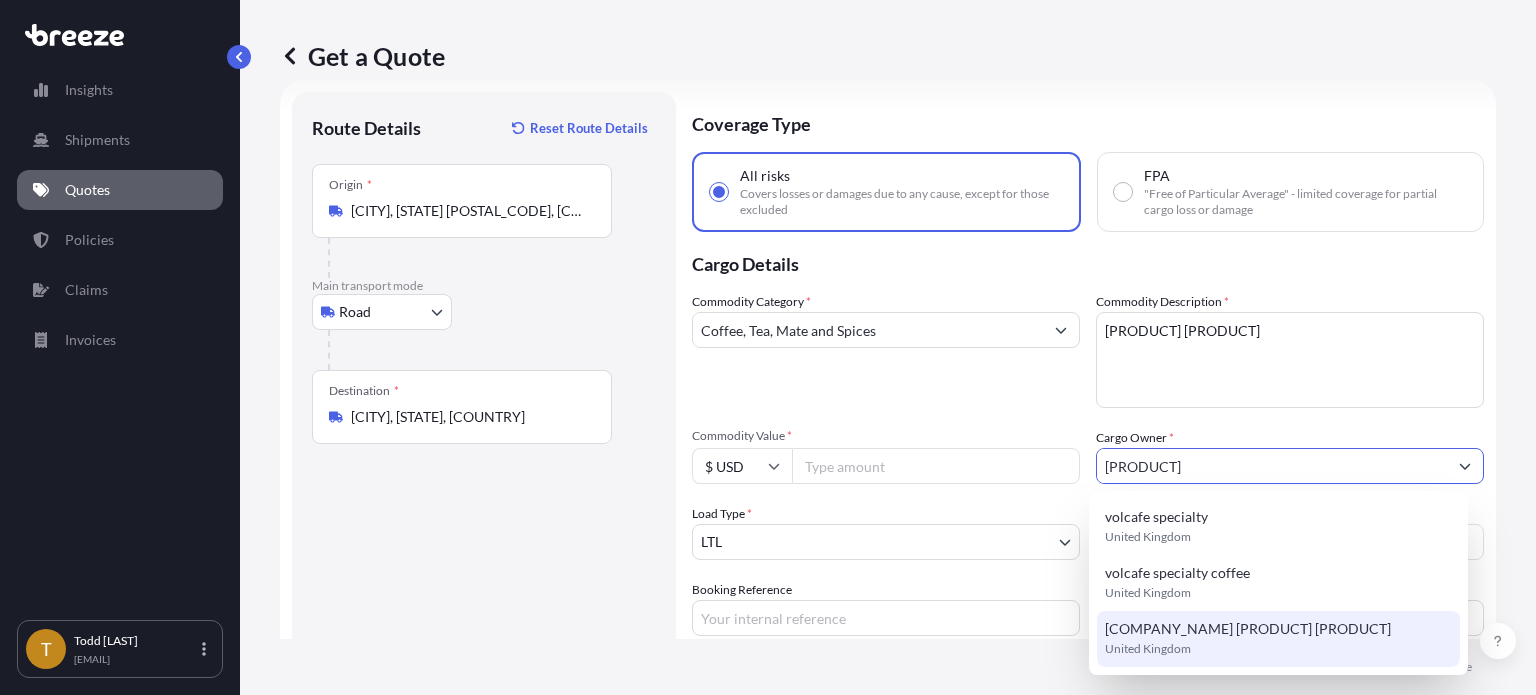 click on "[COMPANY_NAME] [PRODUCT] [PRODUCT]" at bounding box center [1248, 629] 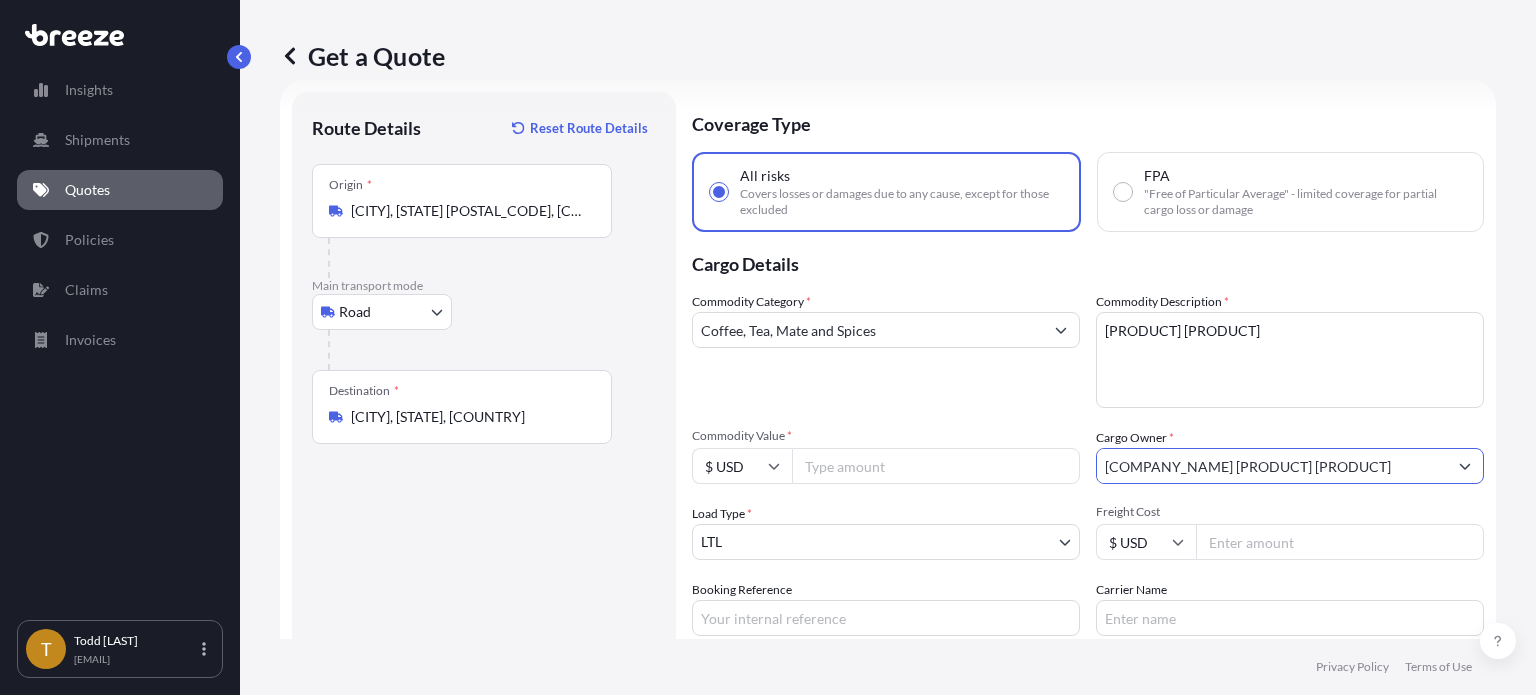 type on "[COMPANY_NAME] [PRODUCT] [PRODUCT]" 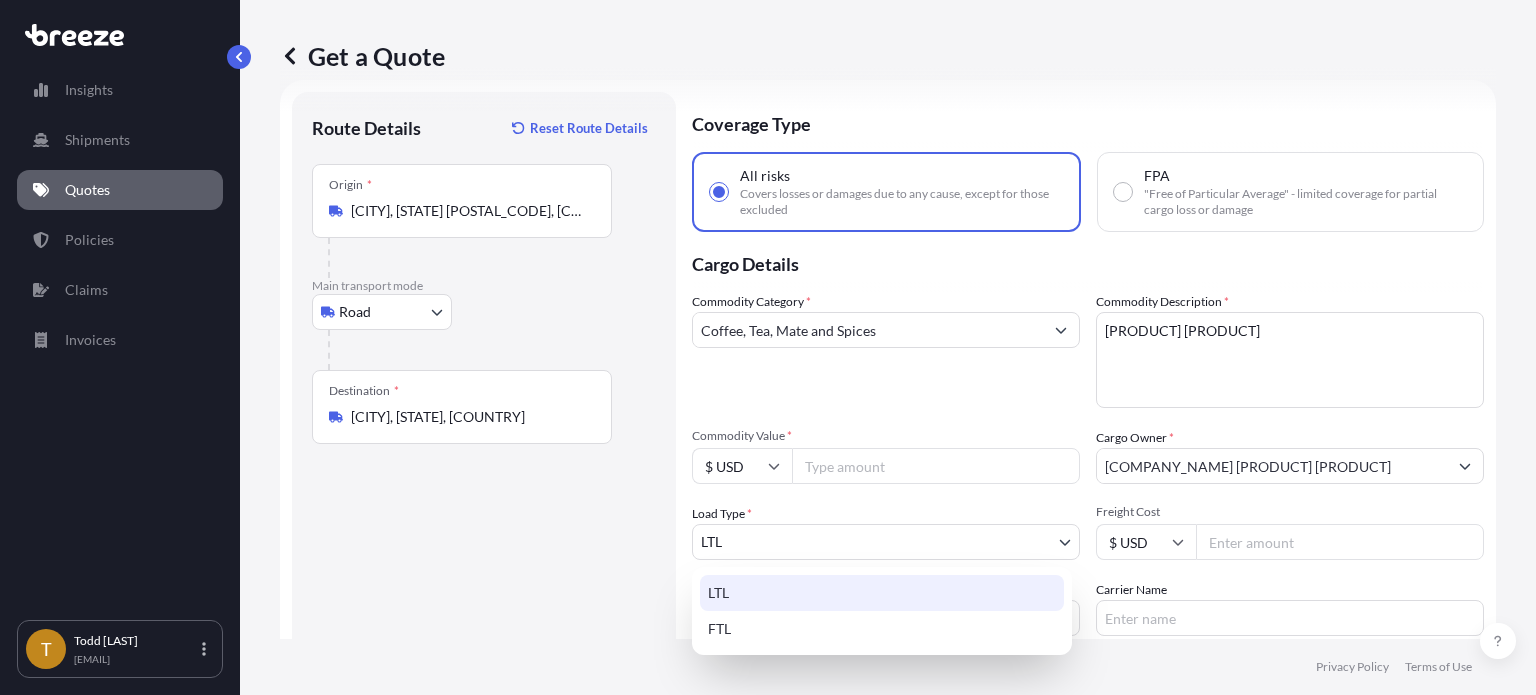 click on "Insights Shipments Quotes Policies Claims Invoices T [FIRST] [LAST] [EMAIL] Get a Quote Route Details Reset Route Details Place of loading Road Road Rail Origin * [CITY], [STATE] [POSTAL_CODE], [COUNTRY] Main transport mode Road Sea Air Road Rail Destination * [CITY], [STATE], [COUNTRY] Road Road Rail Place of Discharge Coverage Type All risks Covers losses or damages due to any cause, except for those excluded FPA "Free of Particular Average" - limited coverage for partial cargo loss or damage Cargo Details Commodity Category * [PRODUCT], [PRODUCT], [PRODUCT] and [PRODUCT] Commodity Description * [PRODUCT] [PRODUCT] Commodity Value   * $ USD [NUMBER].00 Cargo Owner * [COMPANY_NAME] Load Type * LTL LTL FTL Freight Cost   $ USD Booking Reference Carrier Name Special Conditions Hazardous Temperature Controlled Fragile Livestock Bulk Cargo Bagged Goods Used Goods Get a Quote Privacy Policy Terms of Use" at bounding box center [768, 422] 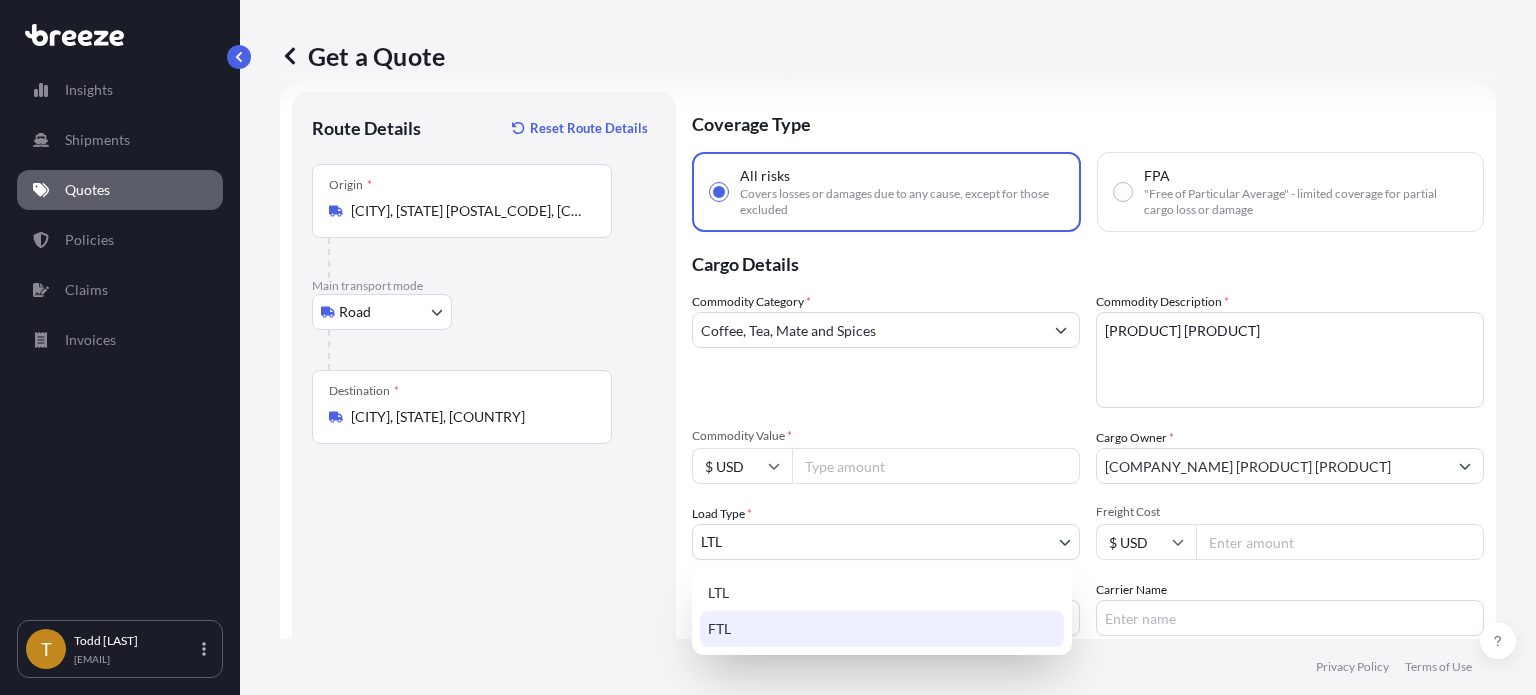 click on "FTL" at bounding box center [882, 629] 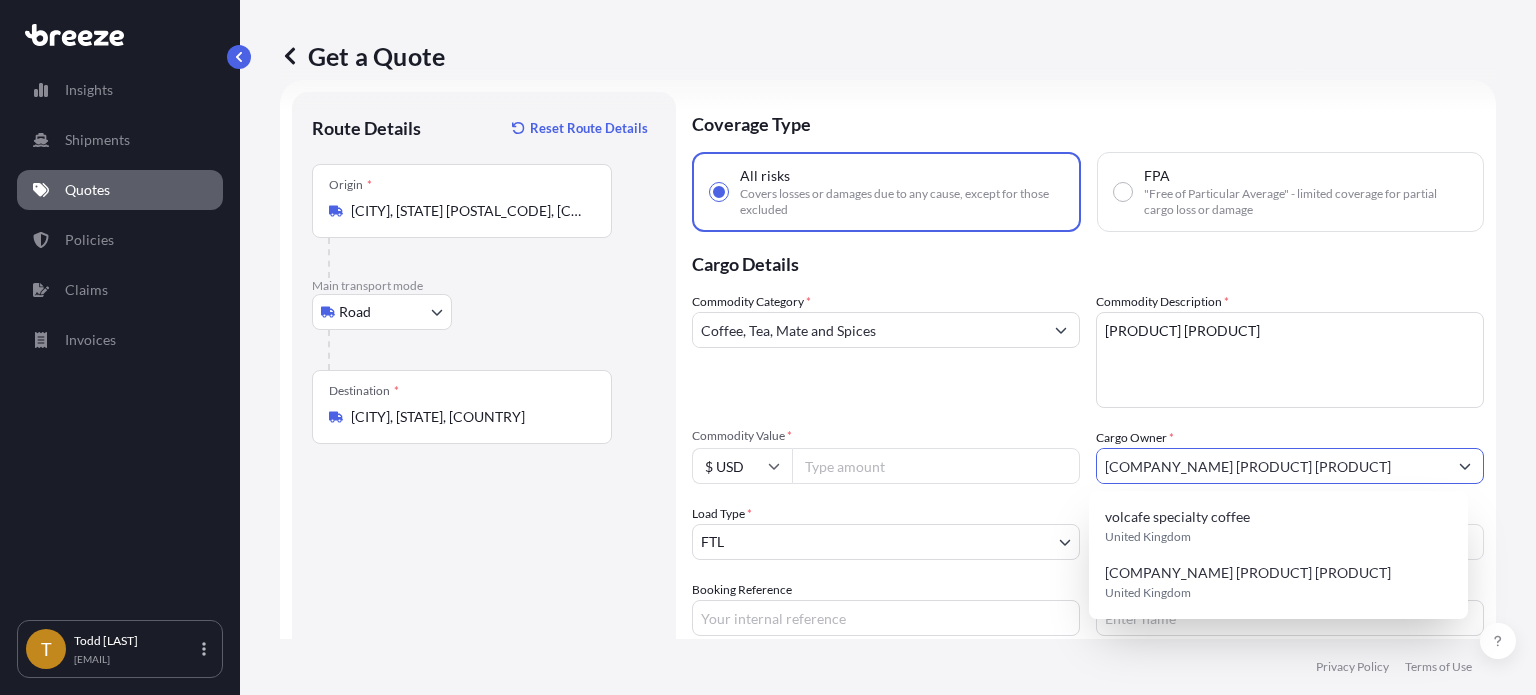 click on "[COMPANY_NAME] [PRODUCT] [PRODUCT]" at bounding box center [1272, 466] 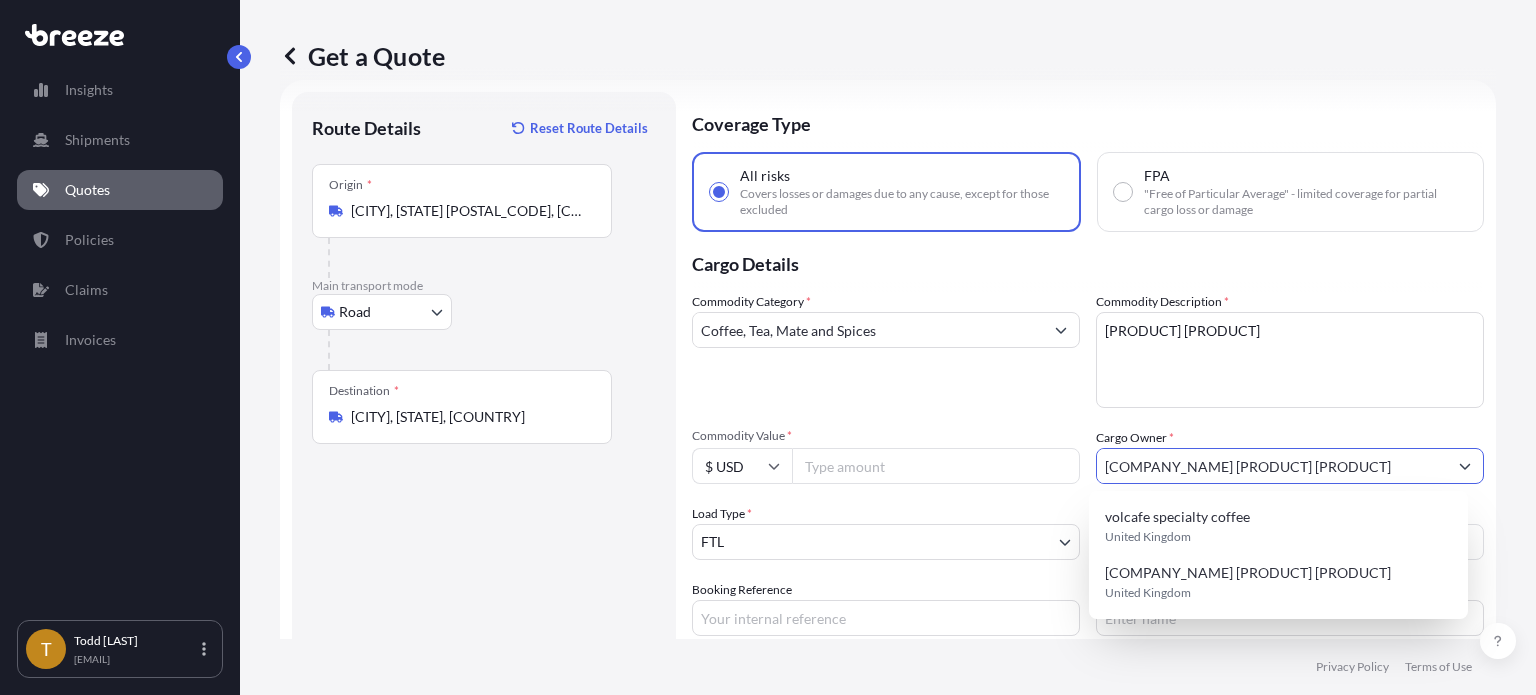 click on "[COMPANY_NAME] [PRODUCT] [PRODUCT]" at bounding box center [1272, 466] 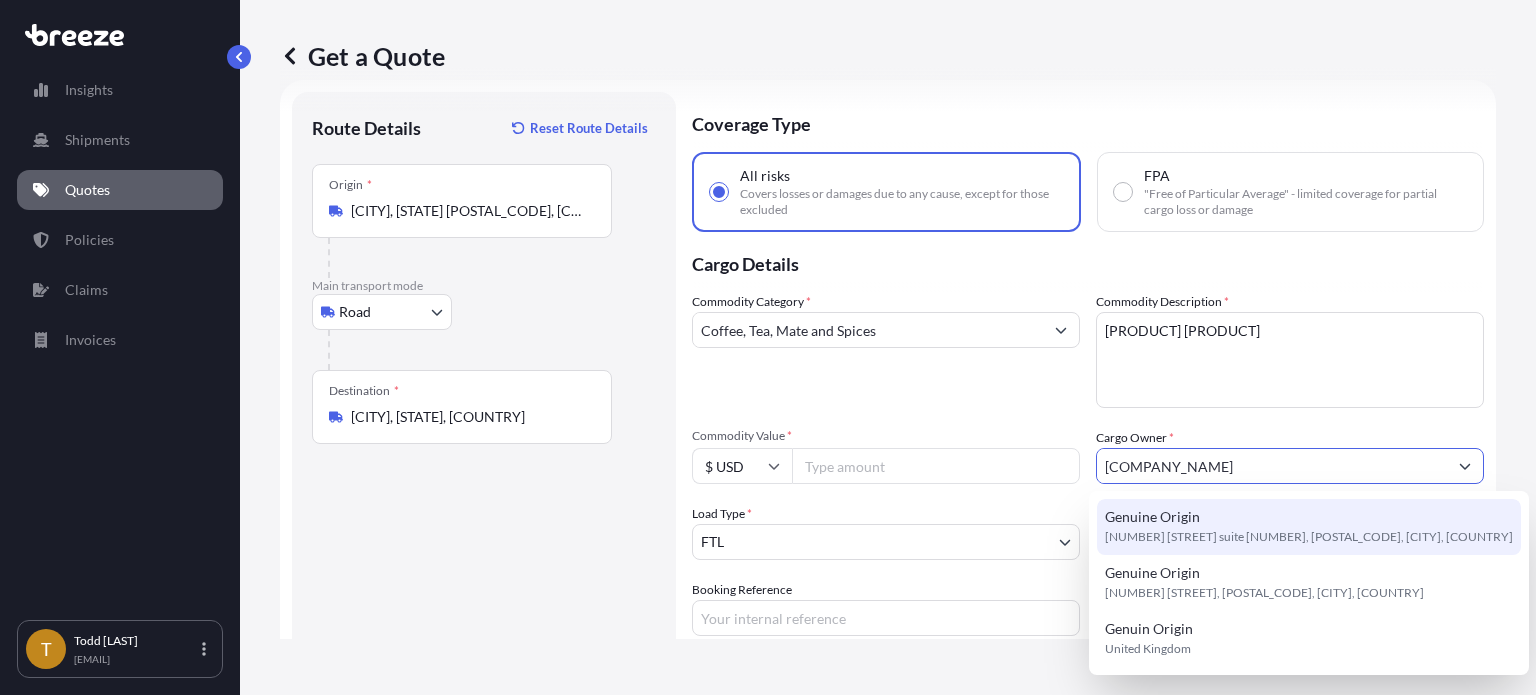 click on "Genuine Origin" at bounding box center [1152, 517] 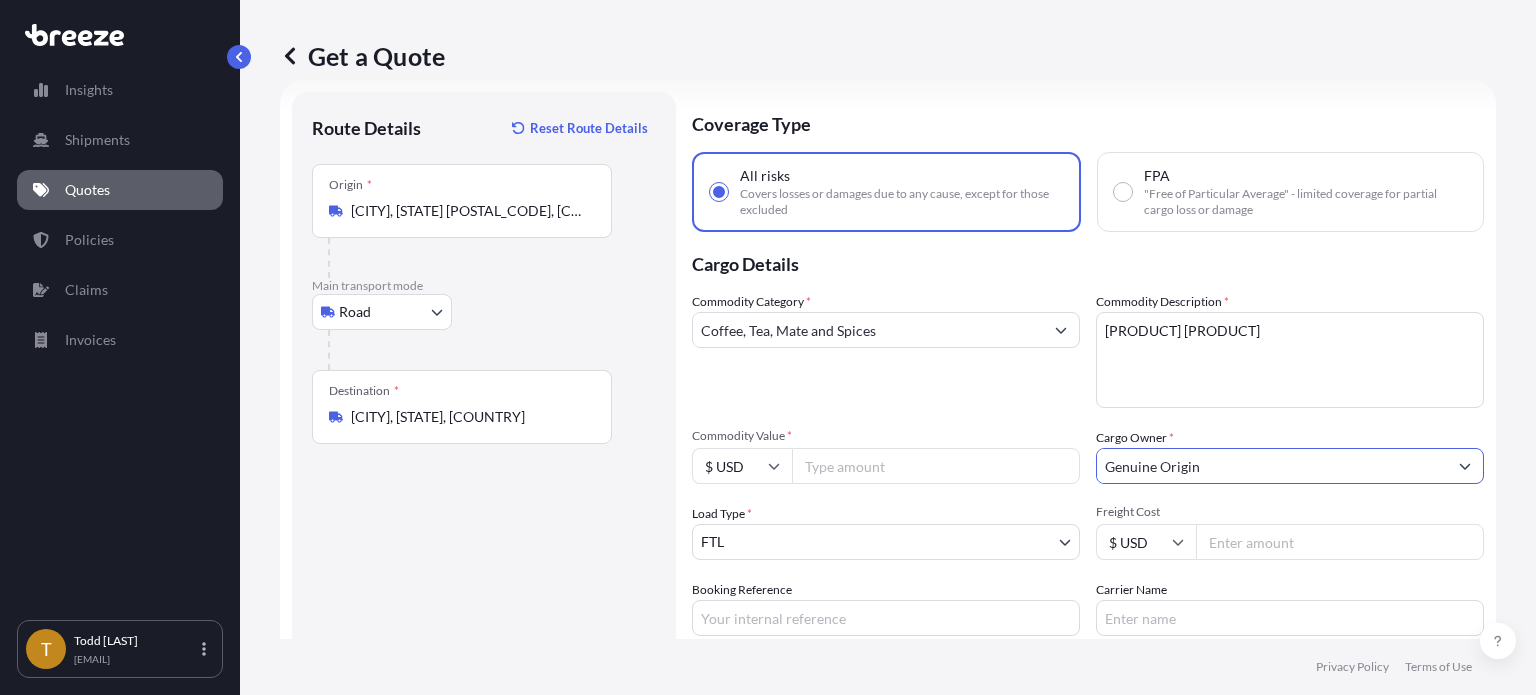 type on "Genuine Origin" 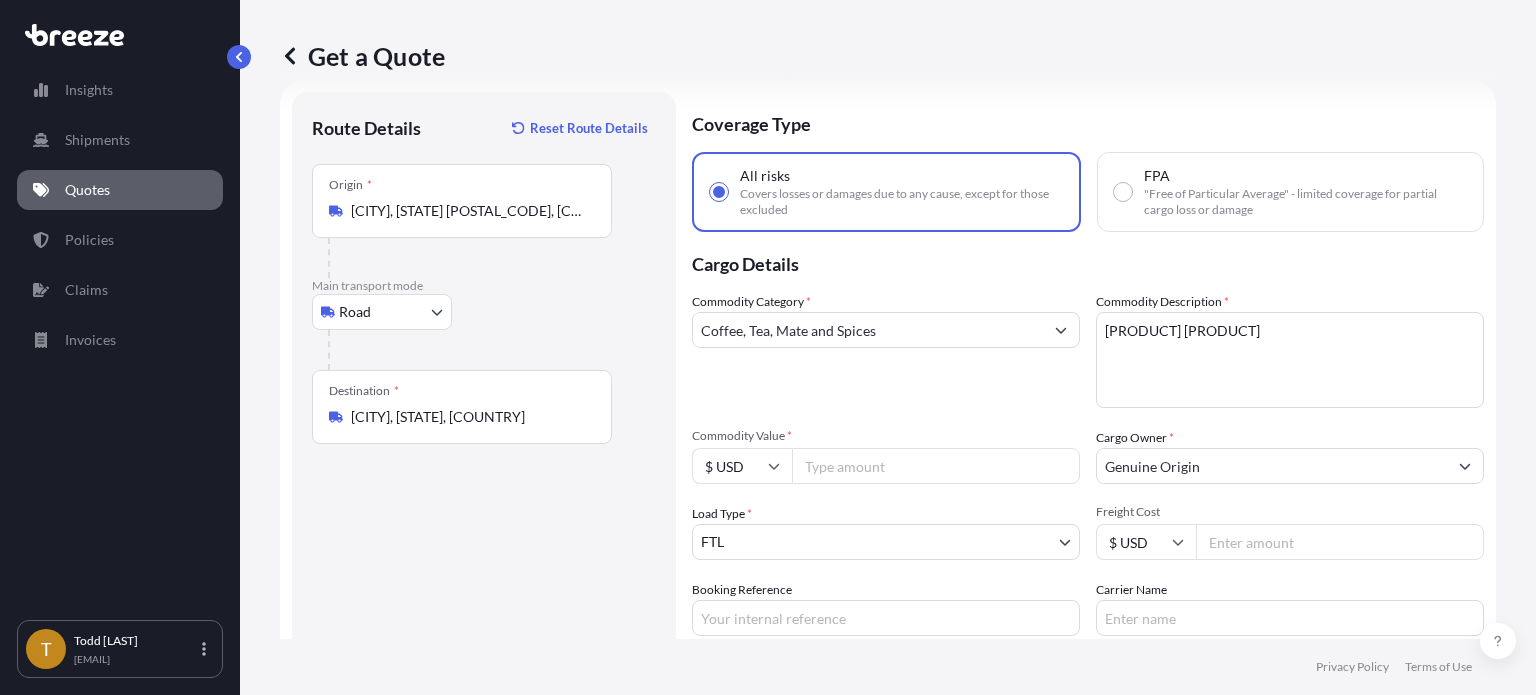 click on "Freight Cost" at bounding box center (1340, 542) 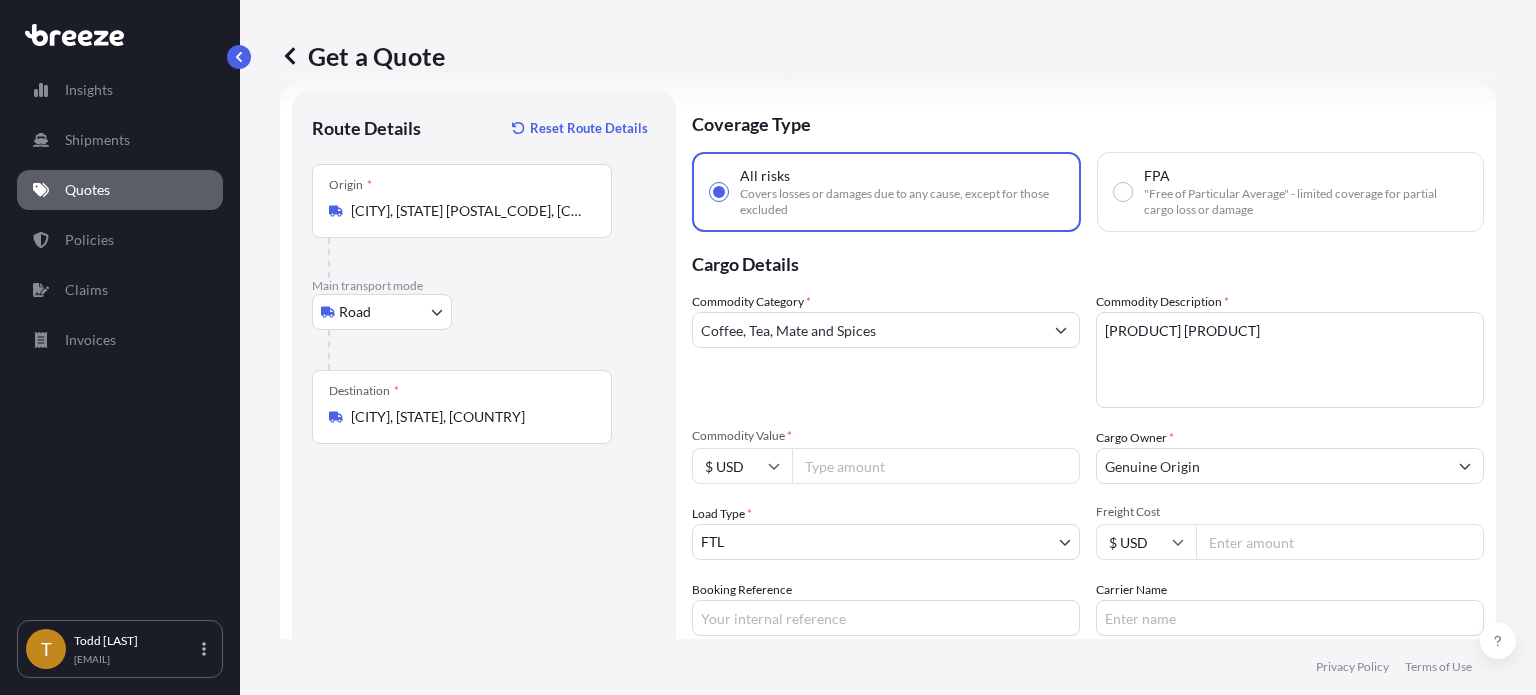 type on "[NUMBER]" 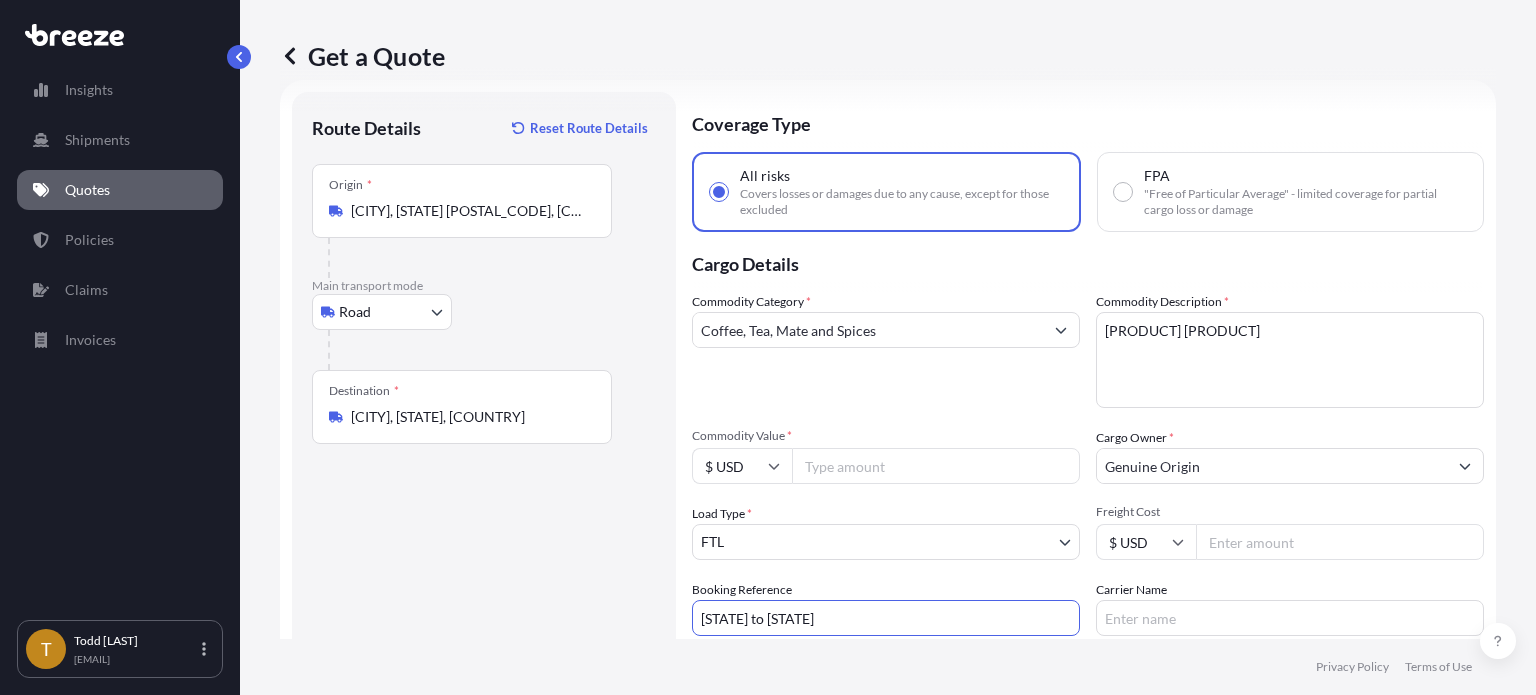 type on "[STATE] to [STATE]" 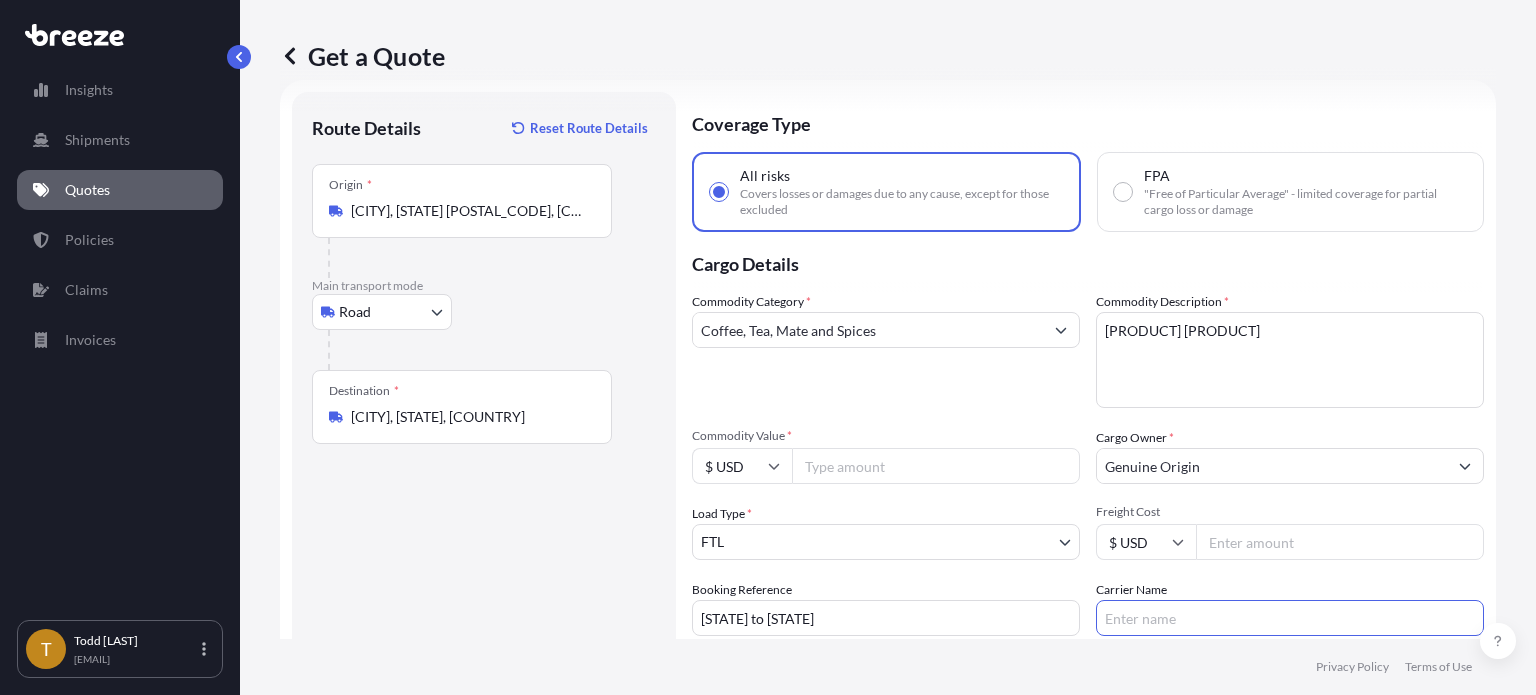 scroll, scrollTop: 212, scrollLeft: 0, axis: vertical 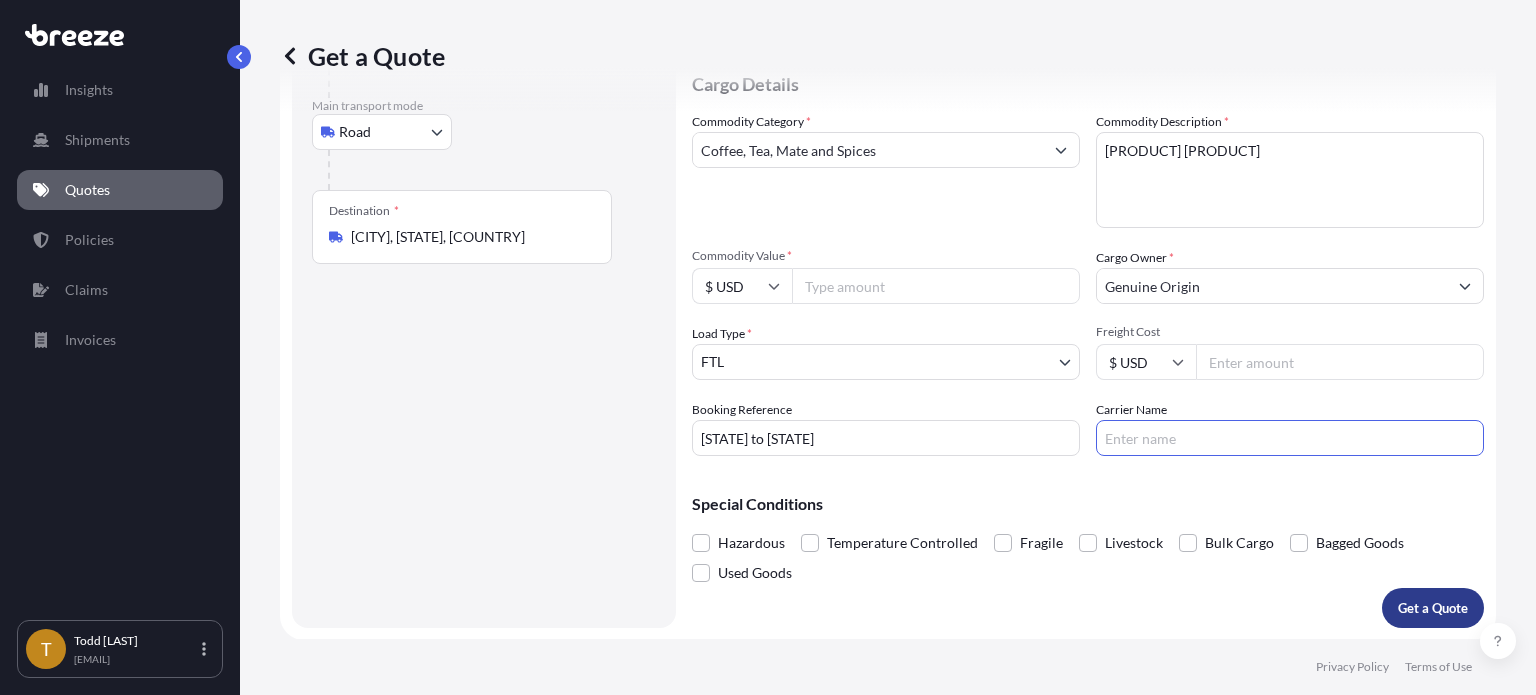 click on "Get a Quote" at bounding box center [1433, 608] 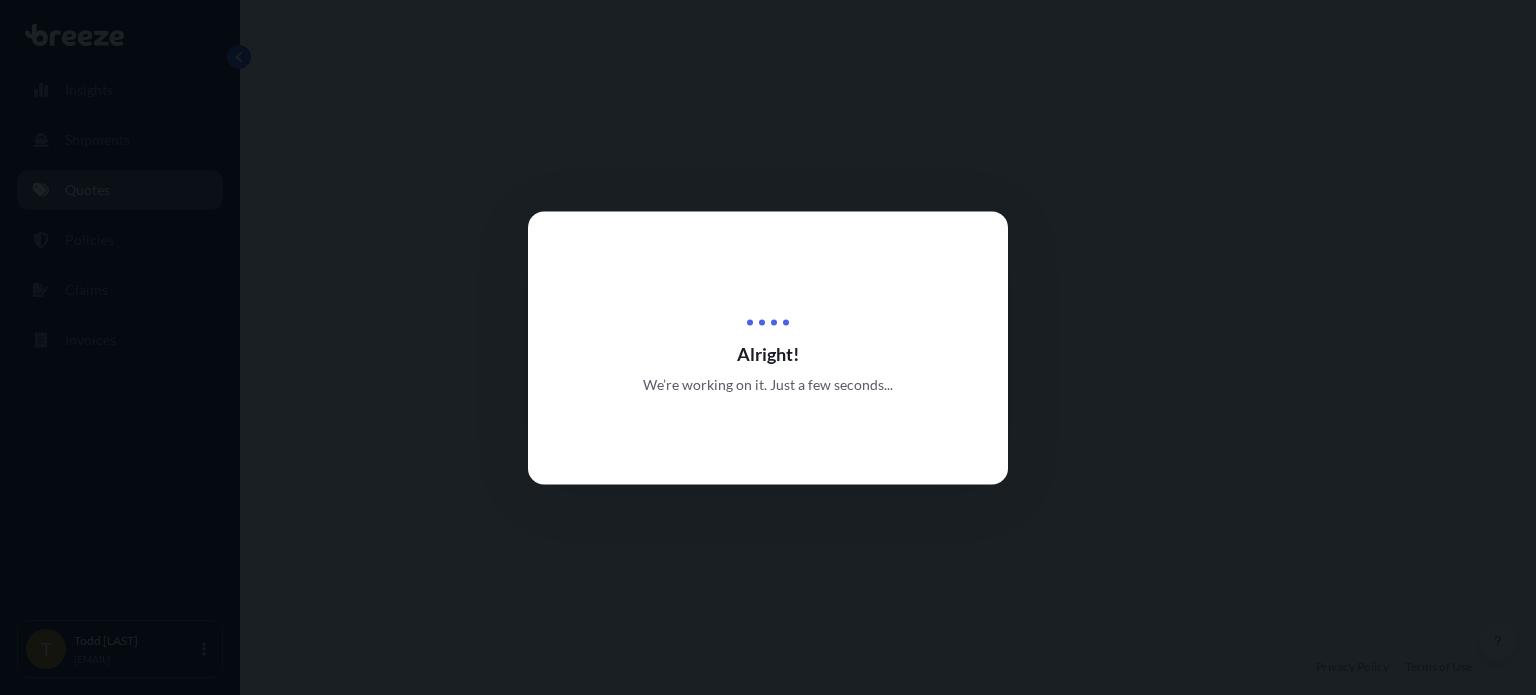 scroll, scrollTop: 0, scrollLeft: 0, axis: both 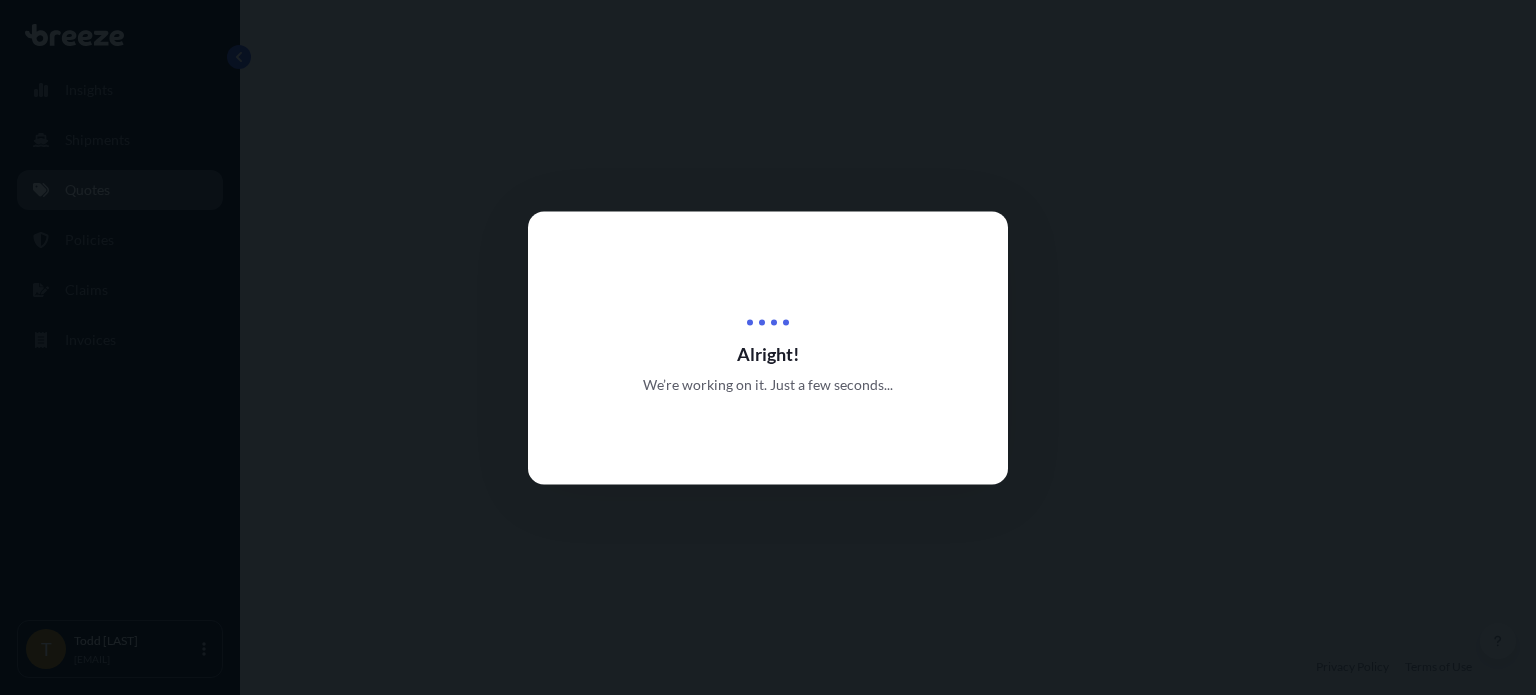 select on "2" 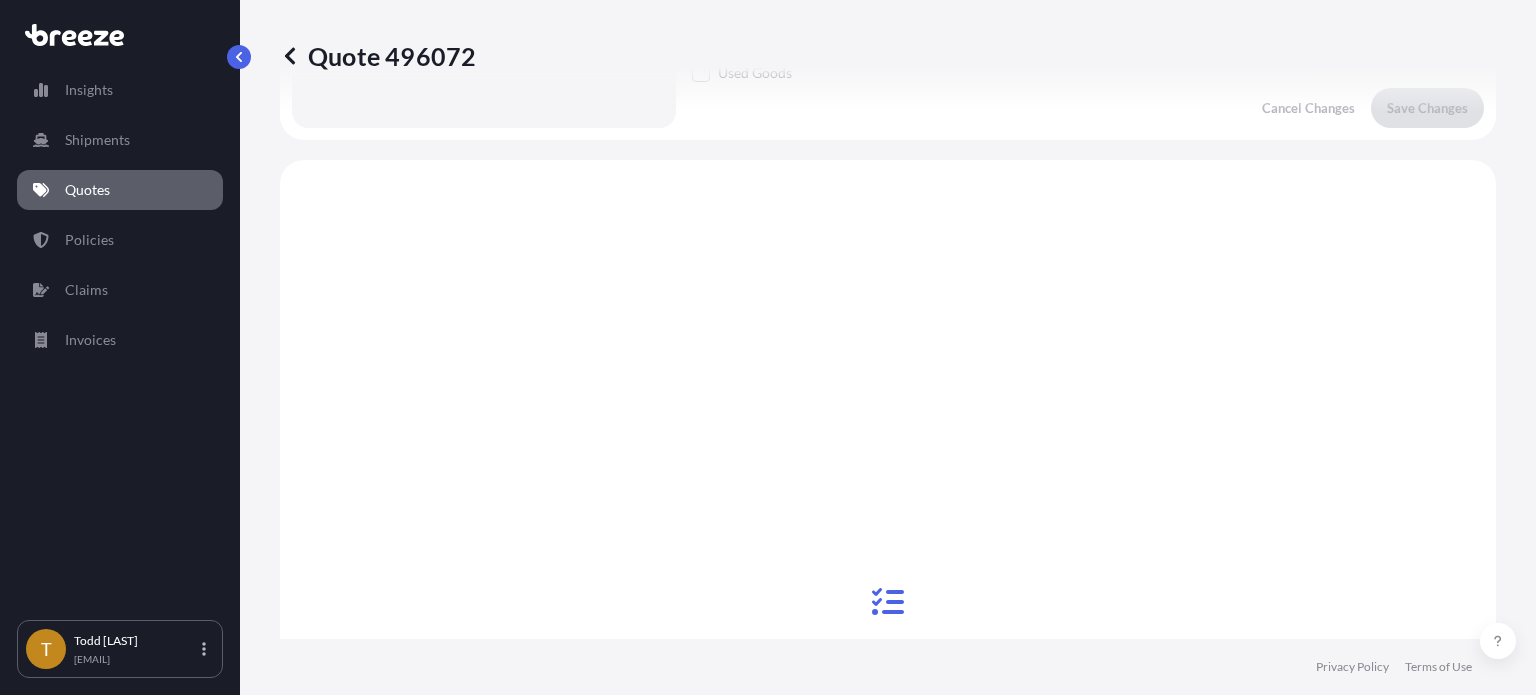 scroll, scrollTop: 771, scrollLeft: 0, axis: vertical 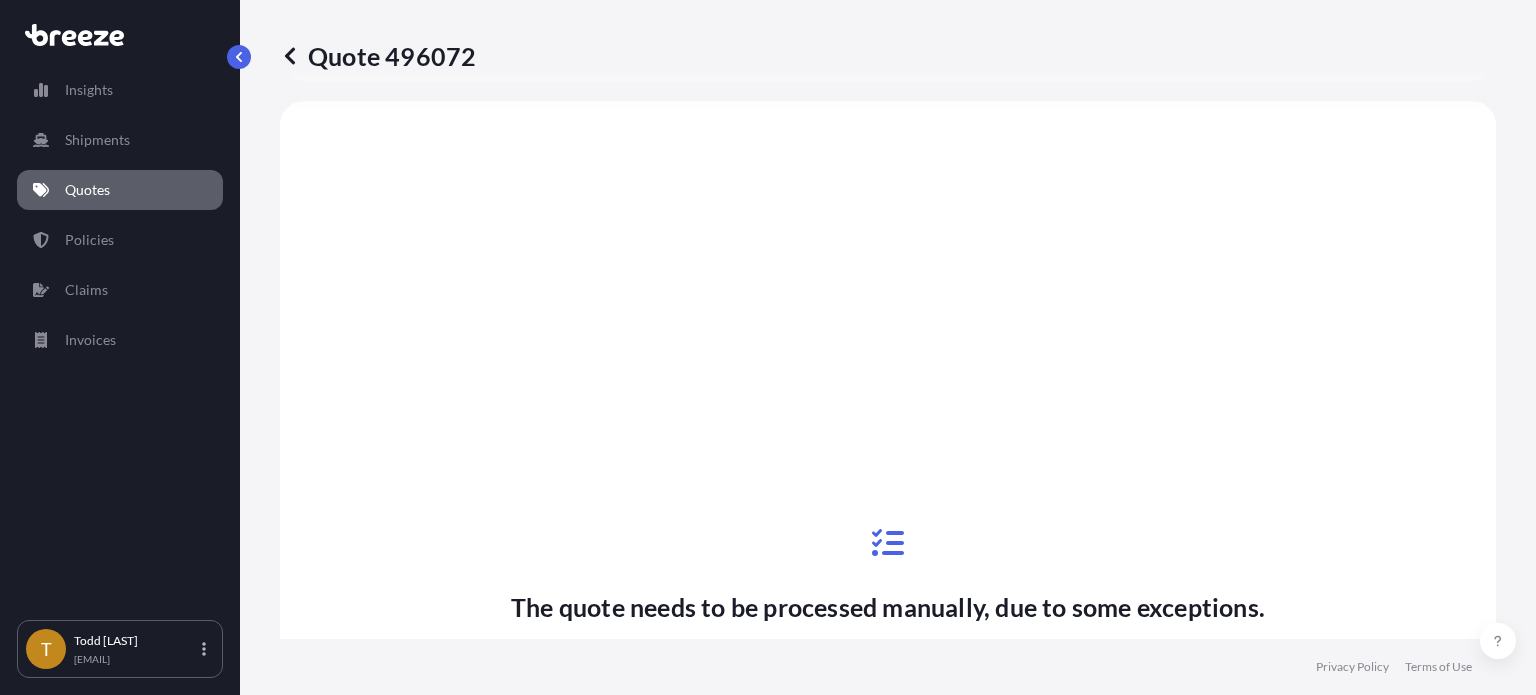 click on "Quotes" at bounding box center (87, 190) 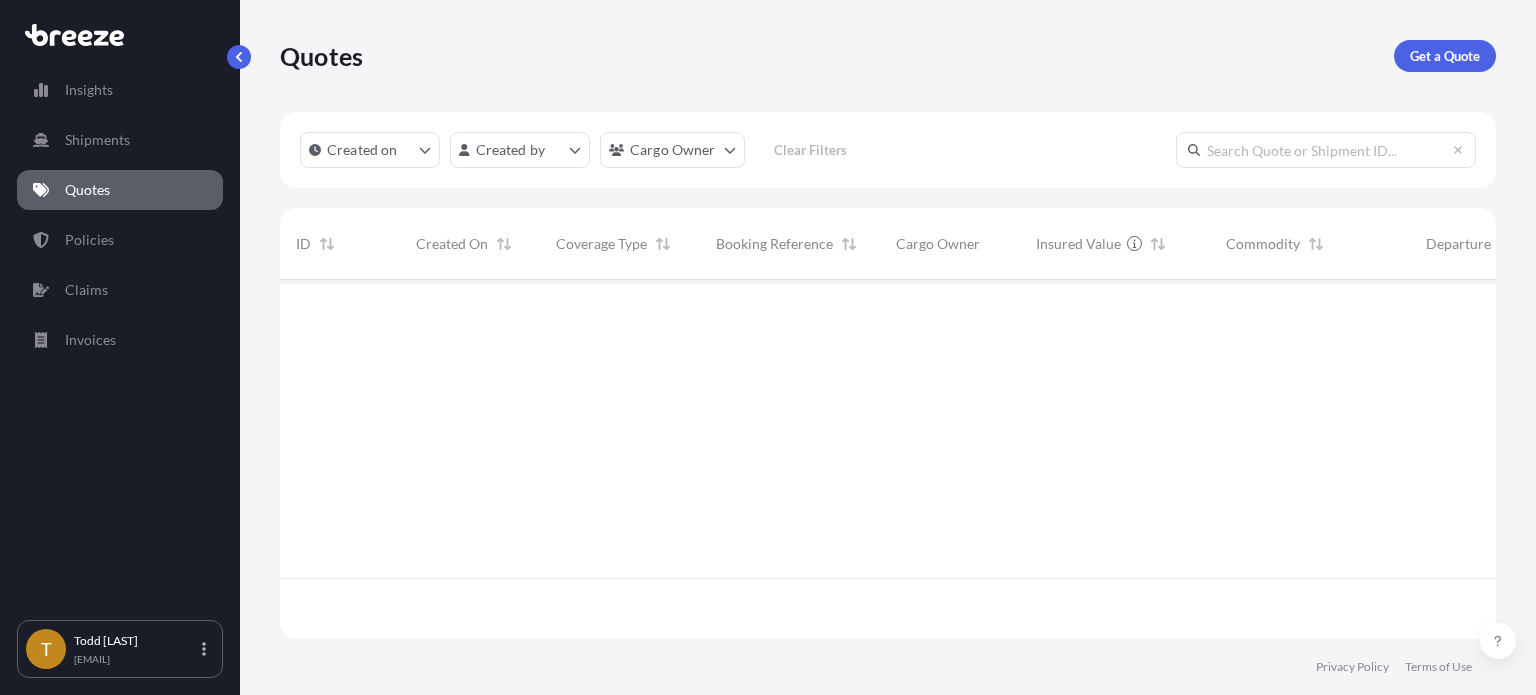 scroll, scrollTop: 16, scrollLeft: 16, axis: both 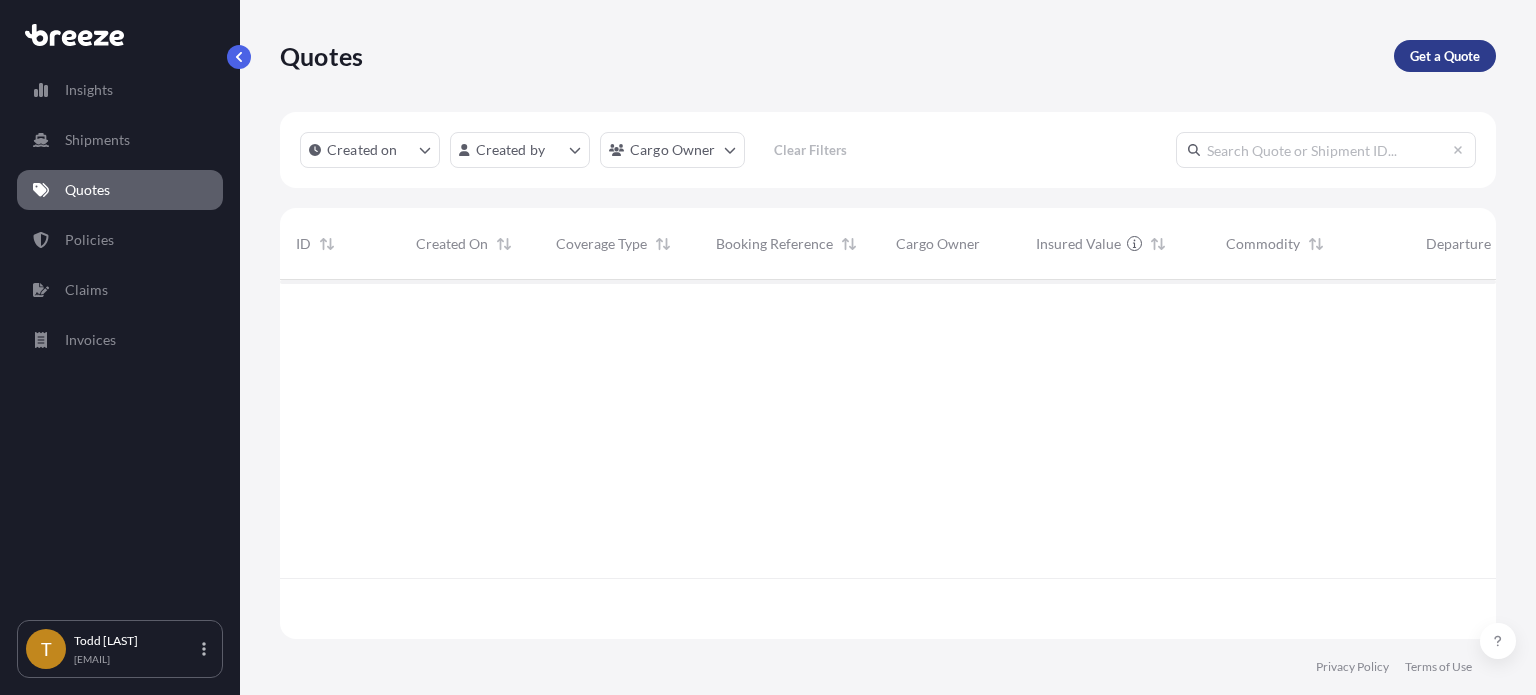 click on "Get a Quote" at bounding box center [1445, 56] 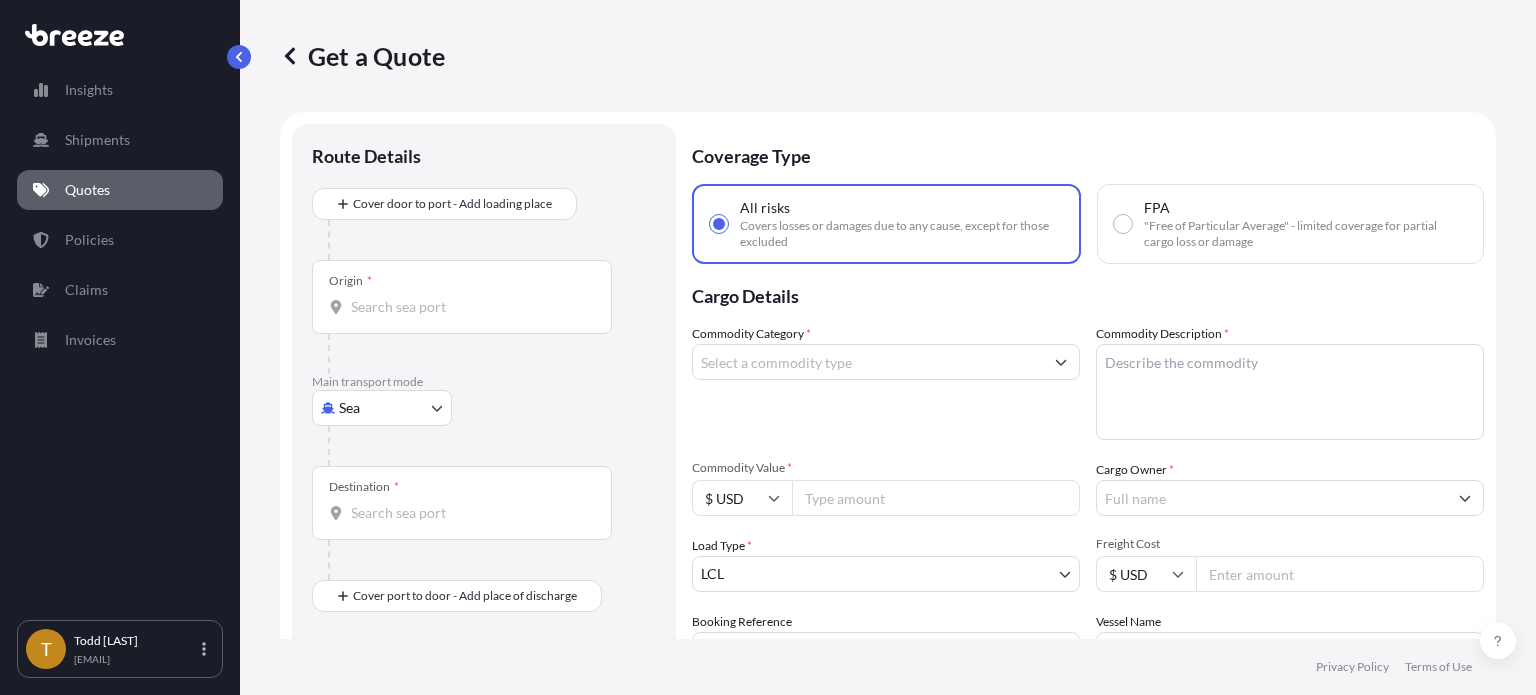 scroll, scrollTop: 32, scrollLeft: 0, axis: vertical 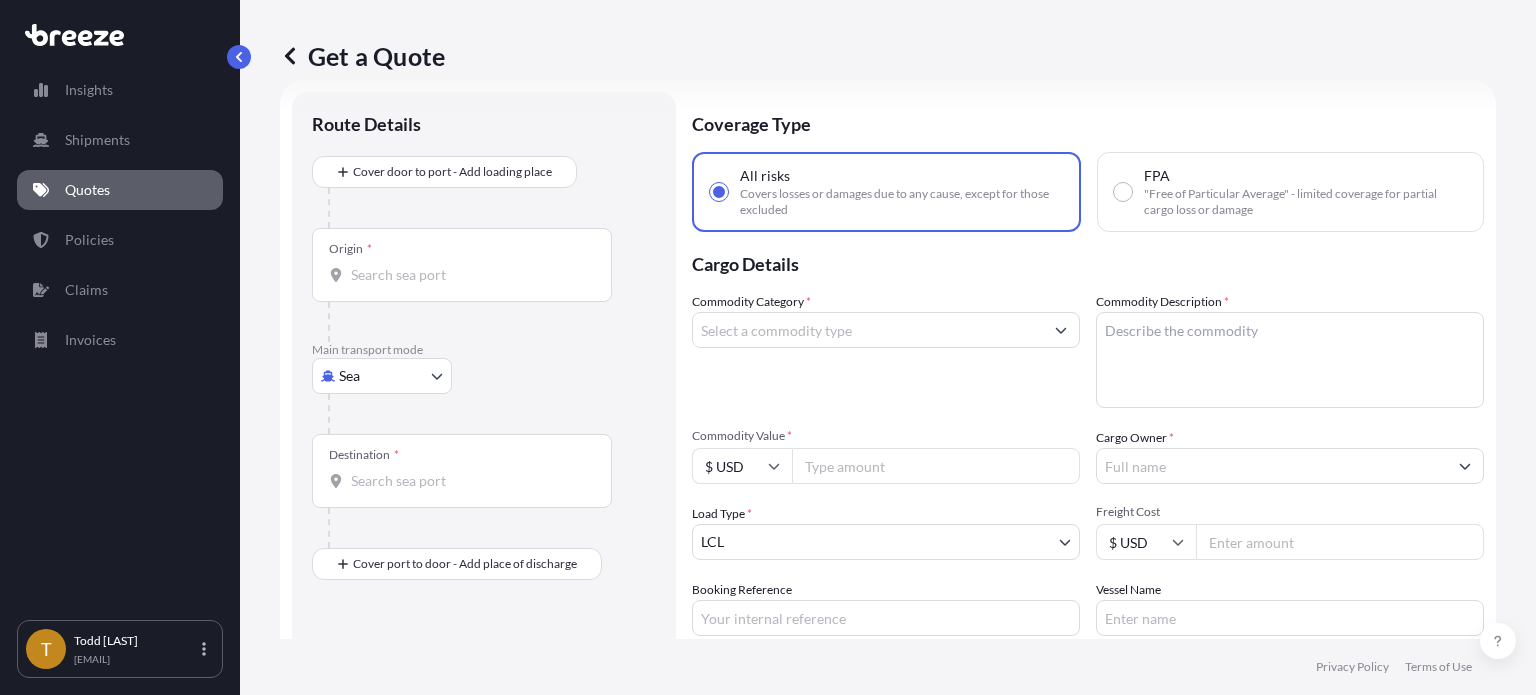 click on "Insights Shipments Quotes Policies Claims Invoices T [FIRST] [LAST] [EMAIL] Get a Quote Route Details Cover door to port - Add loading place Place of loading Road Road Rail Origin * Main transport mode Sea Sea Air Road Rail Destination * Cover port to door - Add place of discharge Road Road Rail Place of Discharge Coverage Type All risks Covers losses or damages due to any cause, except for those excluded FPA "Free of Particular Average" - limited coverage for partial cargo loss or damage Cargo Details Commodity Category * Commodity Description * Commodity Value   * $ USD Cargo Owner * Load Type * LCL LCL FCL Freight Cost   $ USD Booking Reference Vessel Name Special Conditions Hazardous Temperature Controlled Fragile Livestock Bulk Cargo Bagged Goods Used Goods Get a Quote Privacy Policy Terms of Use" at bounding box center [768, 422] 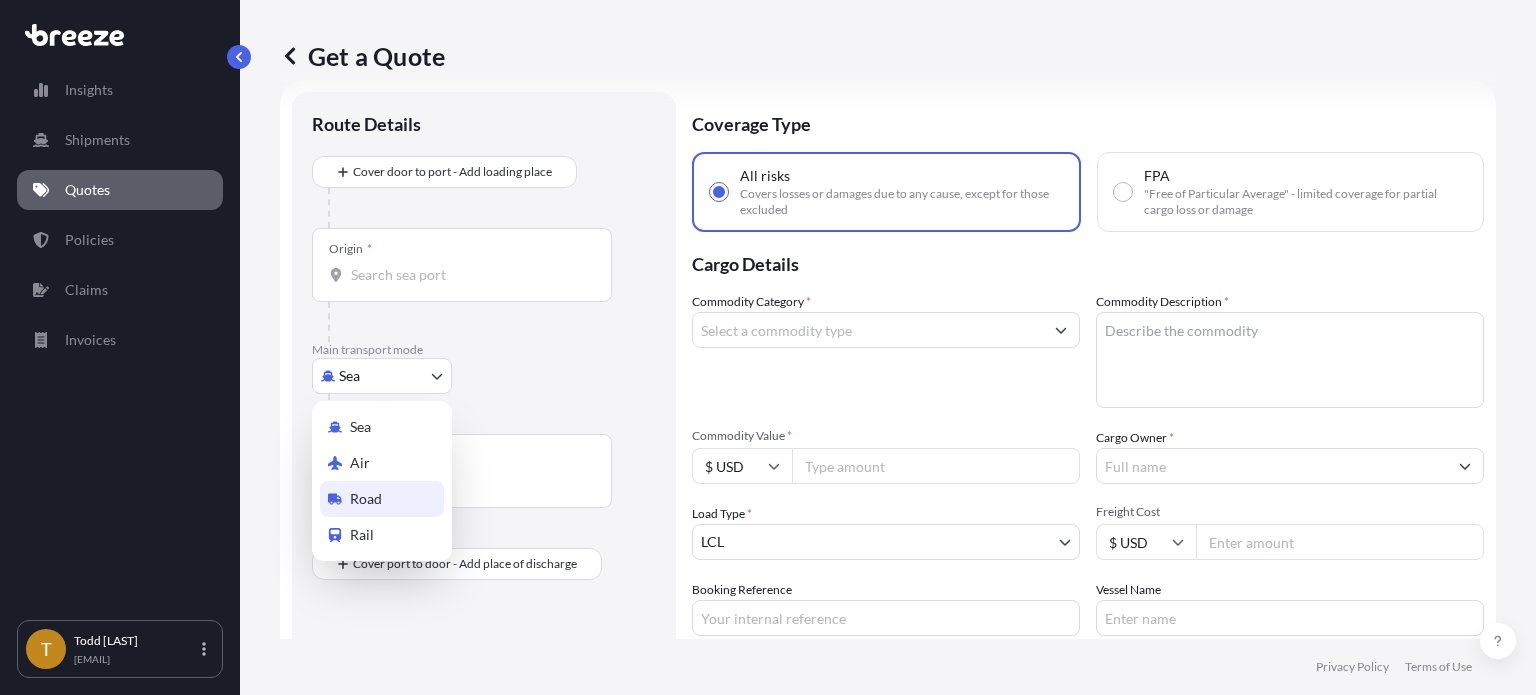 click on "Road" at bounding box center [366, 499] 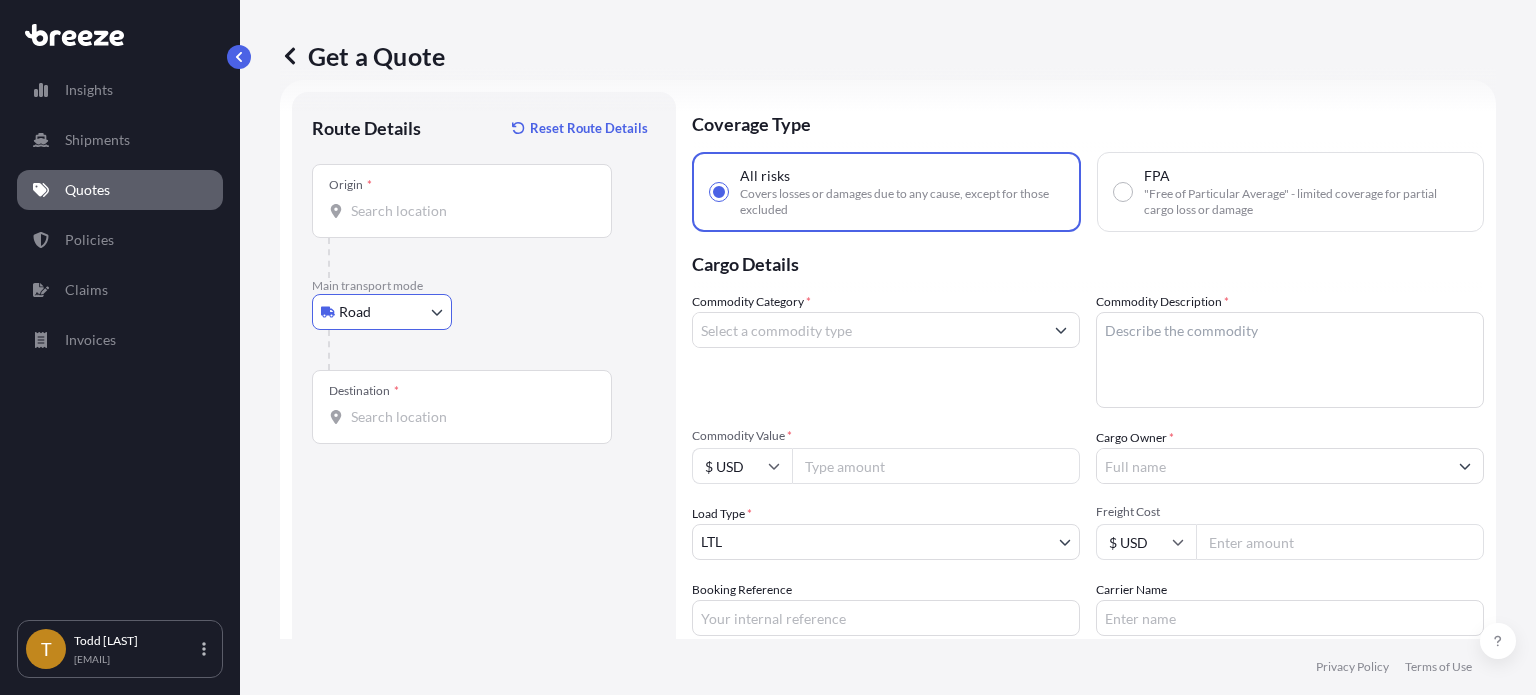 click on "Origin *" at bounding box center (469, 211) 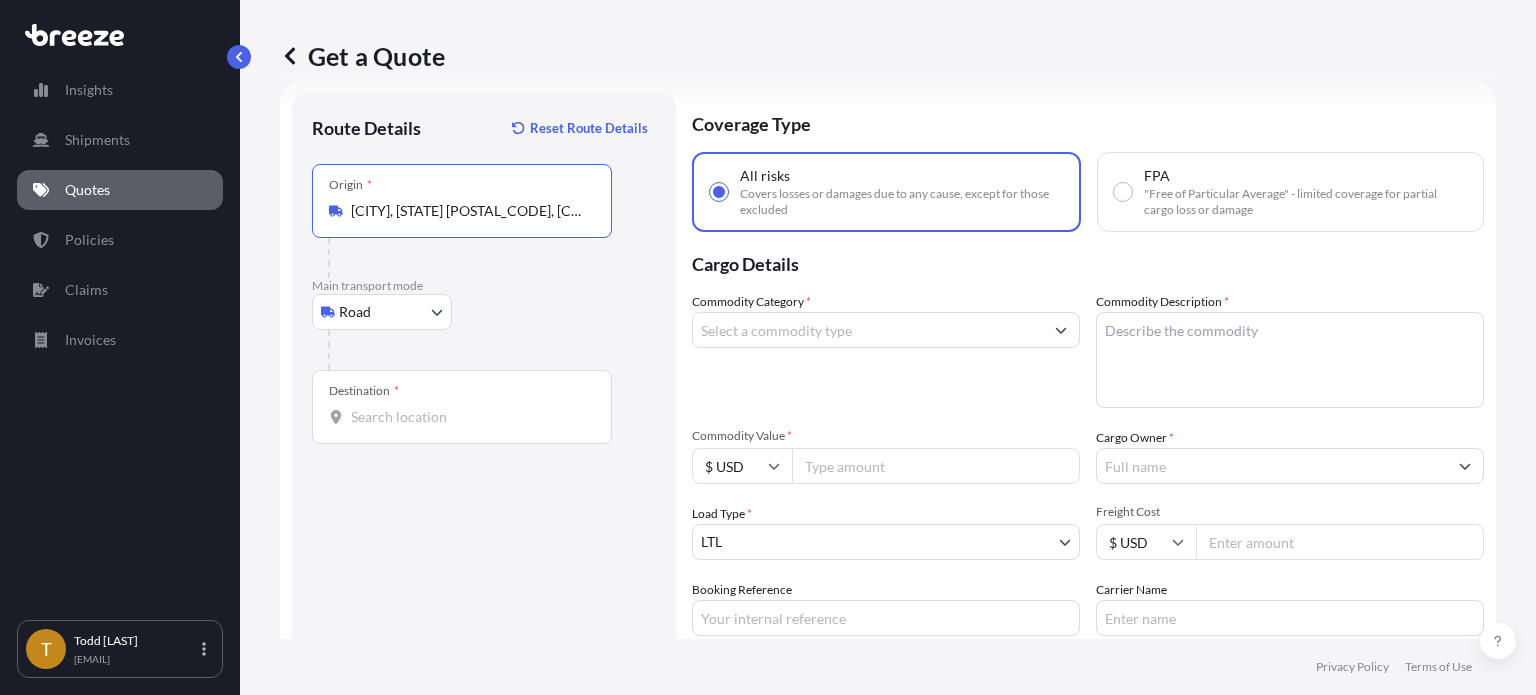 type on "[CITY], [STATE] [POSTAL_CODE], [COUNTRY]" 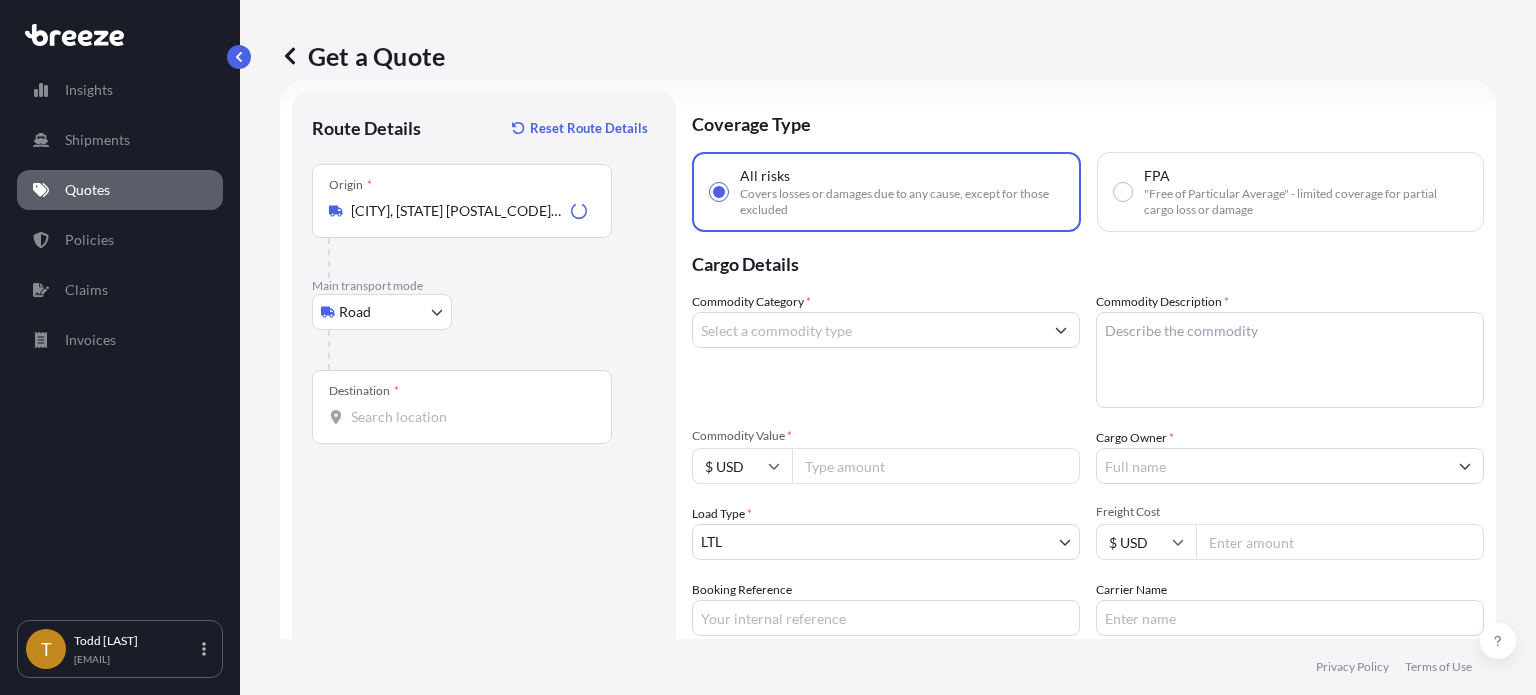 click on "Destination *" at bounding box center (462, 407) 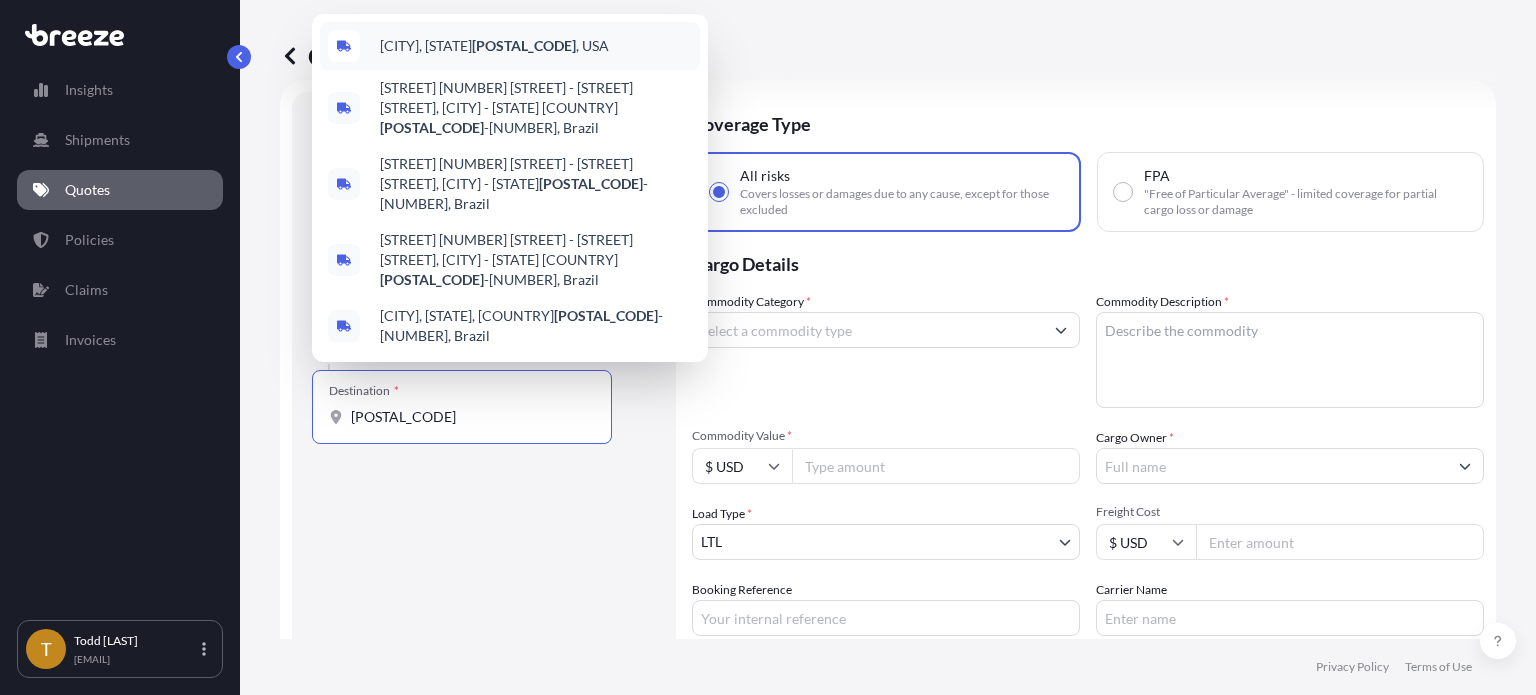 click on "[CITY], [STATE] [POSTAL_CODE] , [COUNTRY]" at bounding box center (510, 46) 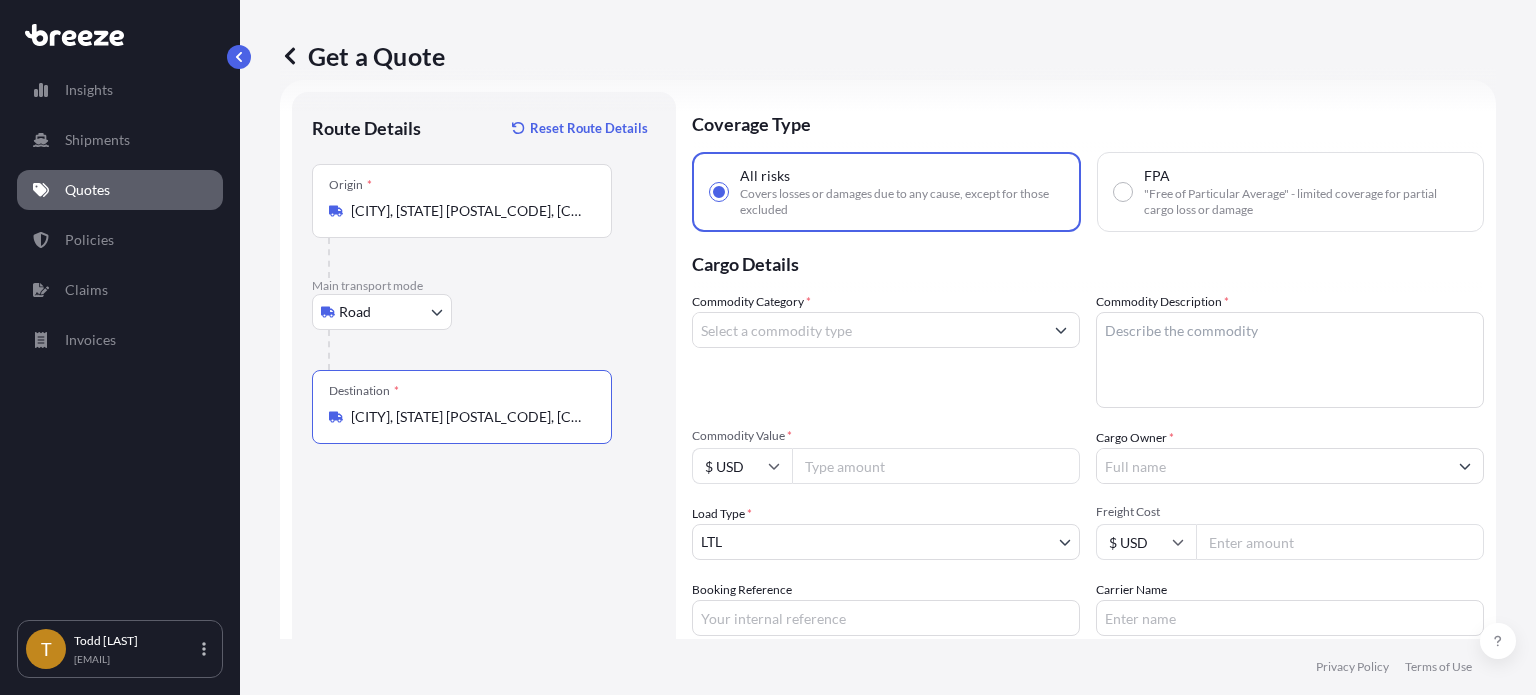 type on "[CITY], [STATE] [POSTAL_CODE], [COUNTRY]" 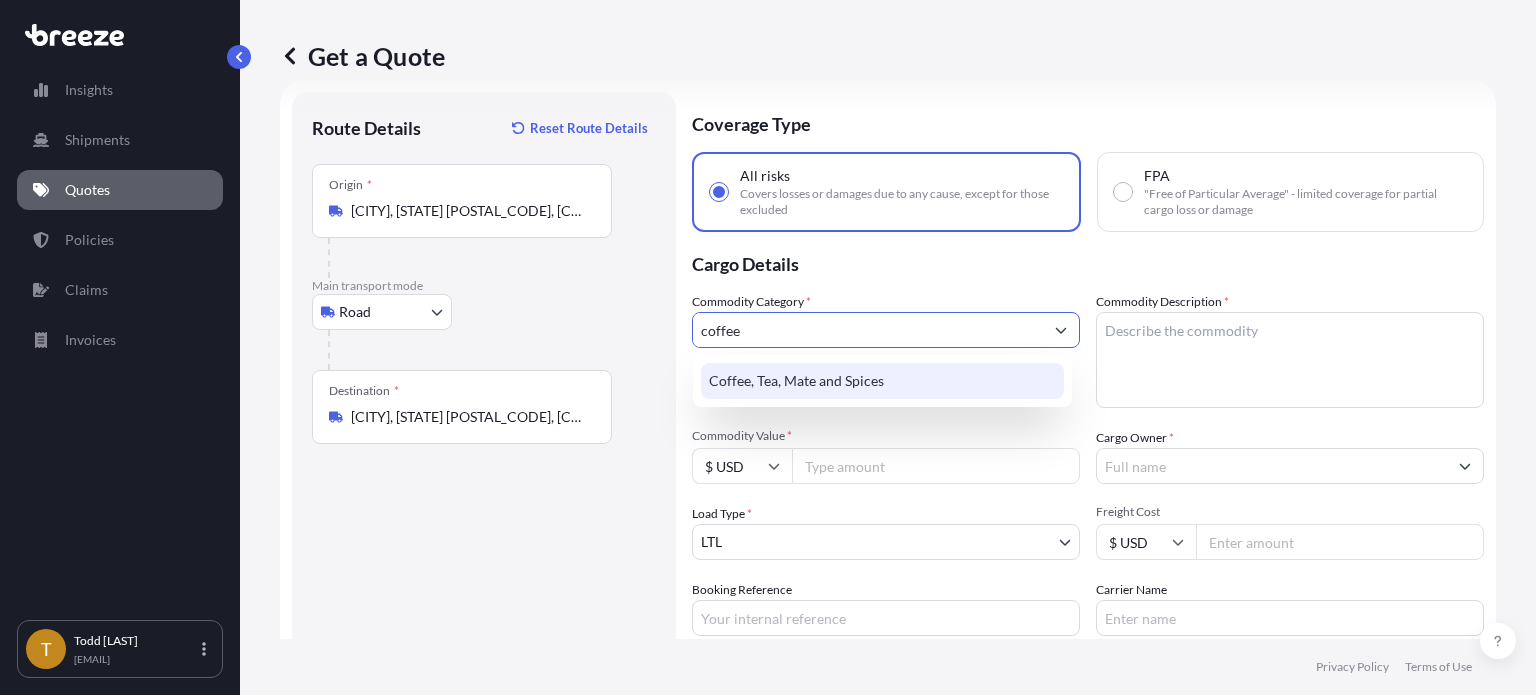 click on "Coffee, Tea, Mate and Spices" at bounding box center (882, 381) 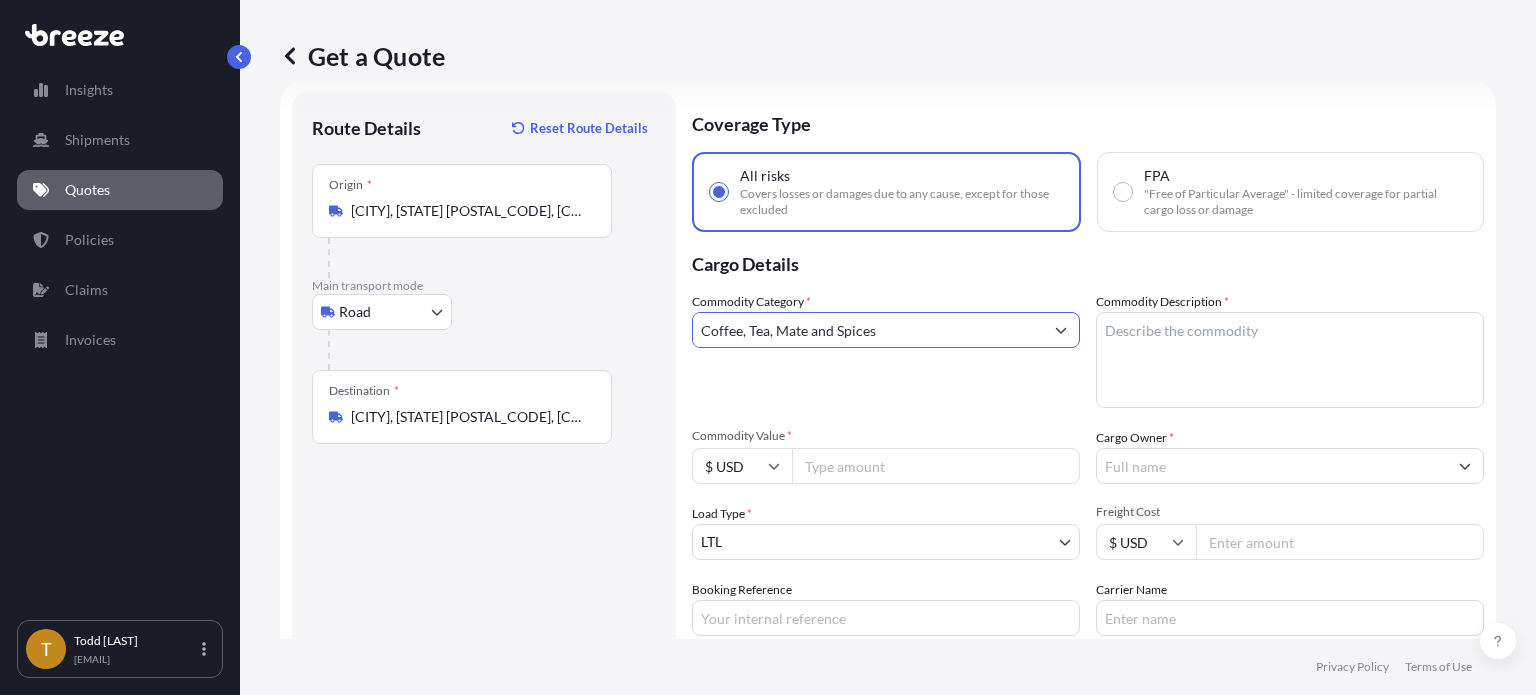 type on "Coffee, Tea, Mate and Spices" 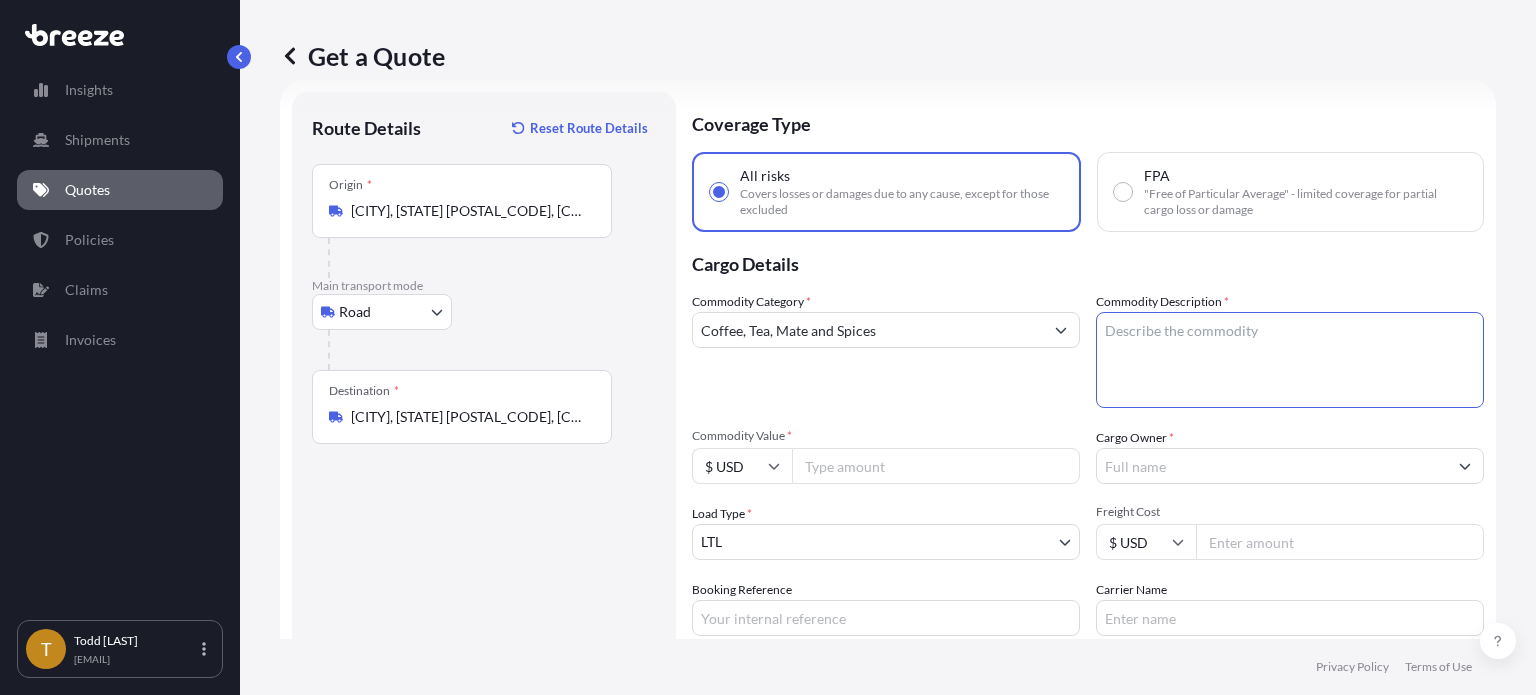 click on "Commodity Description *" at bounding box center [1290, 360] 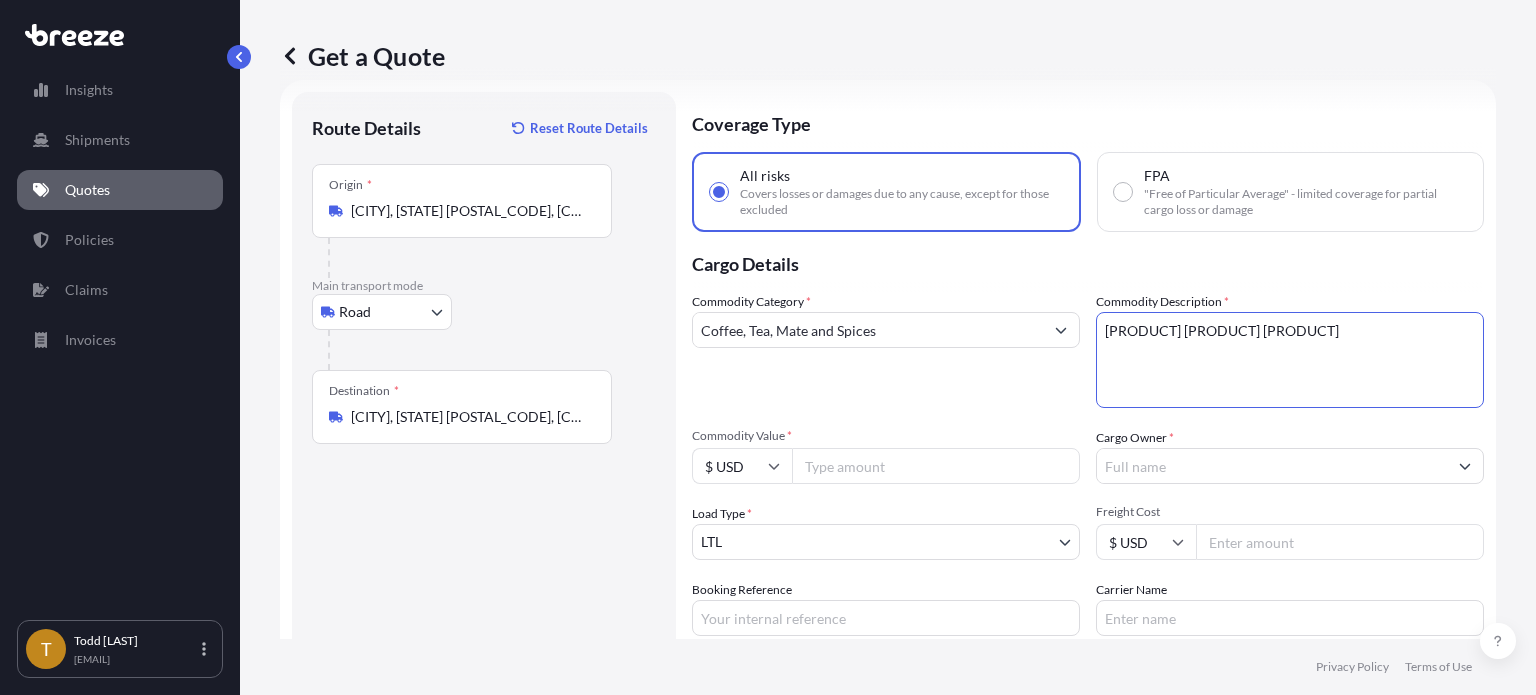type on "[PRODUCT] [PRODUCT] [PRODUCT]" 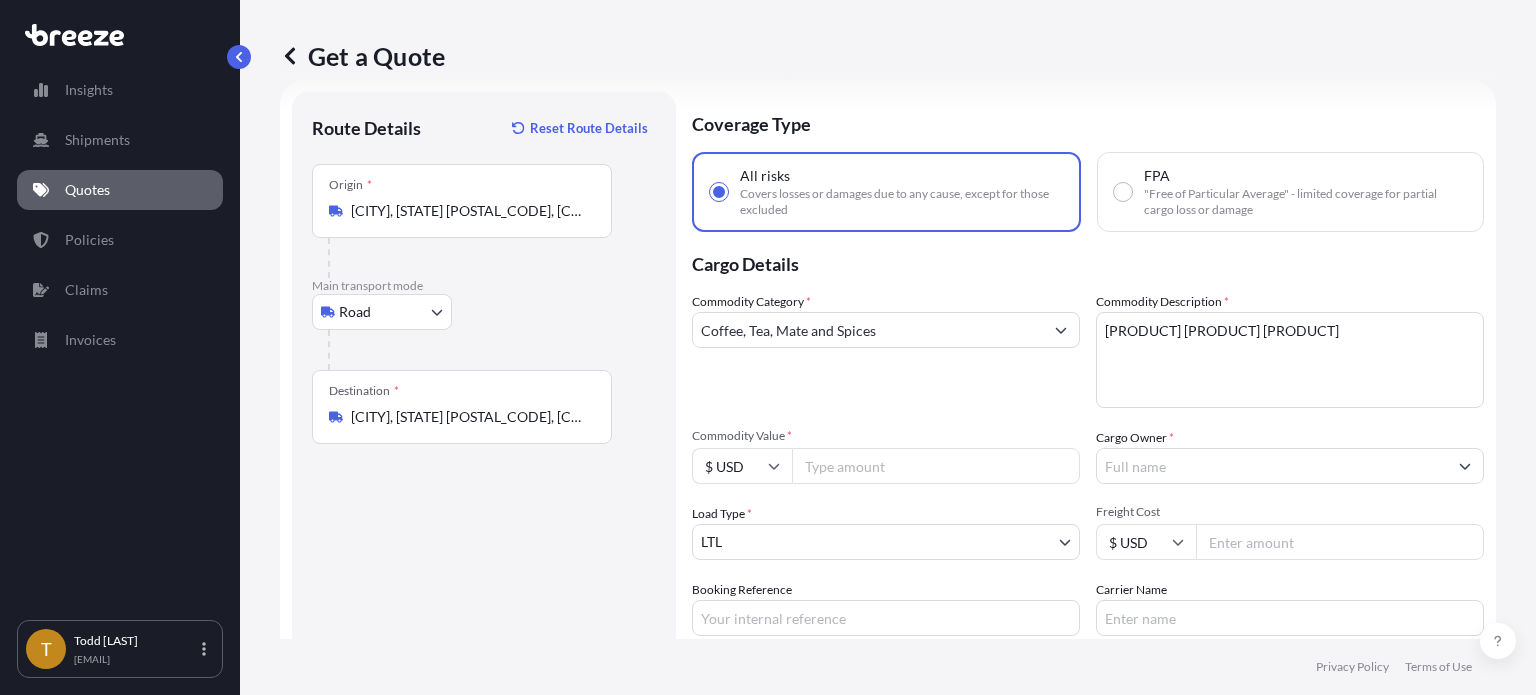 click on "Commodity Value   *" at bounding box center (936, 466) 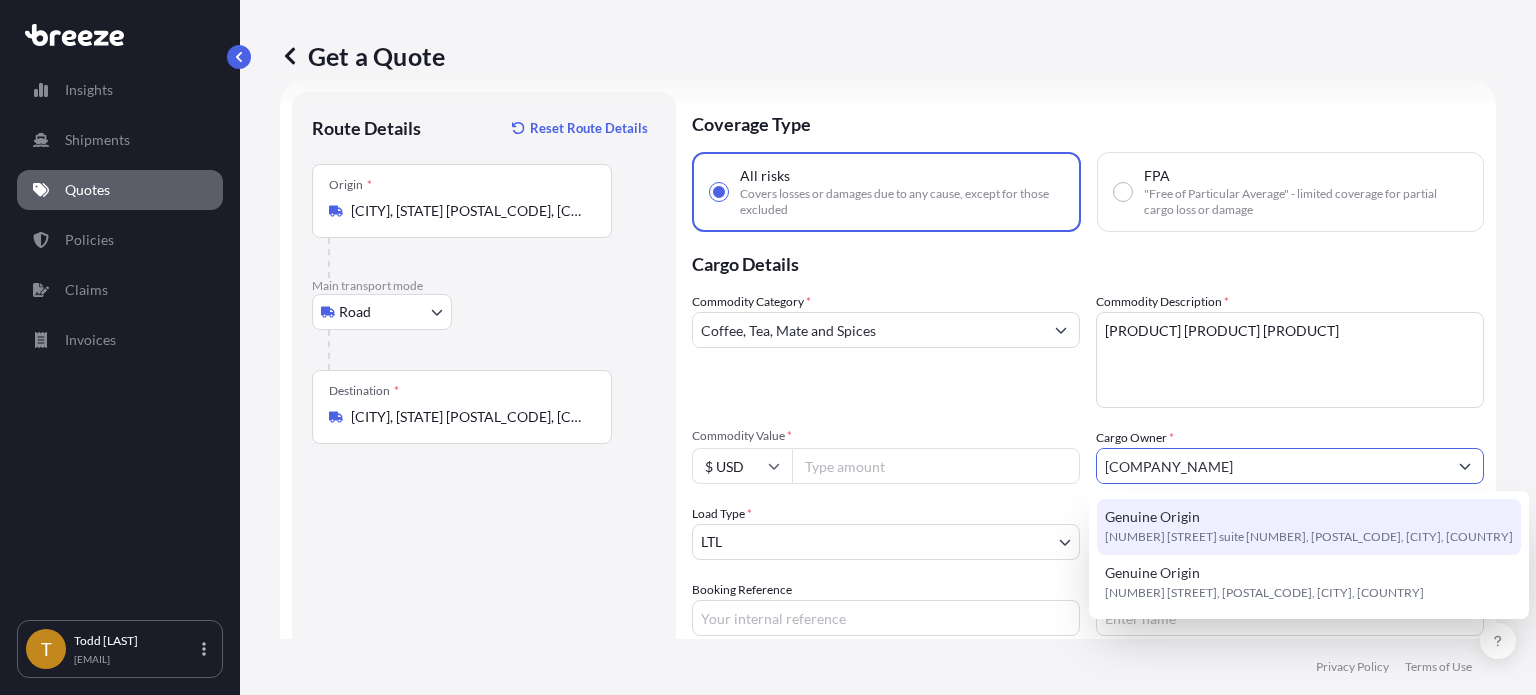 click on "[NUMBER] [STREET] suite [NUMBER], [POSTAL_CODE], [CITY], [COUNTRY]" at bounding box center (1309, 537) 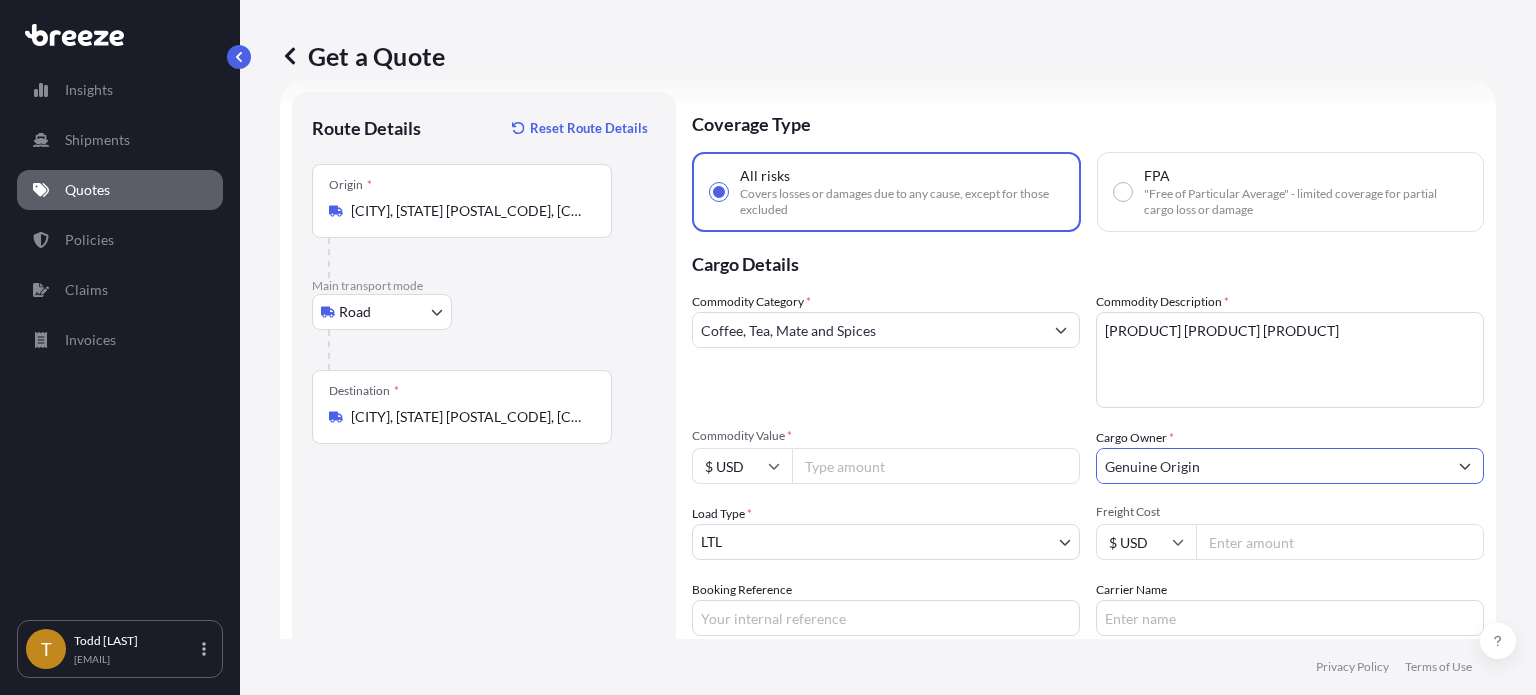 type on "Genuine Origin" 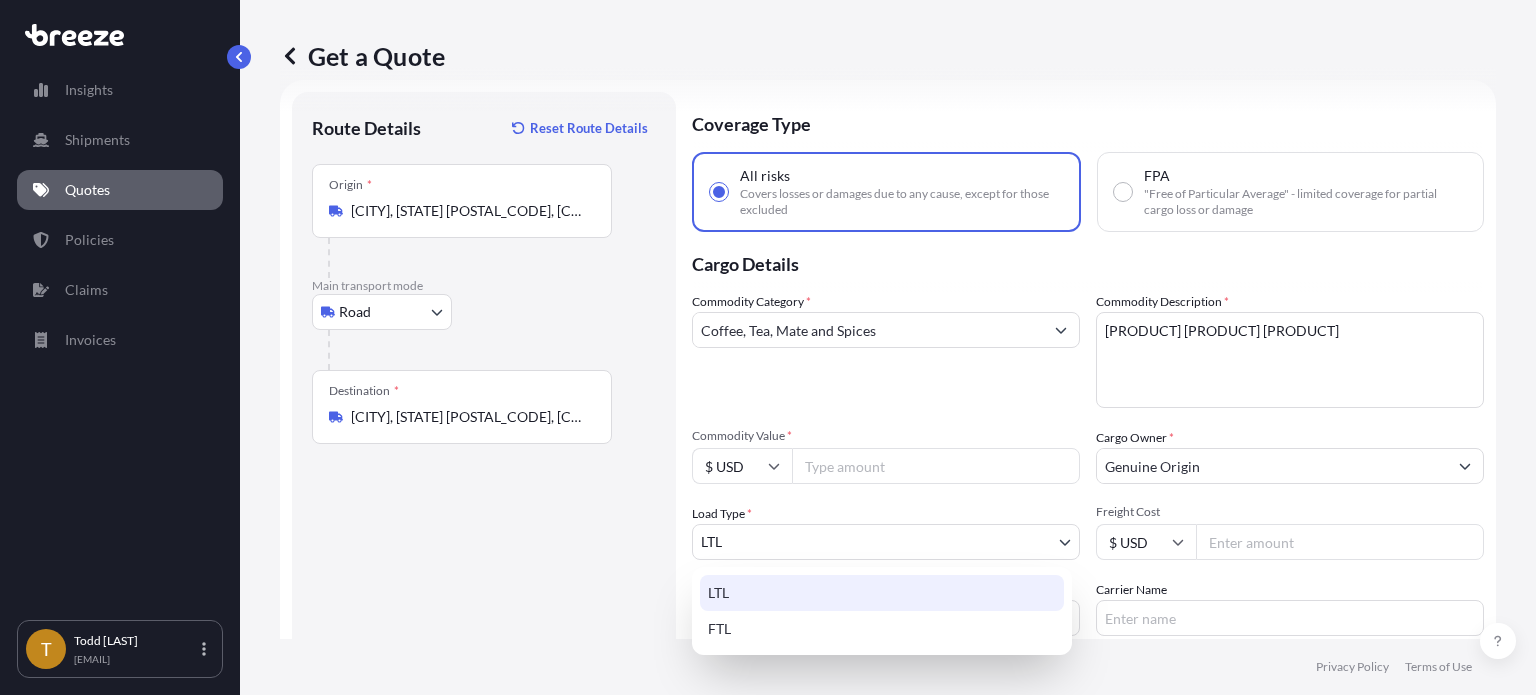 click on "Insights Shipments Quotes Policies Claims Invoices T [FIRST] [LAST] [EMAIL] Get a Quote Route Details Reset Route Details Place of loading Road Road Rail Origin * [CITY], [STATE] [POSTAL_CODE], [COUNTRY] Main transport mode Road Sea Air Road Rail Destination * [CITY], [STATE] [POSTAL_CODE], [COUNTRY] Road Road Rail Place of Discharge Coverage Type All risks Covers losses or damages due to any cause, except for those excluded FPA "Free of Particular Average" - limited coverage for partial cargo loss or damage Cargo Details Commodity Category * [PRODUCT], [PRODUCT], [PRODUCT] and [PRODUCT] Commodity Description * [PRODUCT] [PRODUCT] Commodity Value   * $ USD [NUMBER].00 Cargo Owner * [COMPANY_NAME] Load Type * LTL LTL FTL Freight Cost   $ USD Booking Reference Carrier Name Special Conditions Hazardous Temperature Controlled Fragile Livestock Bulk Cargo Bagged Goods Used Goods Get a Quote Privacy Policy Terms of Use" at bounding box center (768, 422) 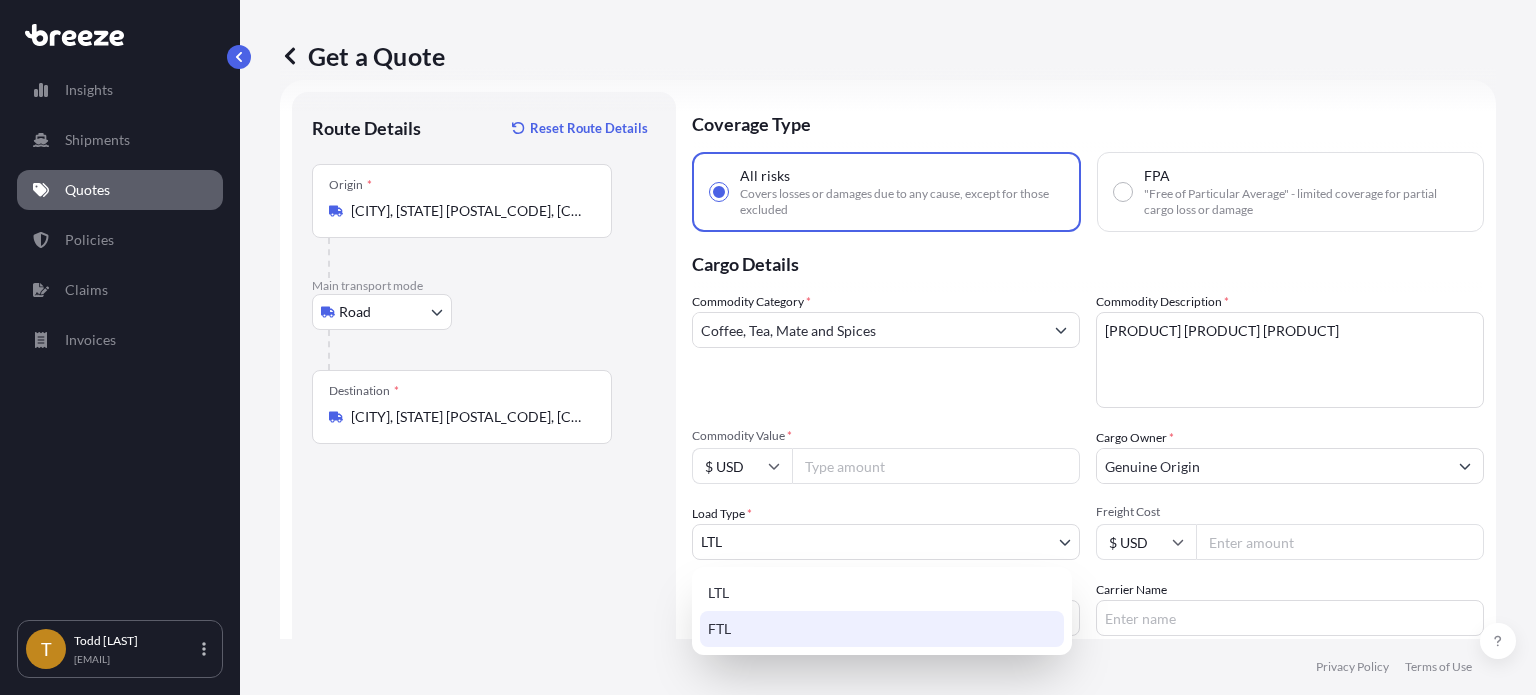 click on "FTL" at bounding box center [882, 629] 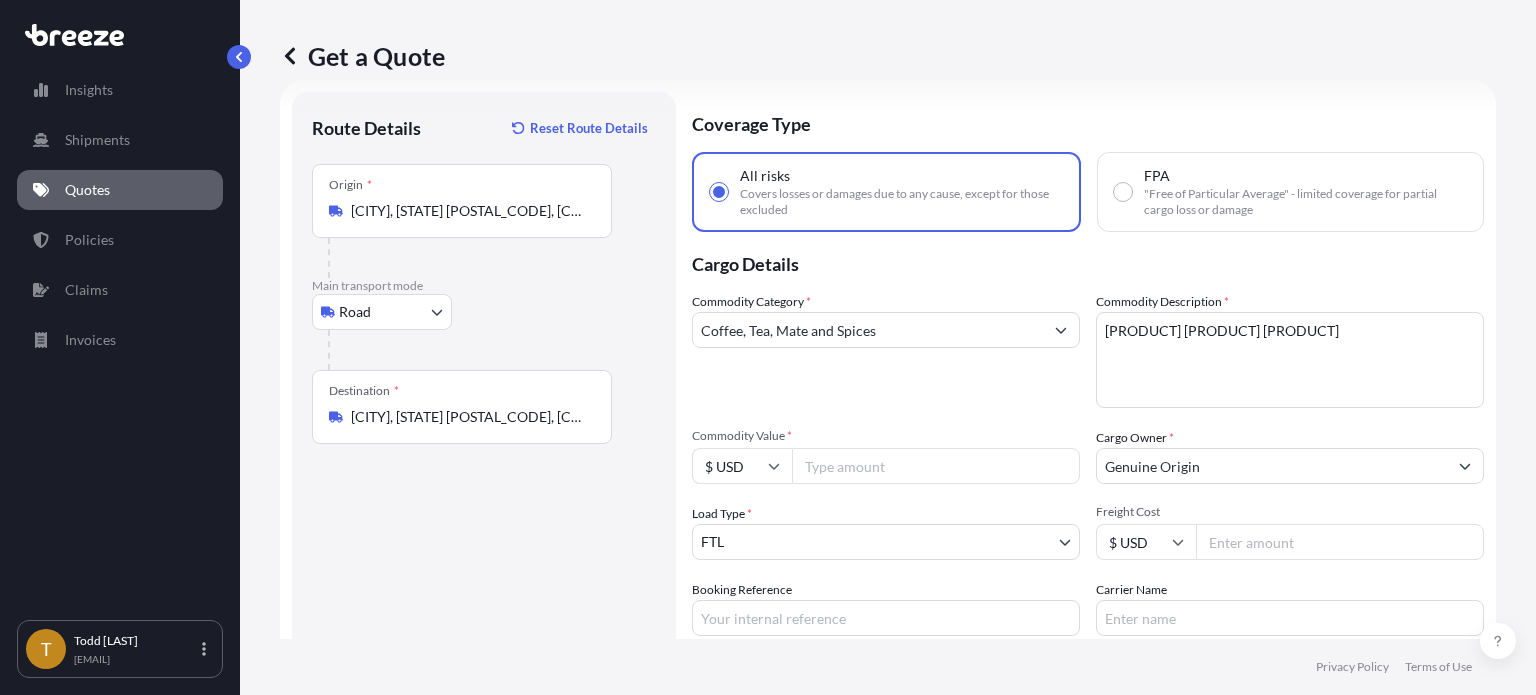 click on "Freight Cost" at bounding box center (1340, 542) 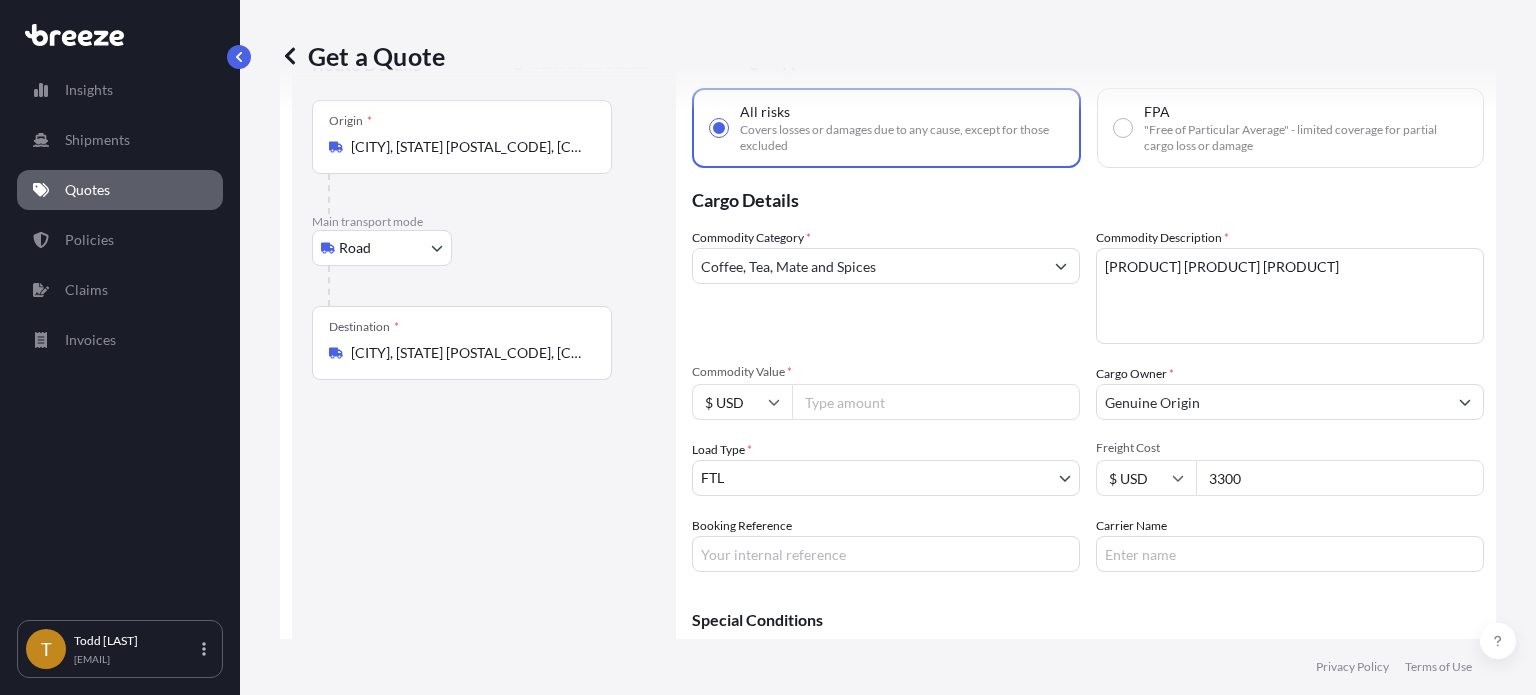 scroll, scrollTop: 212, scrollLeft: 0, axis: vertical 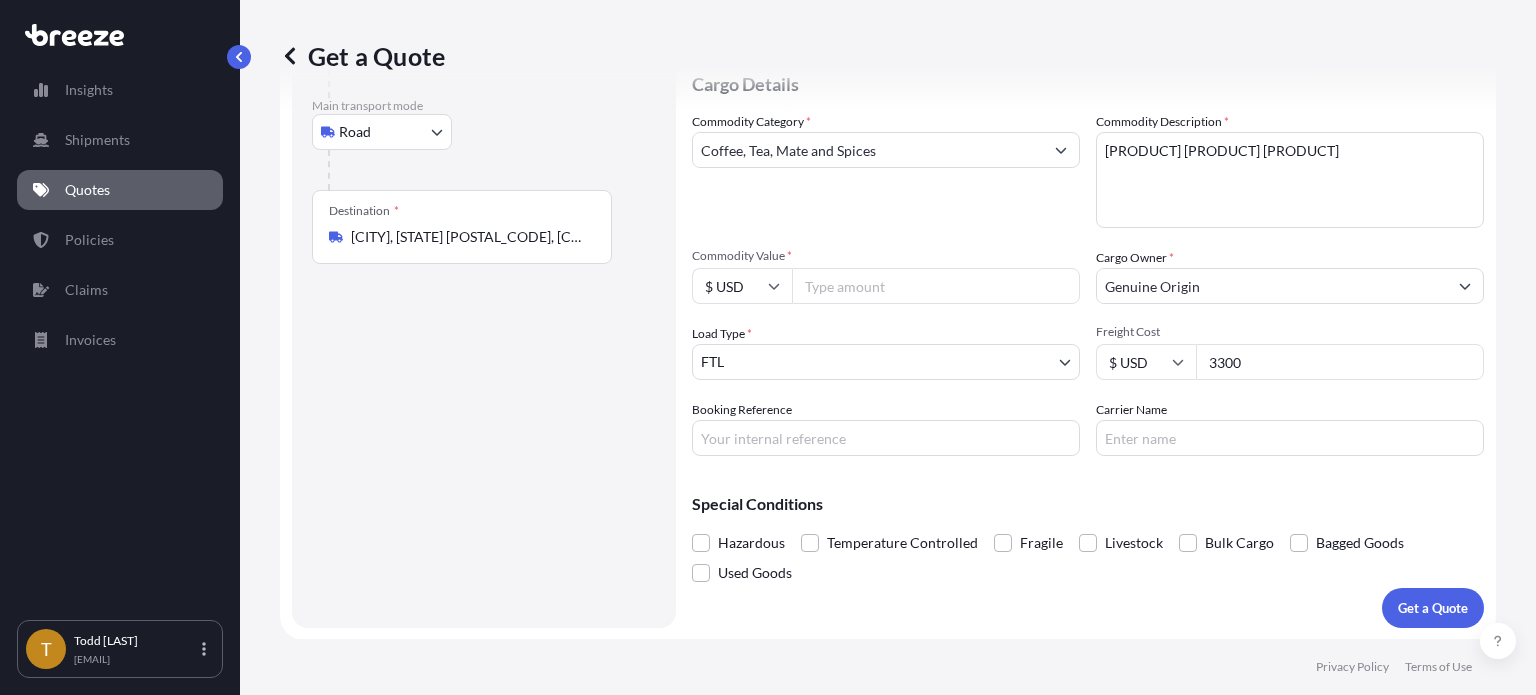 type on "3300" 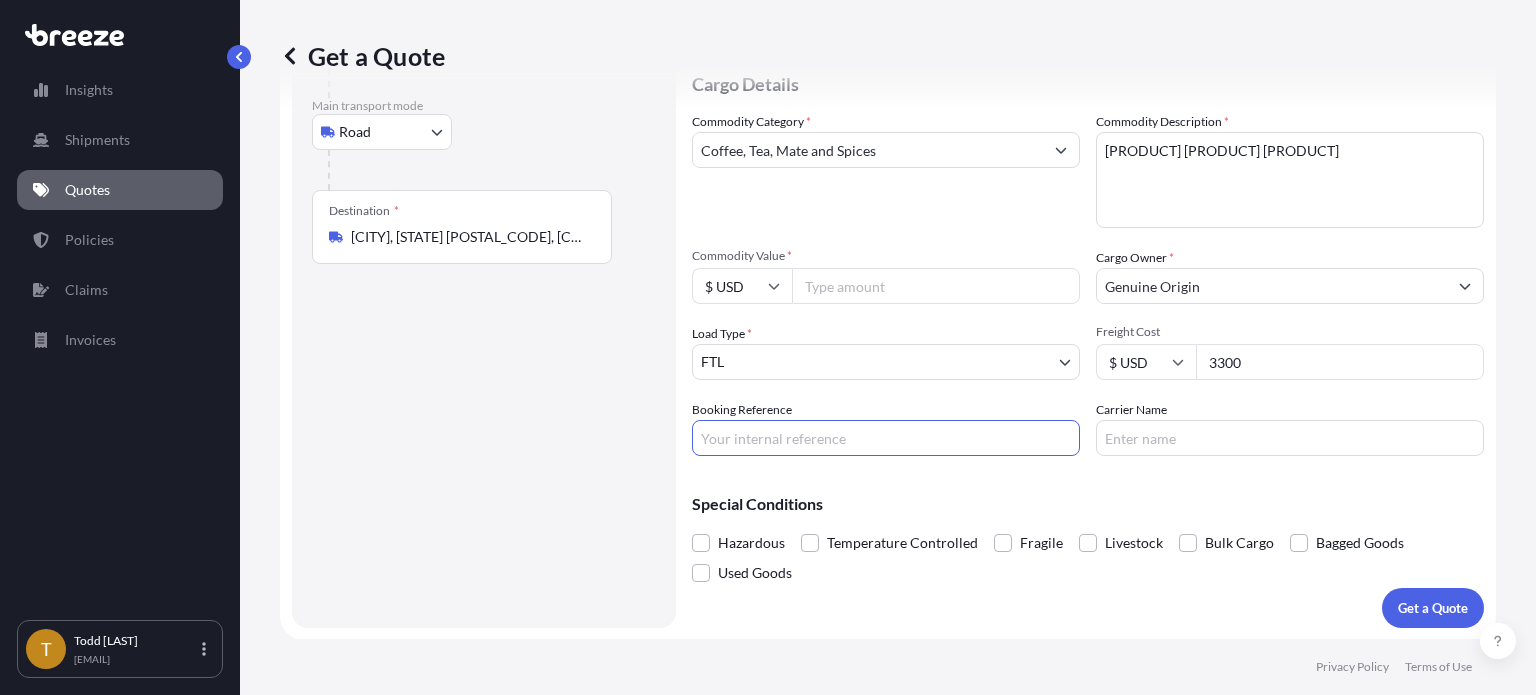 click on "Booking Reference" at bounding box center (886, 438) 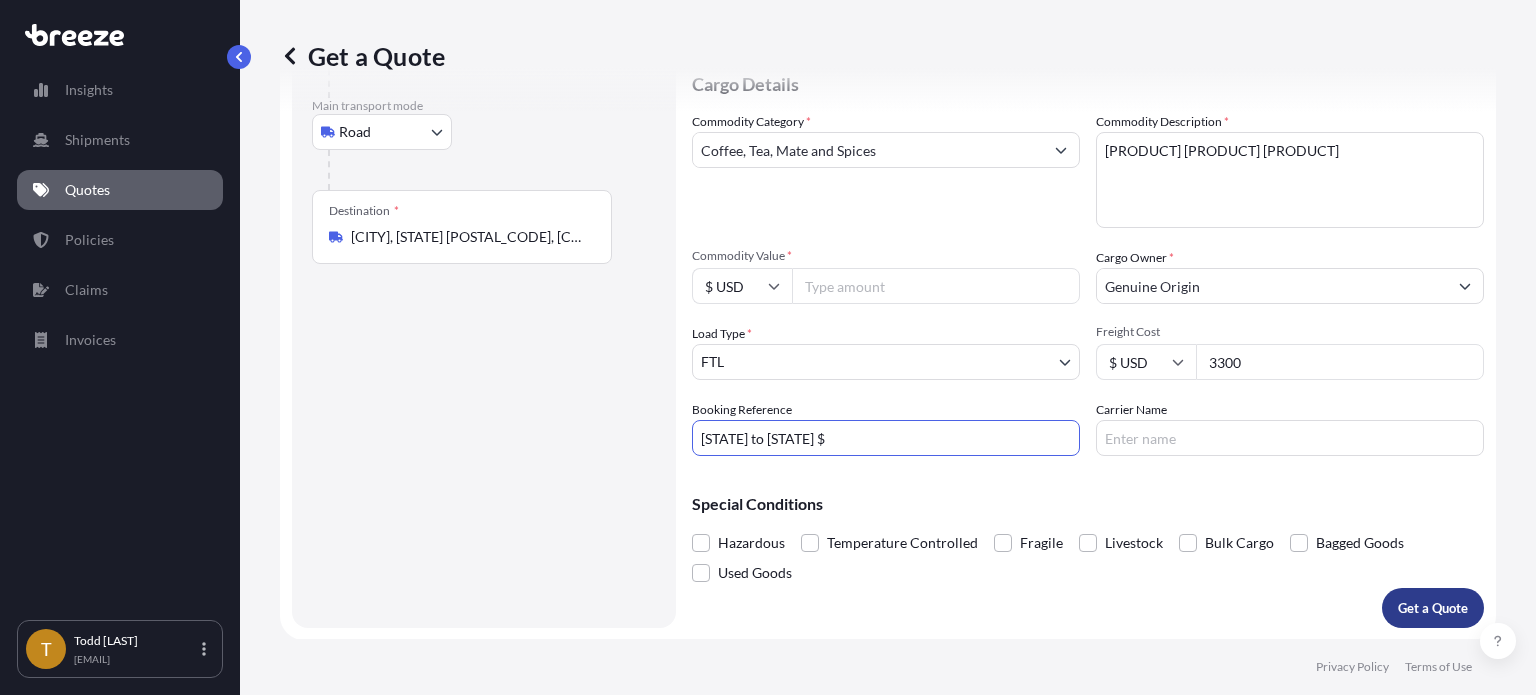 type on "[STATE] to [STATE] $" 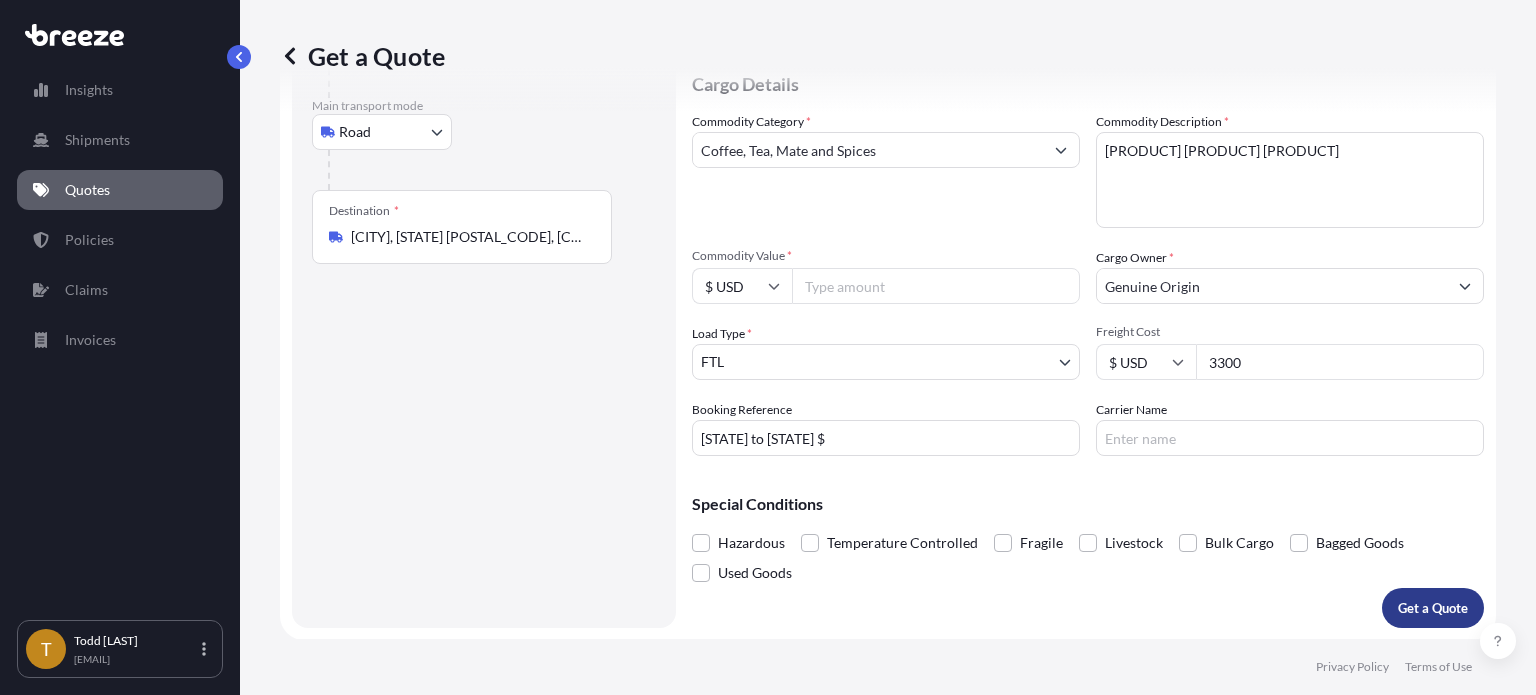 click on "Get a Quote" at bounding box center (1433, 608) 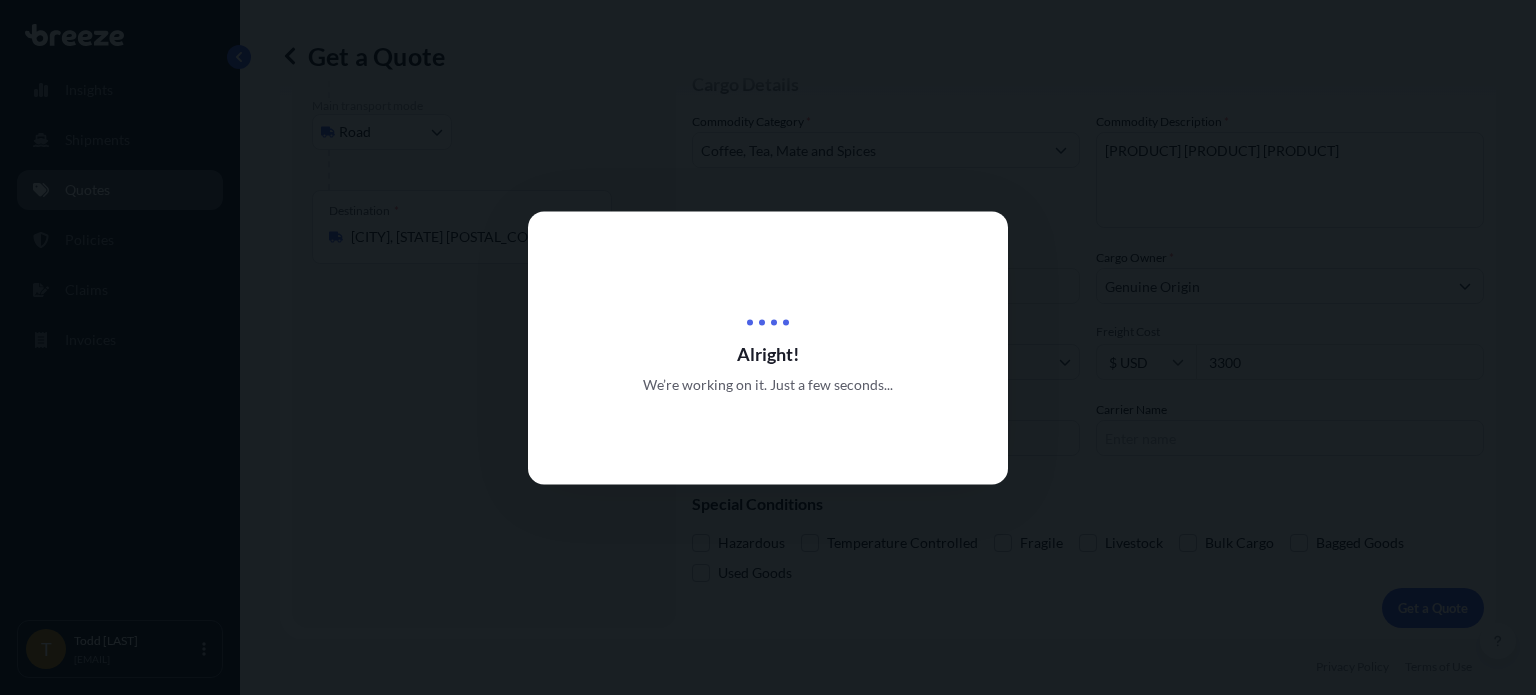 scroll, scrollTop: 0, scrollLeft: 0, axis: both 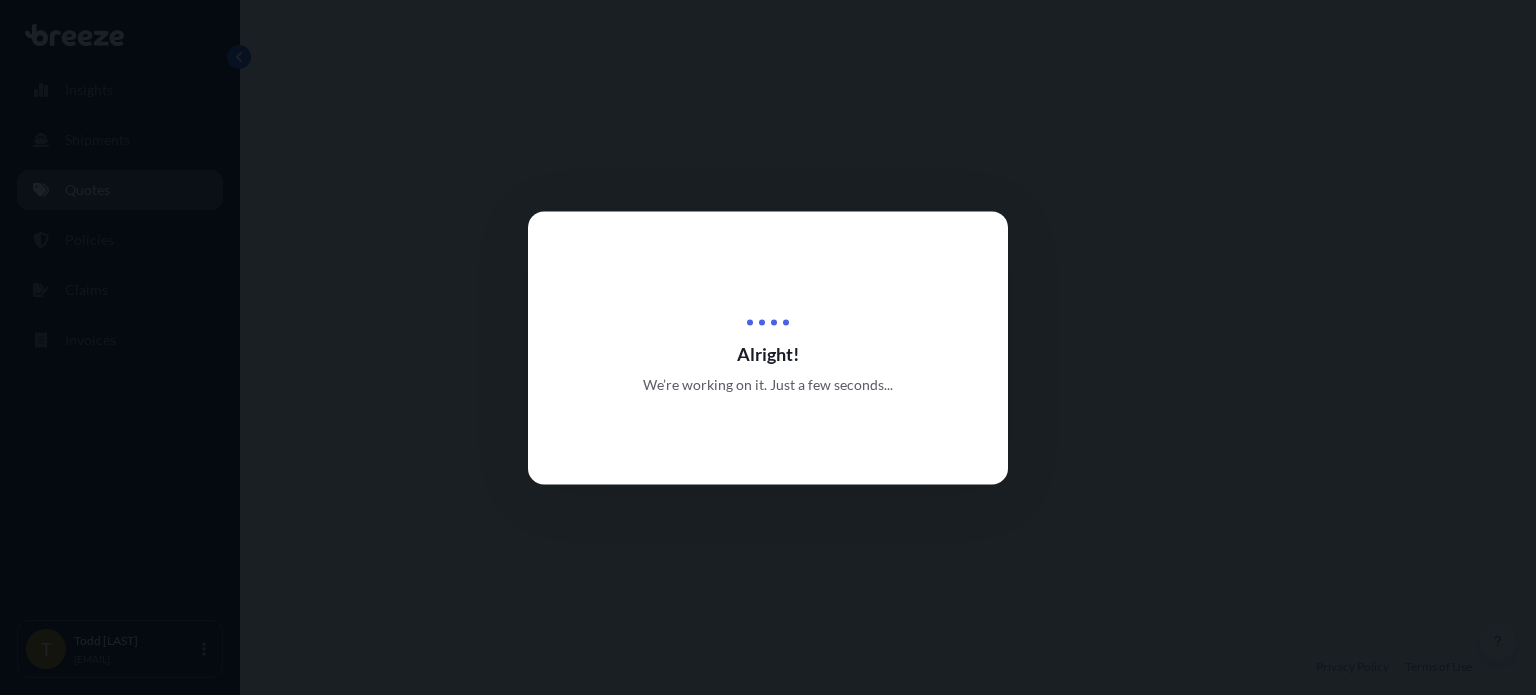 select on "Road" 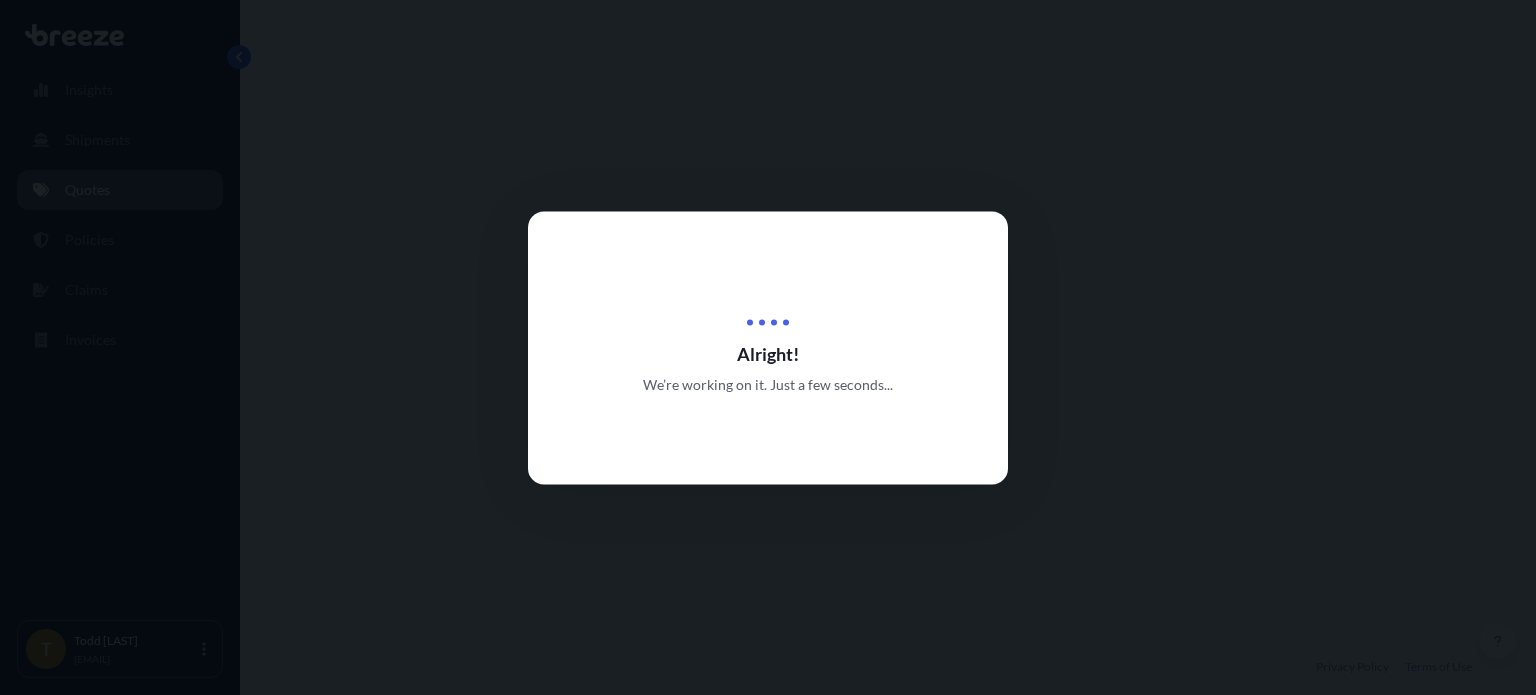 select on "2" 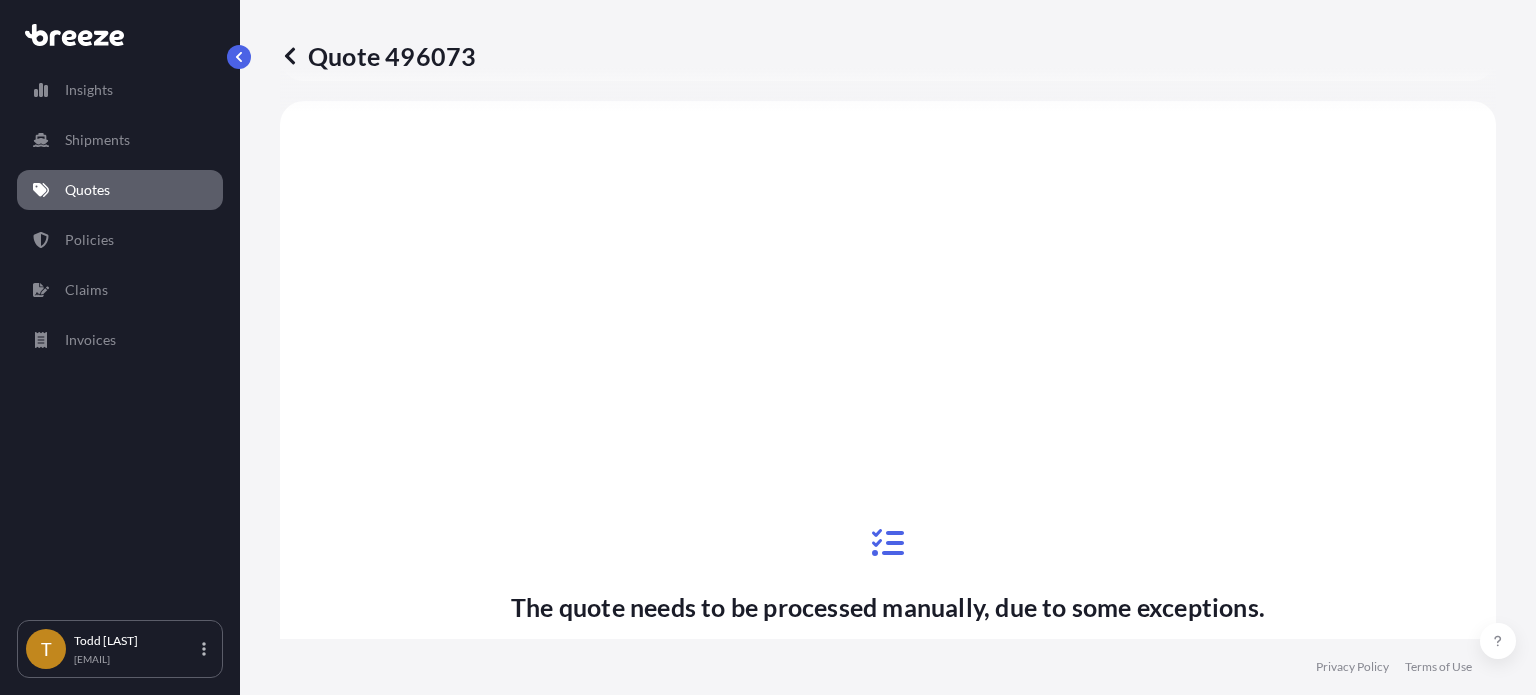 scroll, scrollTop: 0, scrollLeft: 0, axis: both 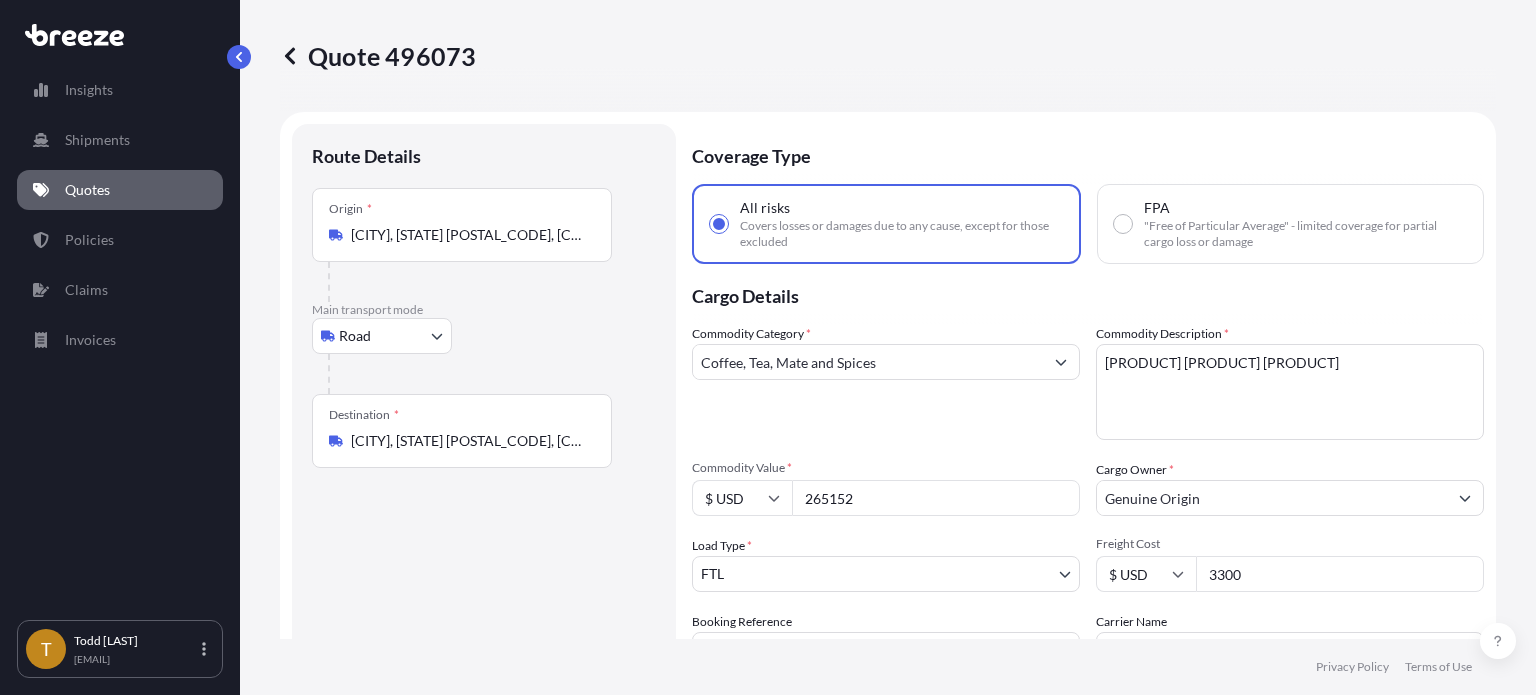 click on "Quotes" at bounding box center (87, 190) 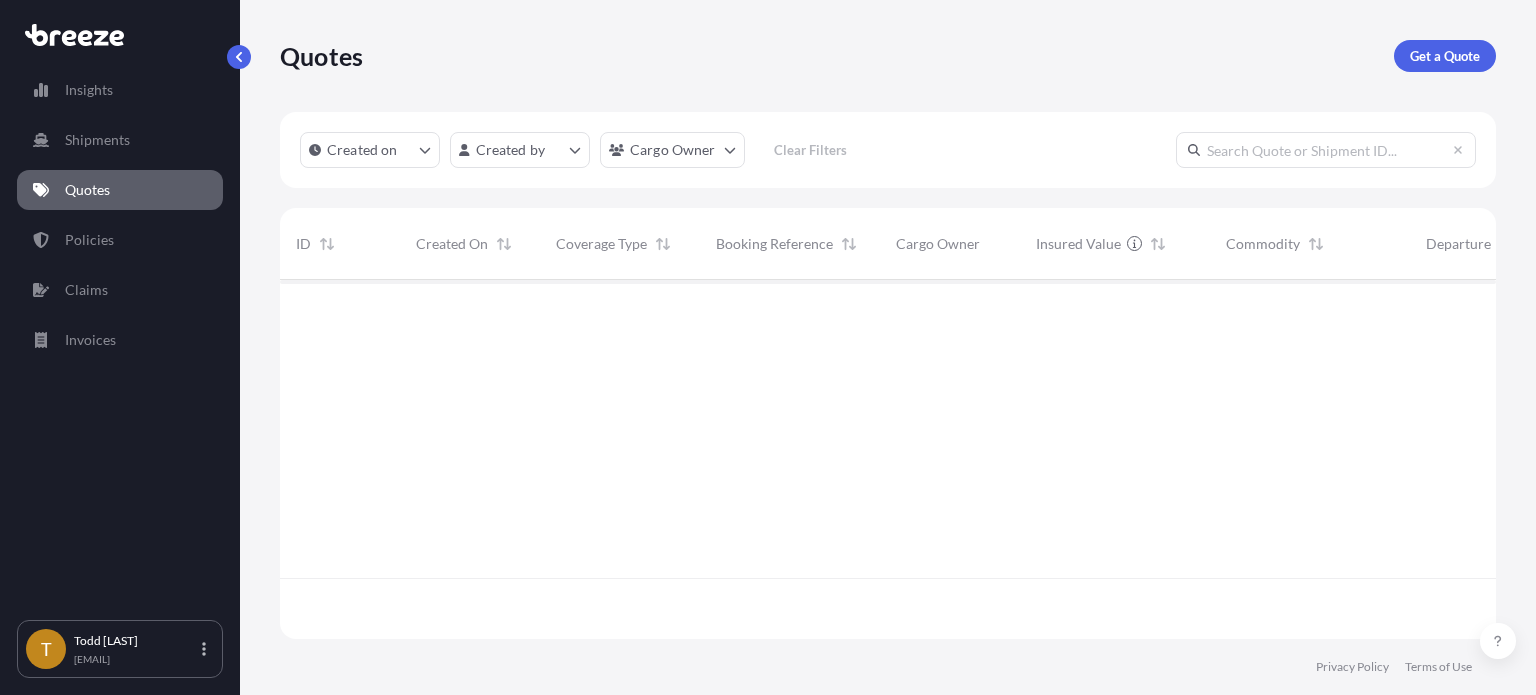 scroll, scrollTop: 16, scrollLeft: 16, axis: both 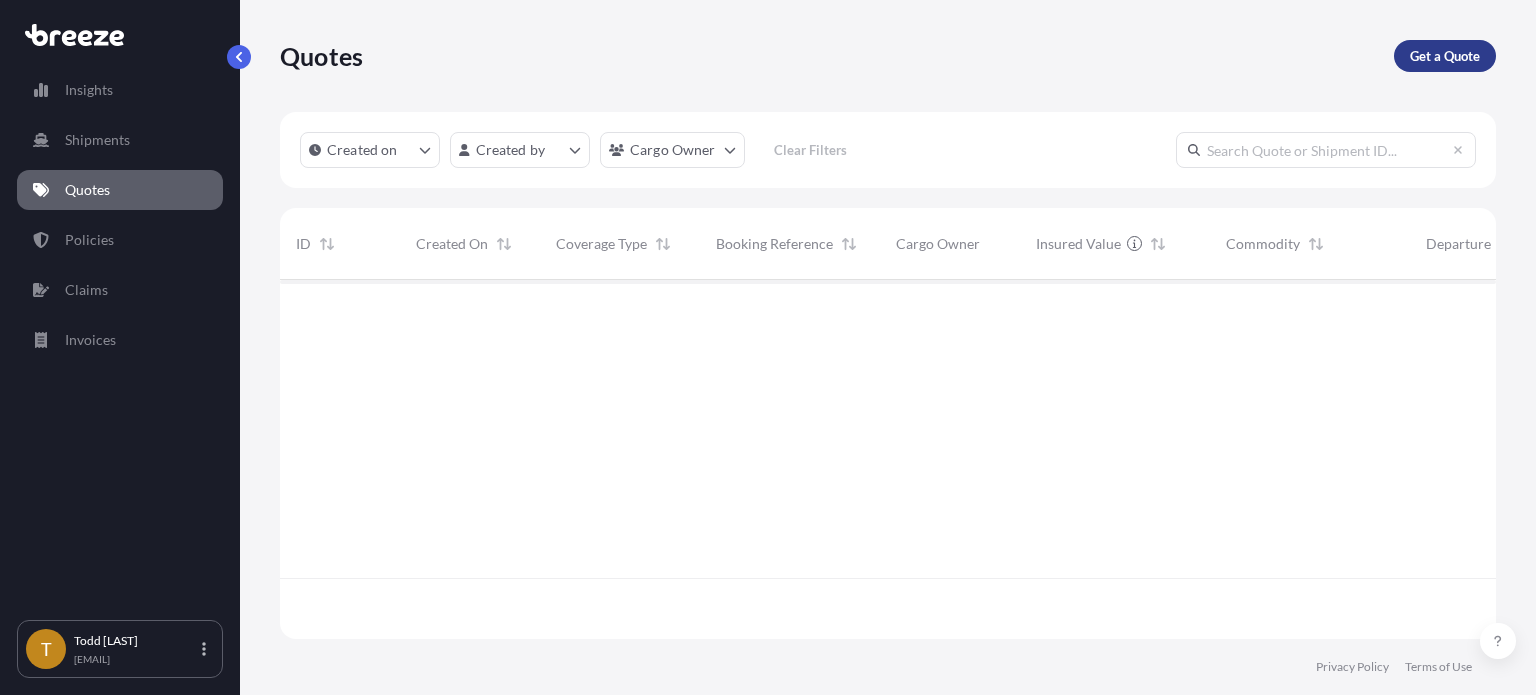 click on "Get a Quote" at bounding box center [1445, 56] 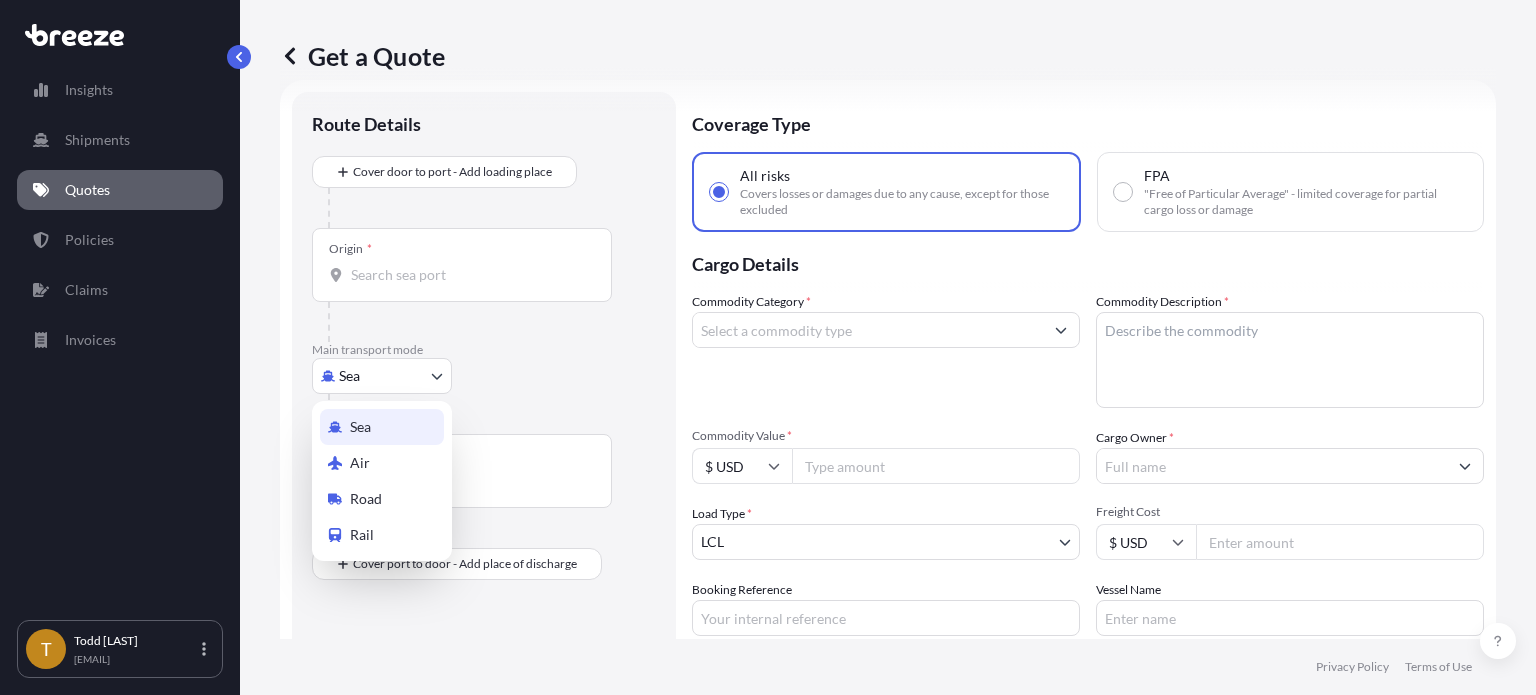click on "Insights Shipments Quotes Policies Claims Invoices T [FIRST] [LAST] [EMAIL] Get a Quote Route Details Cover door to port - Add loading place Place of loading Road Road Rail Origin * Main transport mode Sea Sea Air Road Rail Destination * Cover port to door - Add place of discharge Road Road Rail Place of Discharge Coverage Type All risks Covers losses or damages due to any cause, except for those excluded FPA "Free of Particular Average" - limited coverage for partial cargo loss or damage Cargo Details Commodity Category * Commodity Description * Commodity Value   * $ USD Cargo Owner * Load Type * LCL LCL FCL Freight Cost   $ USD Booking Reference Vessel Name Special Conditions Hazardous Temperature Controlled Fragile Livestock Bulk Cargo Bagged Goods Used Goods Get a Quote Privacy Policy Terms of Use" at bounding box center (768, 422) 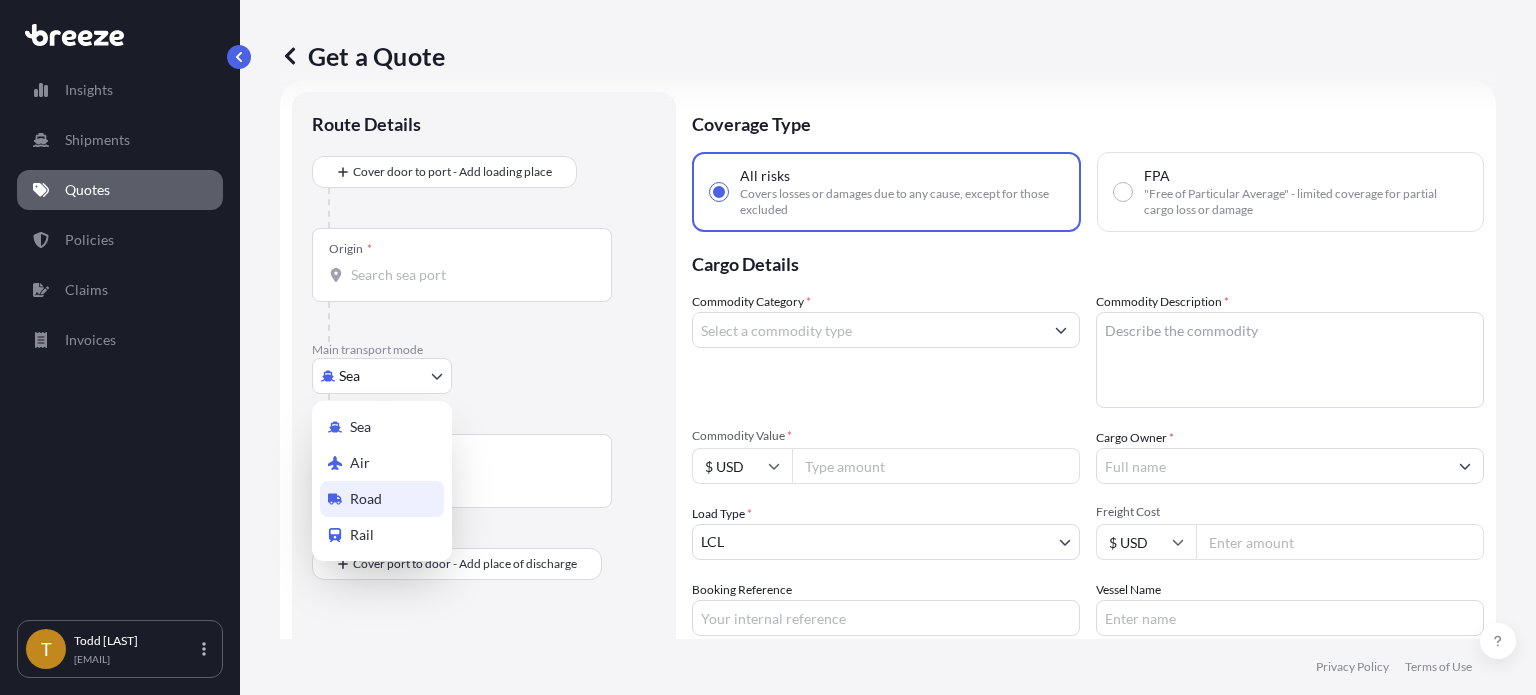 click on "Road" at bounding box center (366, 499) 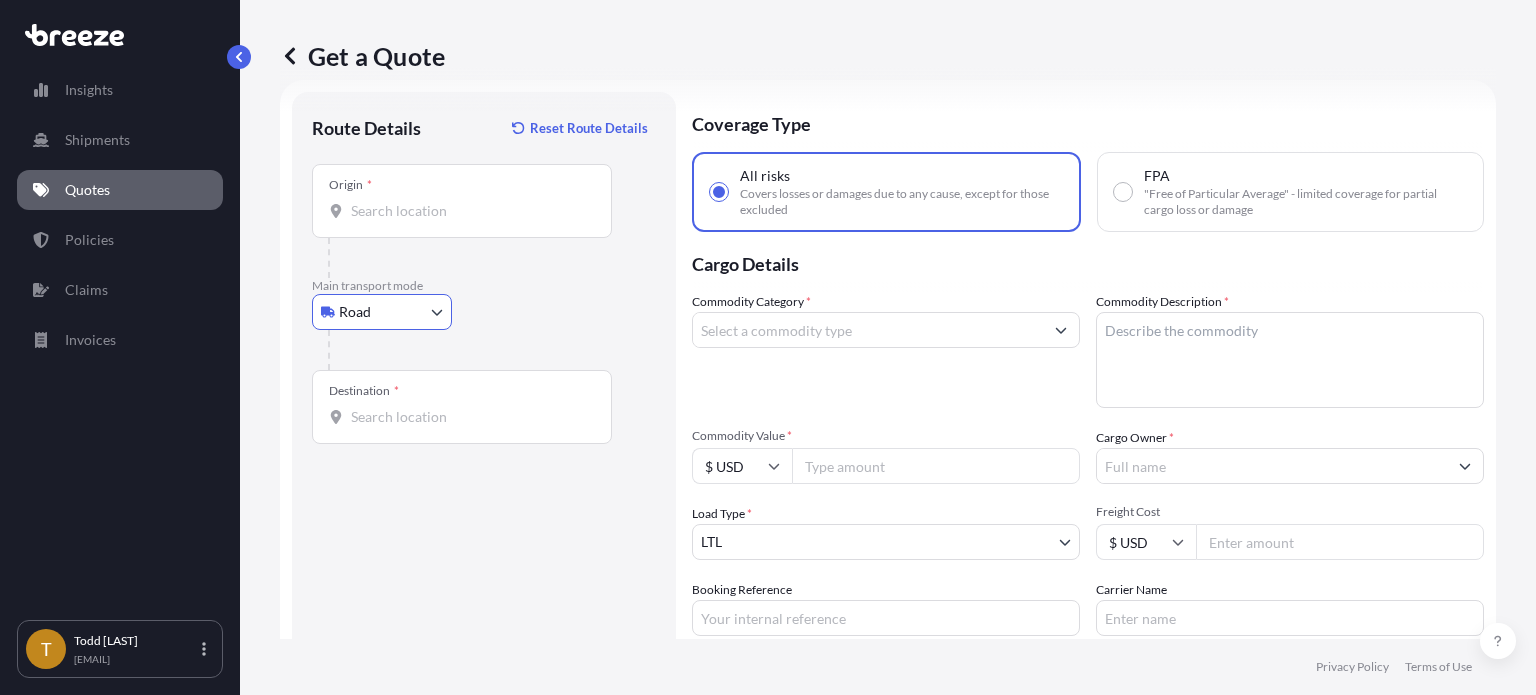 click on "Origin *" at bounding box center (462, 201) 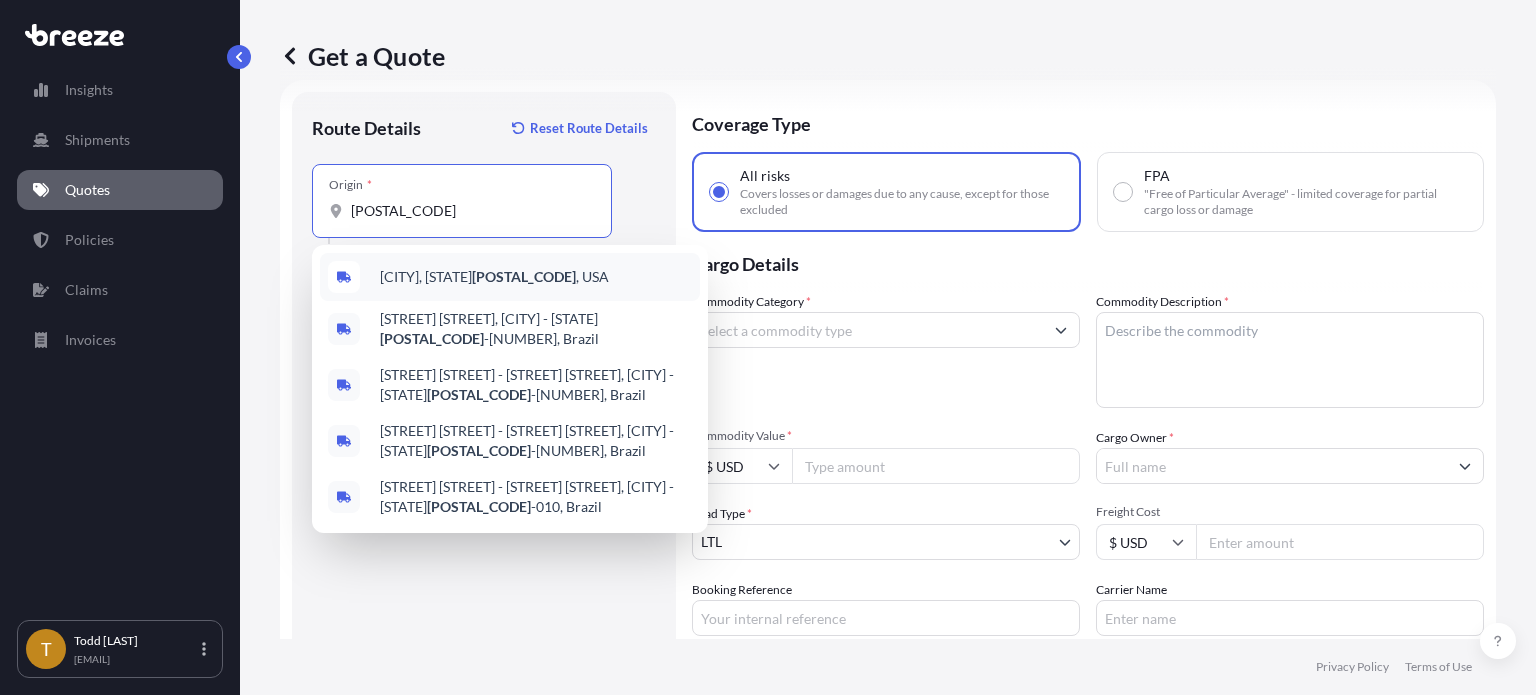 click on "[CITY], [STATE]  [POSTAL_CODE] , [COUNTRY]" at bounding box center [494, 277] 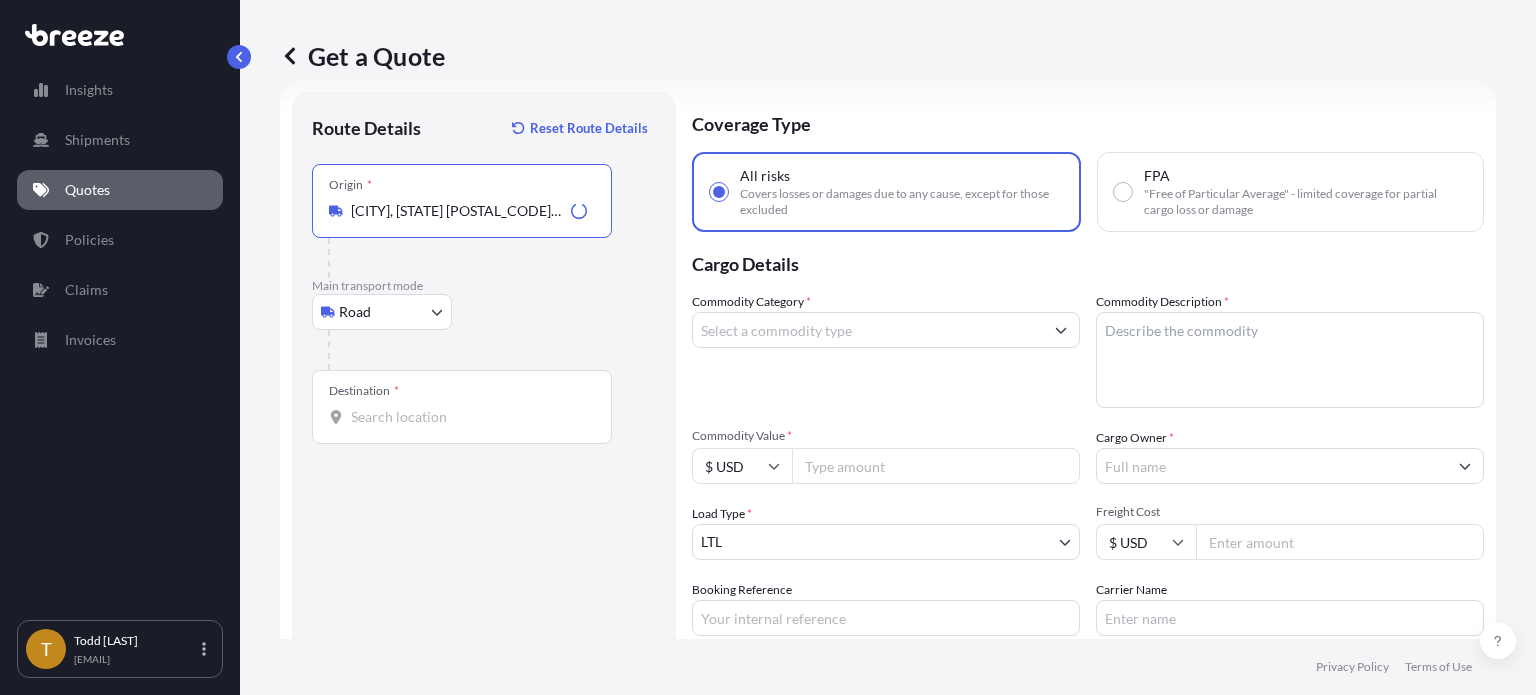 type on "[CITY], [STATE] [POSTAL_CODE], [COUNTRY]" 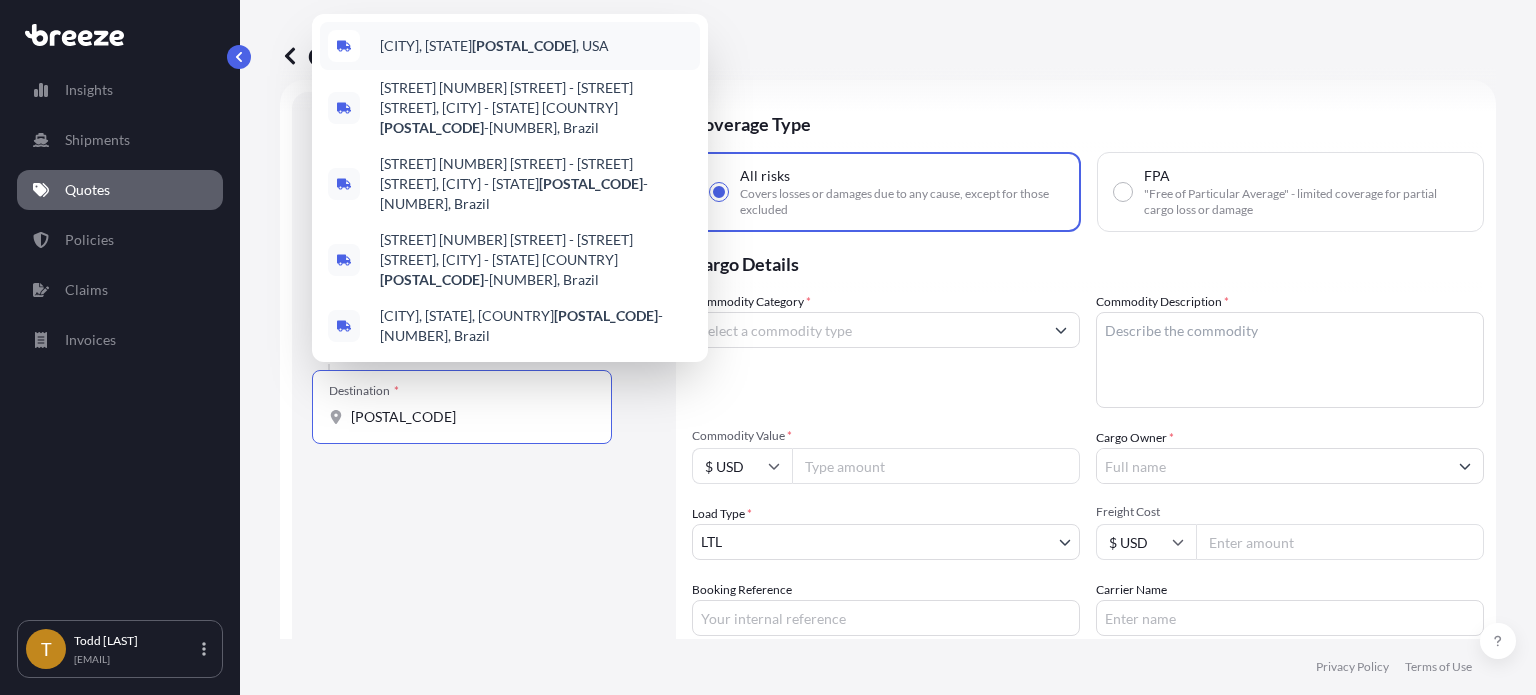 click on "[CITY], [STATE] [POSTAL_CODE] , [COUNTRY]" at bounding box center (494, 46) 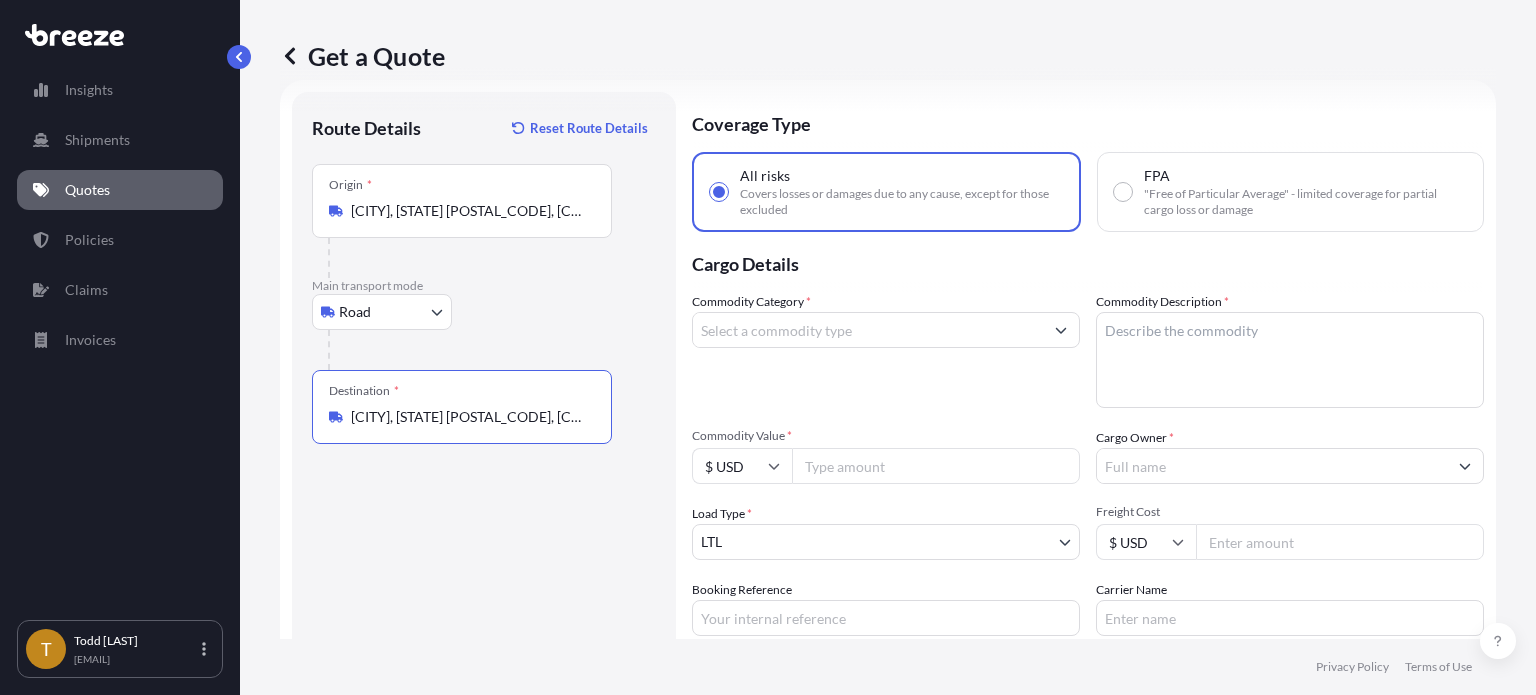type on "[CITY], [STATE] [POSTAL_CODE], [COUNTRY]" 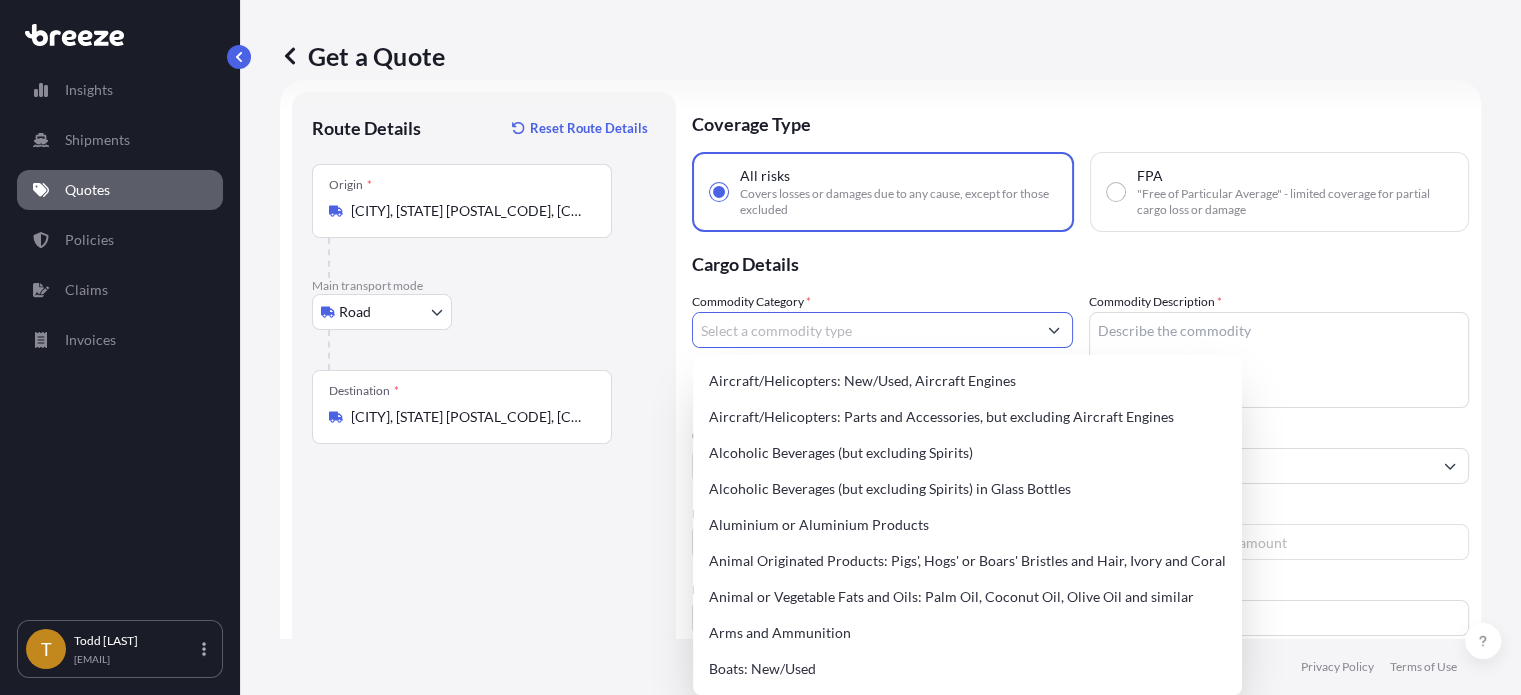 click on "Commodity Category *" at bounding box center [864, 330] 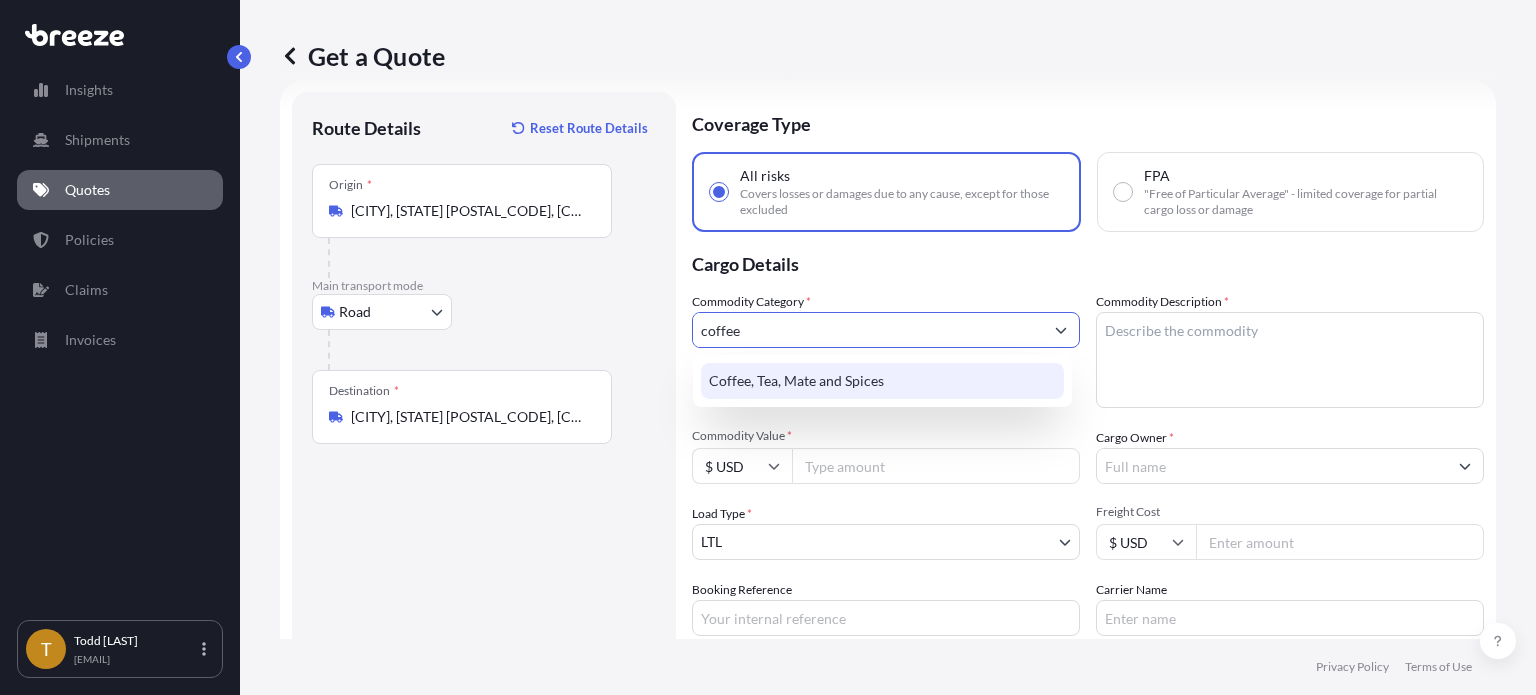click on "Coffee, Tea, Mate and Spices" at bounding box center [882, 381] 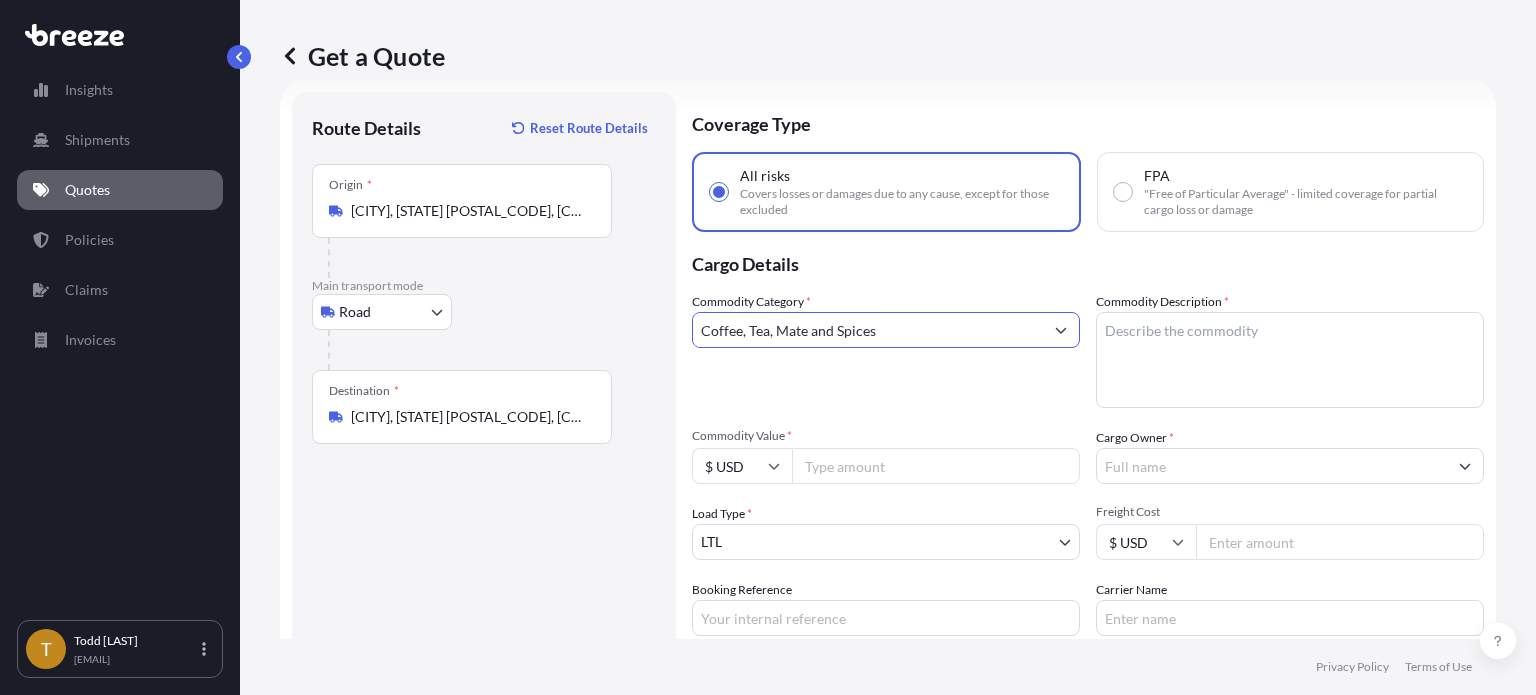 type on "Coffee, Tea, Mate and Spices" 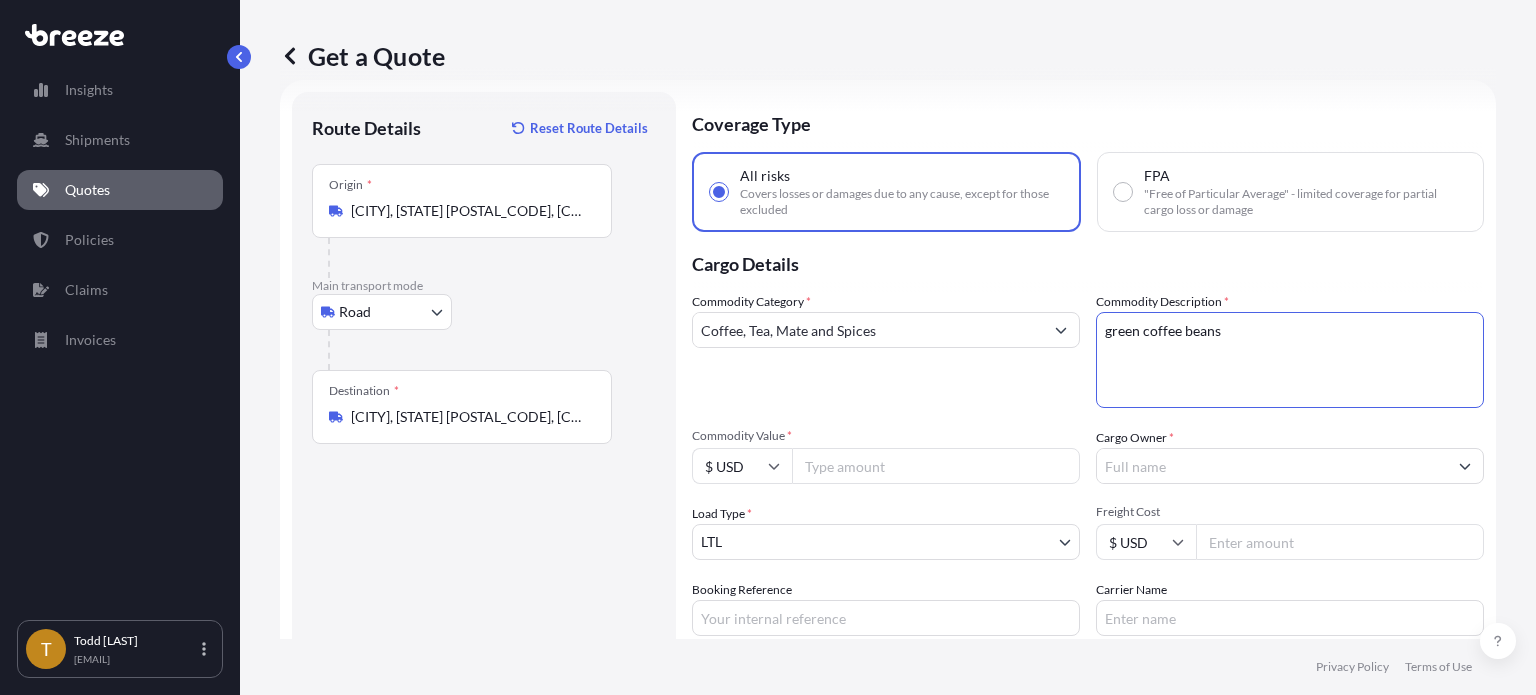 type on "green coffee beans" 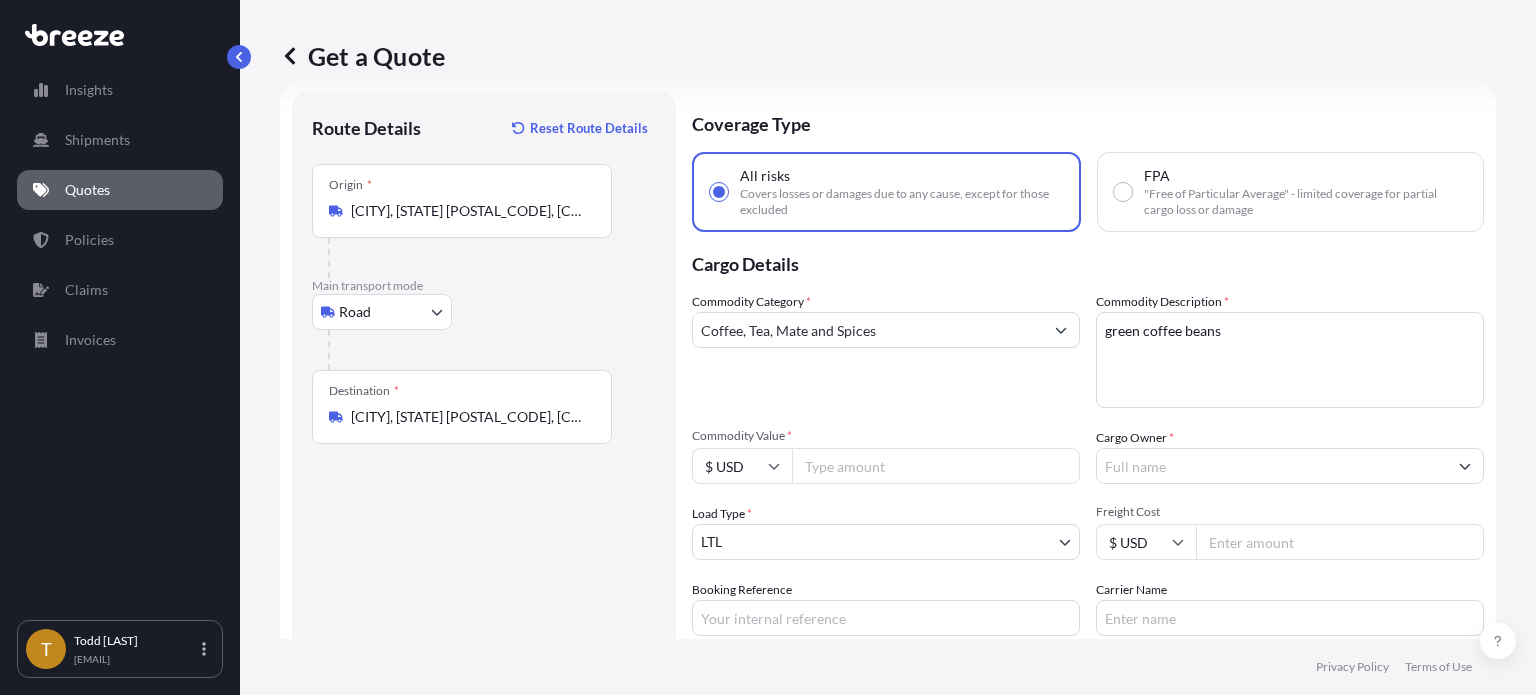 click on "Commodity Value   *" at bounding box center [936, 466] 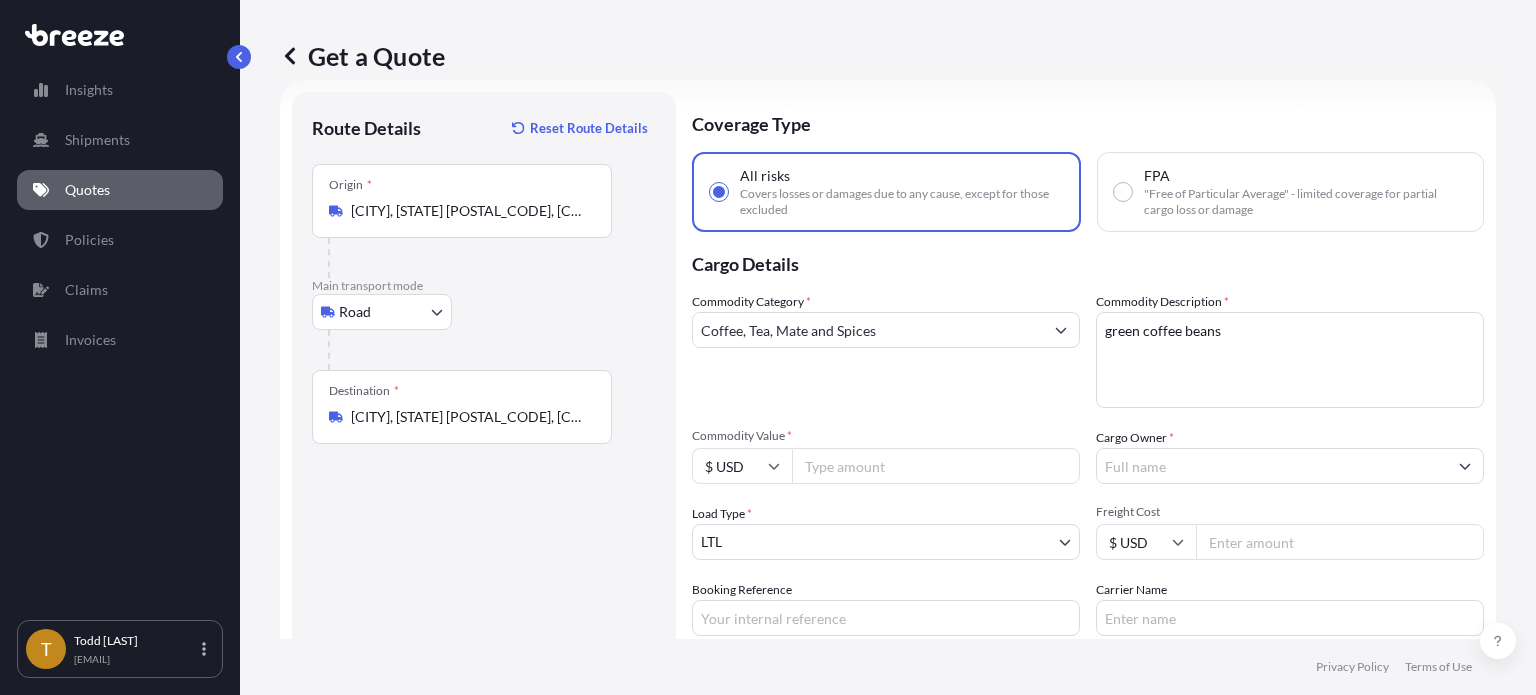 type on "[NUMBER].00" 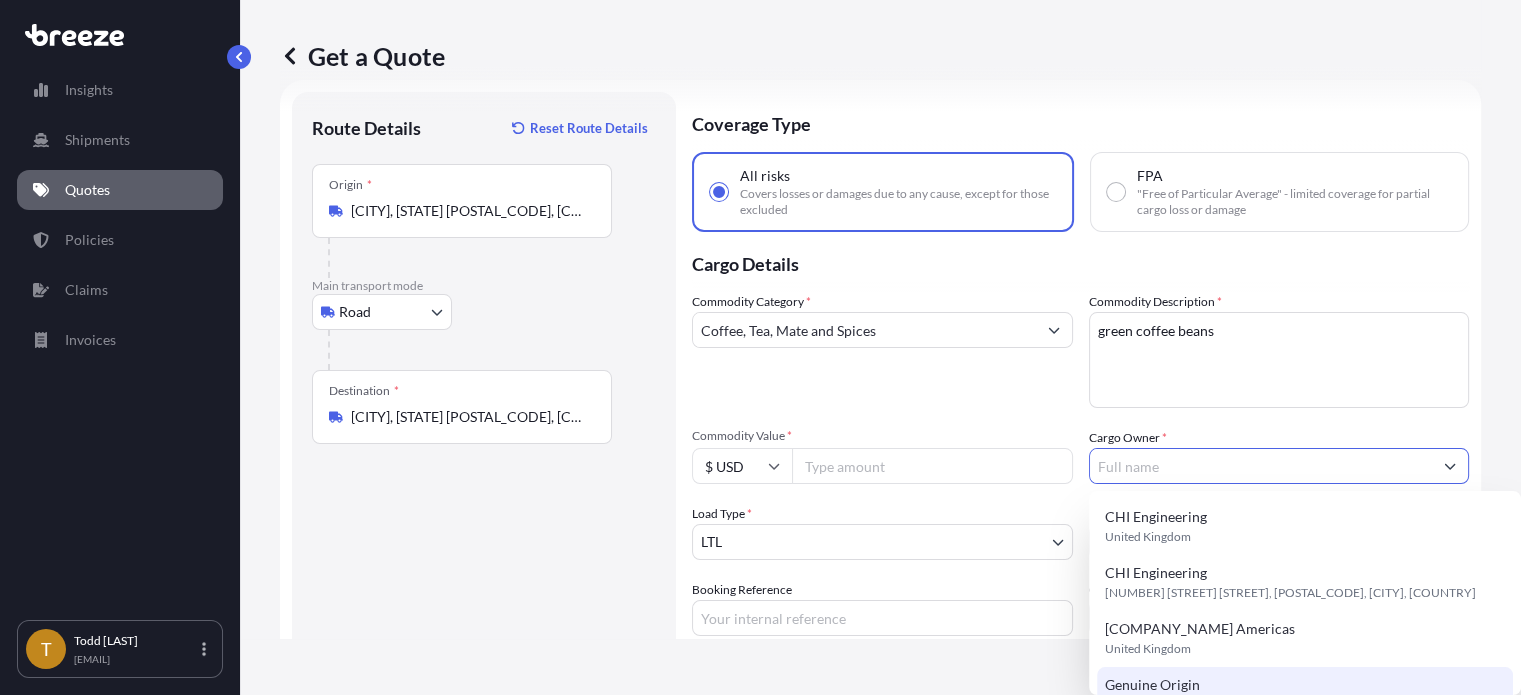 click on "[COMPANY_NAME] [NUMBER] [STREET] suite [NUMBER], [POSTAL_CODE], [CITY], [COUNTRY]" at bounding box center [1305, 705] 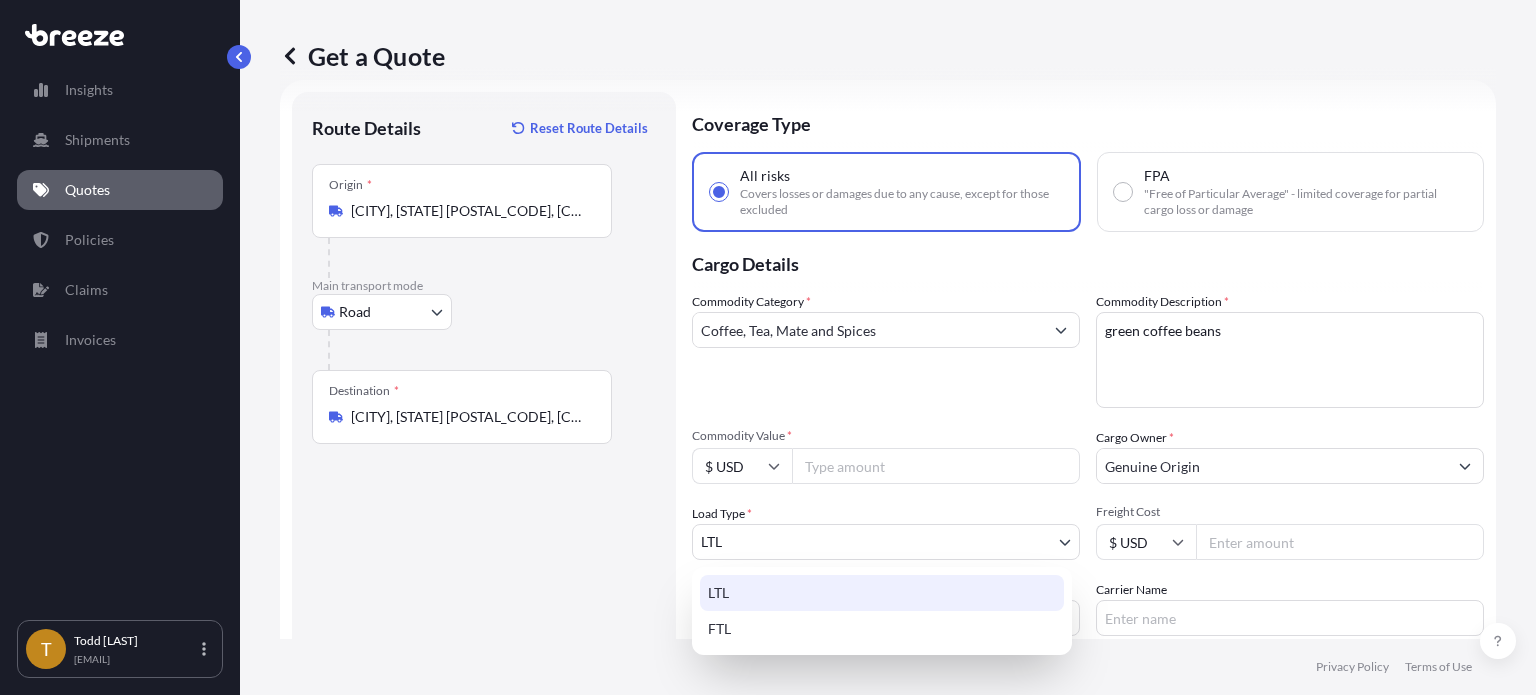 click on "Insights Shipments Quotes Policies Claims Invoices T [FIRST] [LAST] [EMAIL] Get a Quote Route Details Reset Route Details Place of loading Road Road Rail Origin * [CITY], [STATE] [POSTAL_CODE], [COUNTRY] Main transport mode Road Sea Air Road Rail Destination * [CITY], [STATE] [POSTAL_CODE], [COUNTRY] Road Road Rail Place of Discharge Coverage Type All risks Covers losses or damages due to any cause, except for those excluded FPA "Free of Particular Average" - limited coverage for partial cargo loss or damage Cargo Details Commodity Category * [PRODUCT], [PRODUCT], [PRODUCT] and [PRODUCT] Commodity Description * [PRODUCT] [PRODUCT] Commodity Value   * $ USD [NUMBER].00 Cargo Owner * [COMPANY_NAME] Load Type * LTL LTL FTL Freight Cost   $ USD Booking Reference Carrier Name Special Conditions Hazardous Temperature Controlled Fragile Livestock Bulk Cargo Bagged Goods Used Goods Get a Quote Privacy Policy Terms of Use" at bounding box center [768, 422] 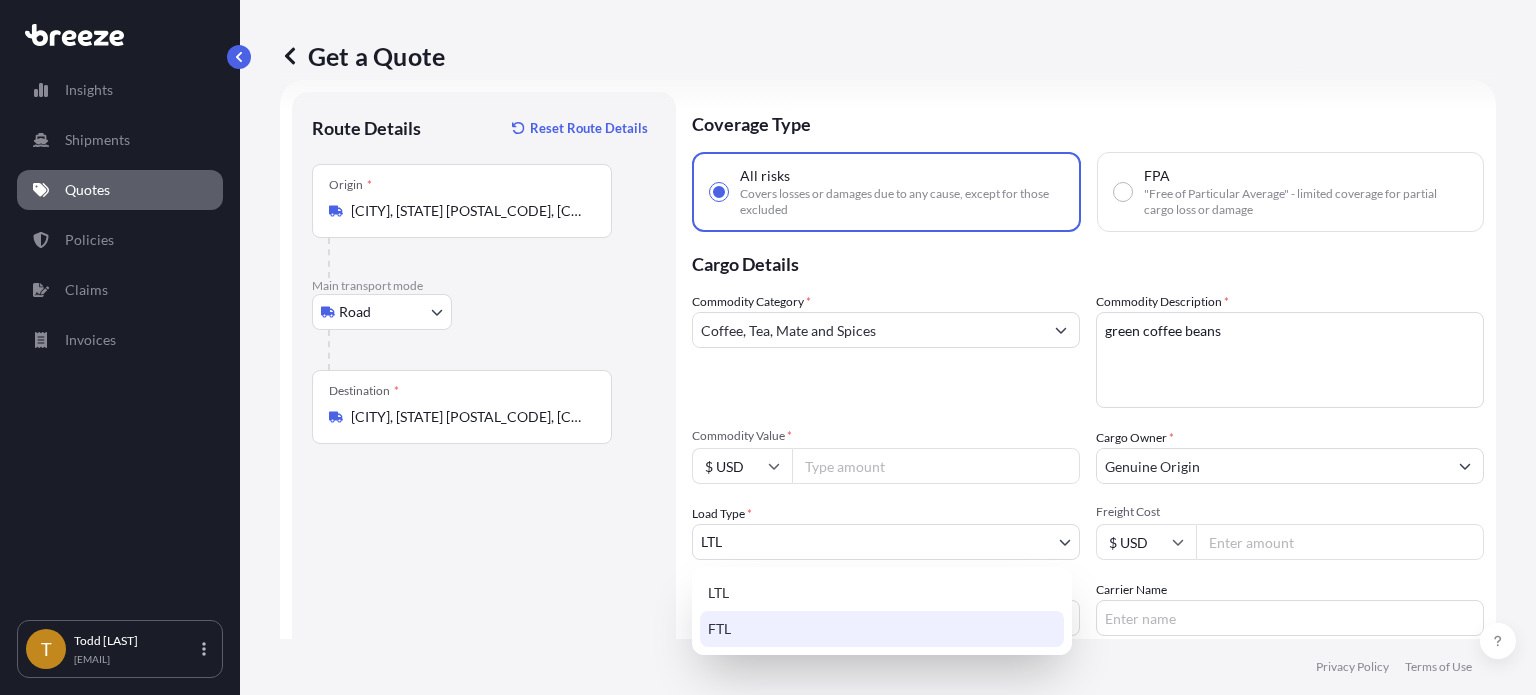 click on "FTL" at bounding box center [882, 629] 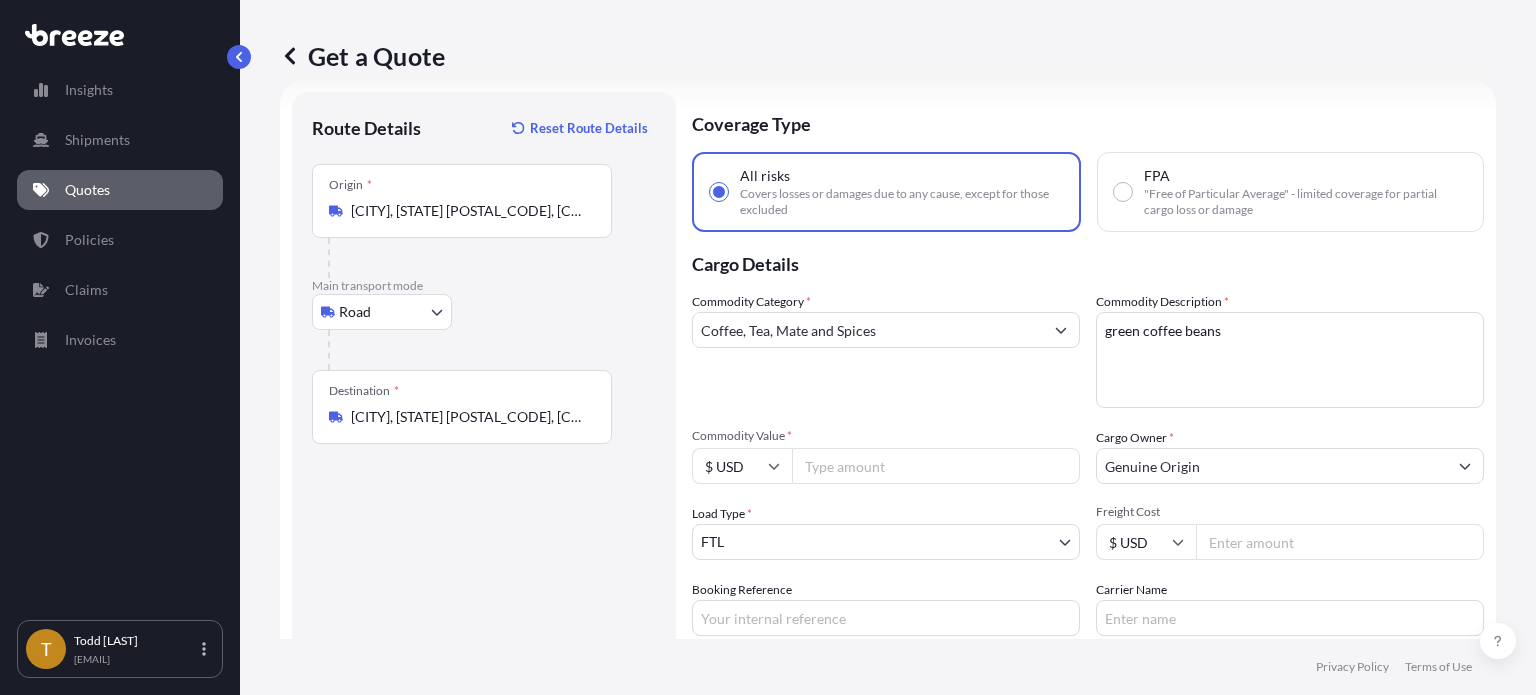 click on "Freight Cost" at bounding box center (1340, 542) 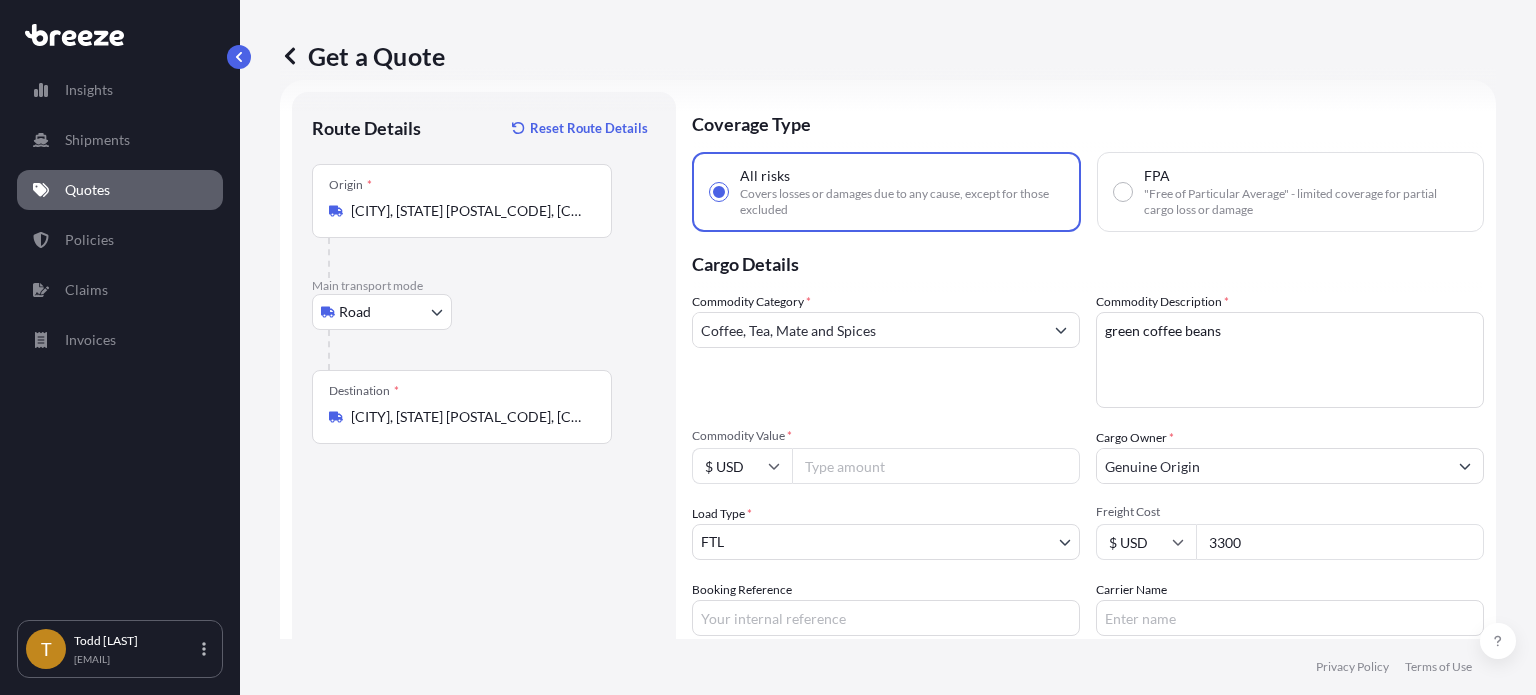 type on "3300" 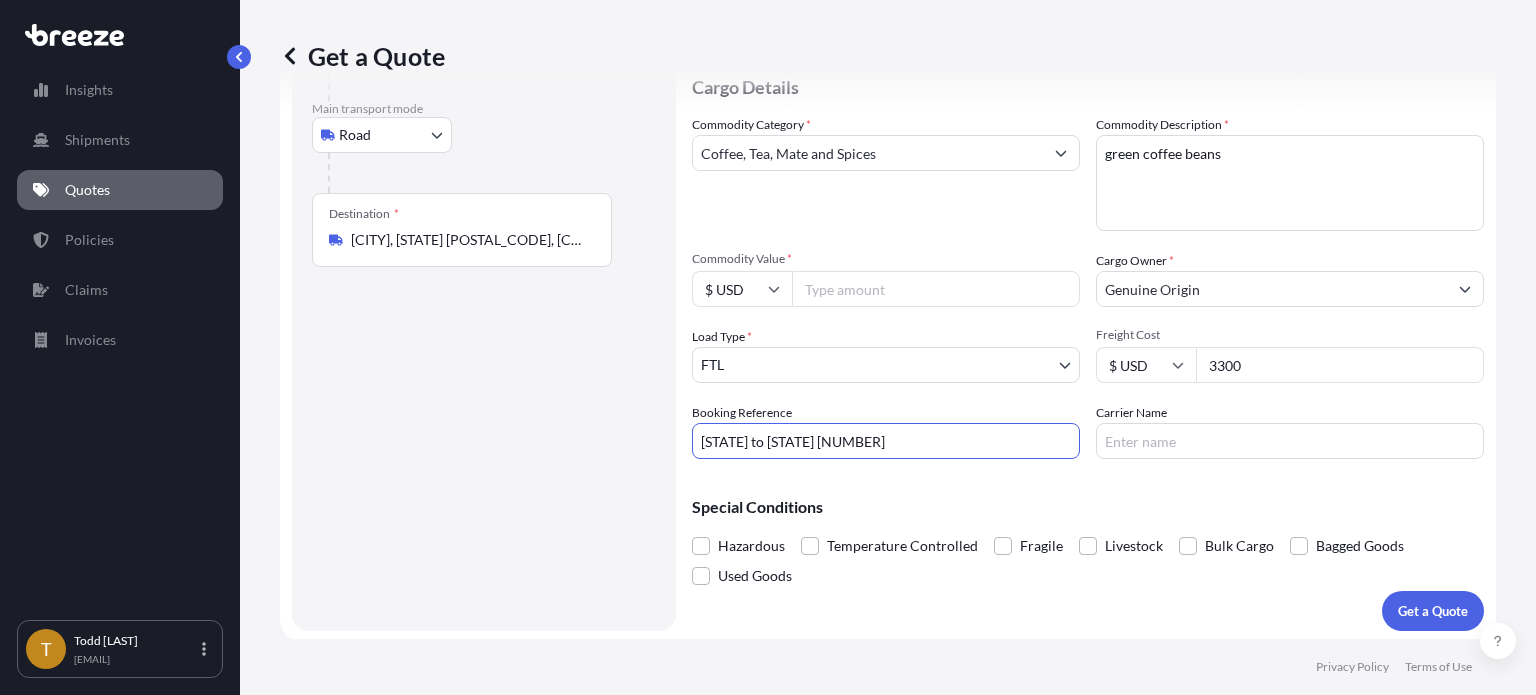 scroll, scrollTop: 212, scrollLeft: 0, axis: vertical 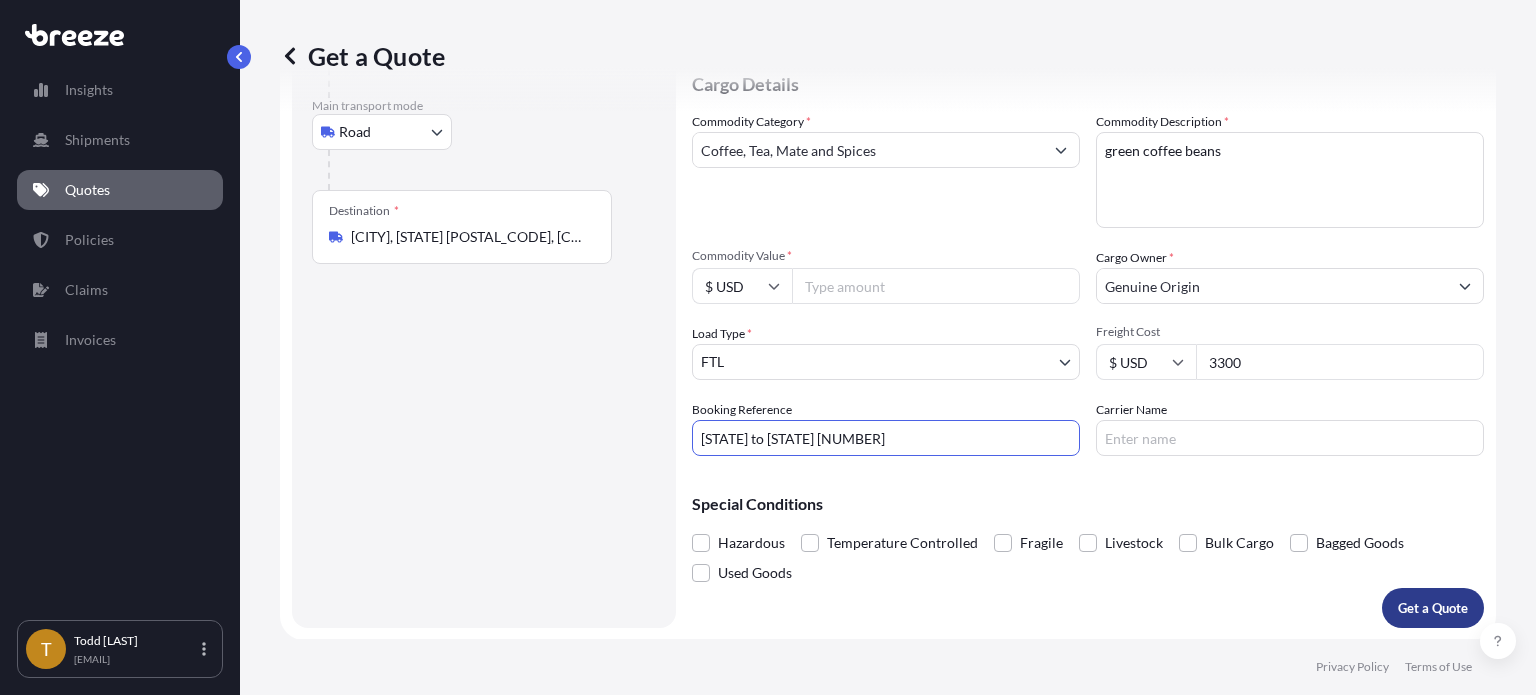 type on "[STATE] to [STATE] [NUMBER]" 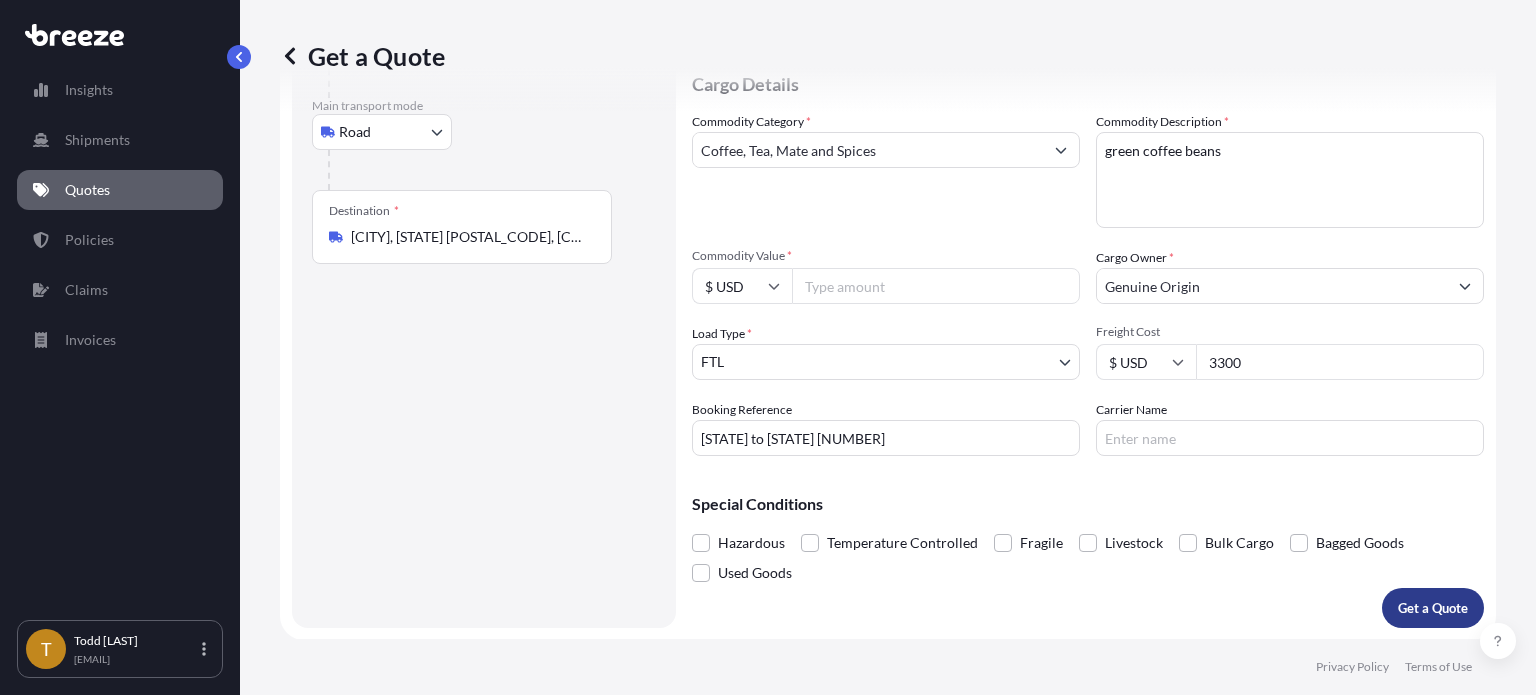 click on "Get a Quote" at bounding box center [1433, 608] 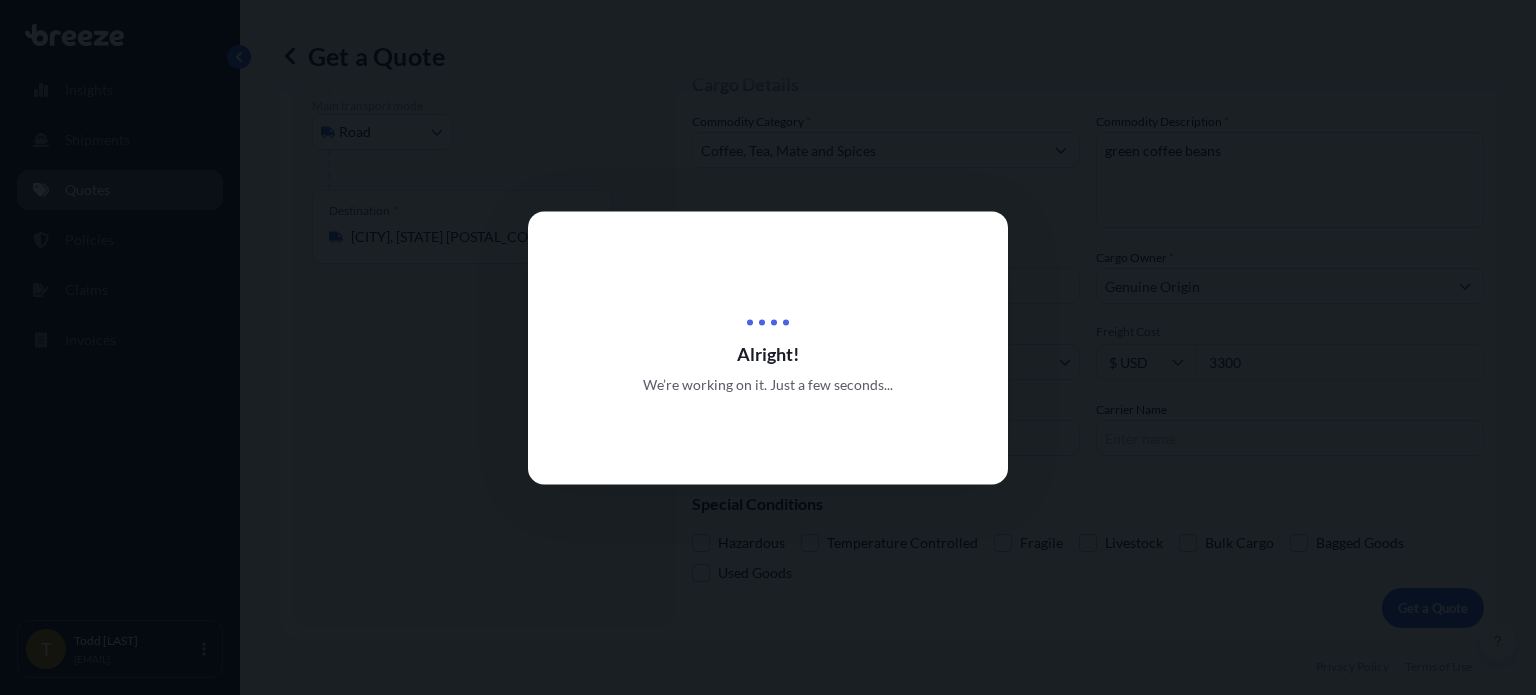 scroll, scrollTop: 0, scrollLeft: 0, axis: both 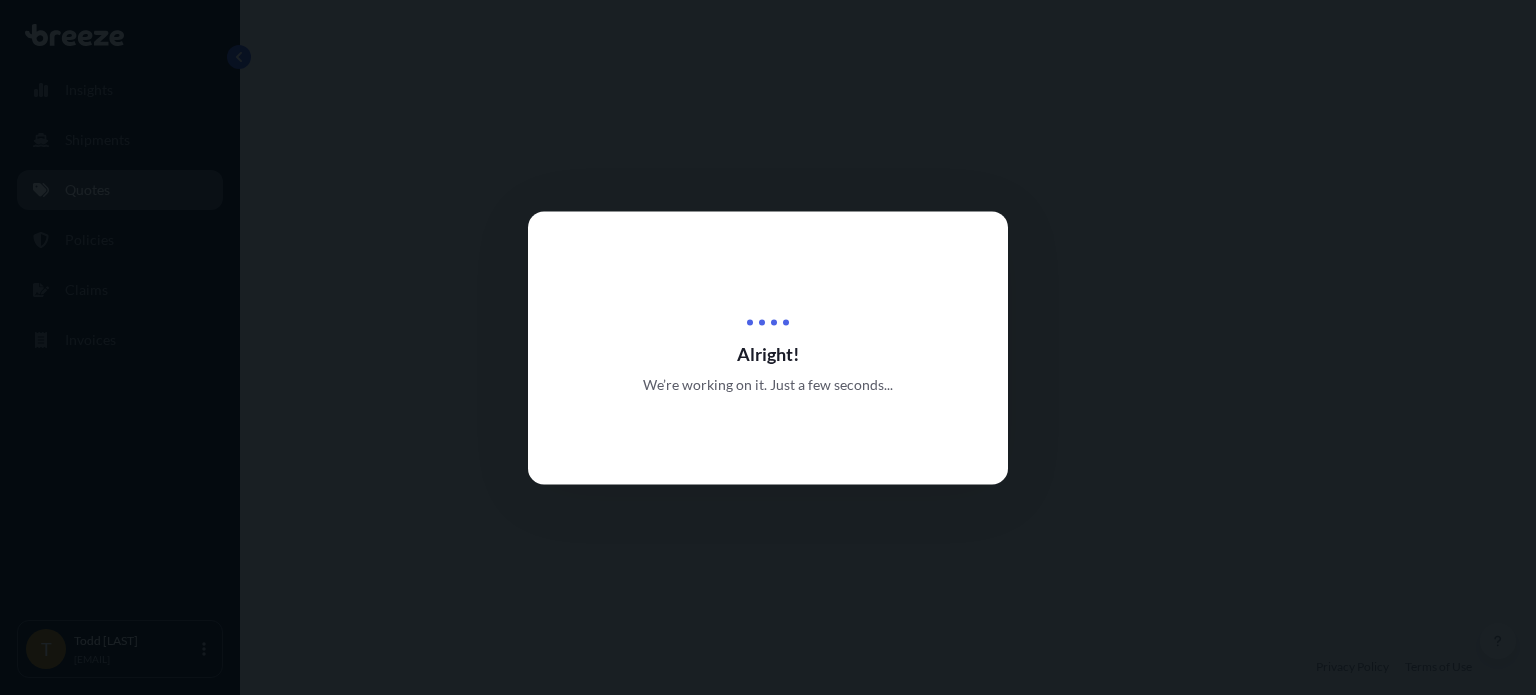 select on "Road" 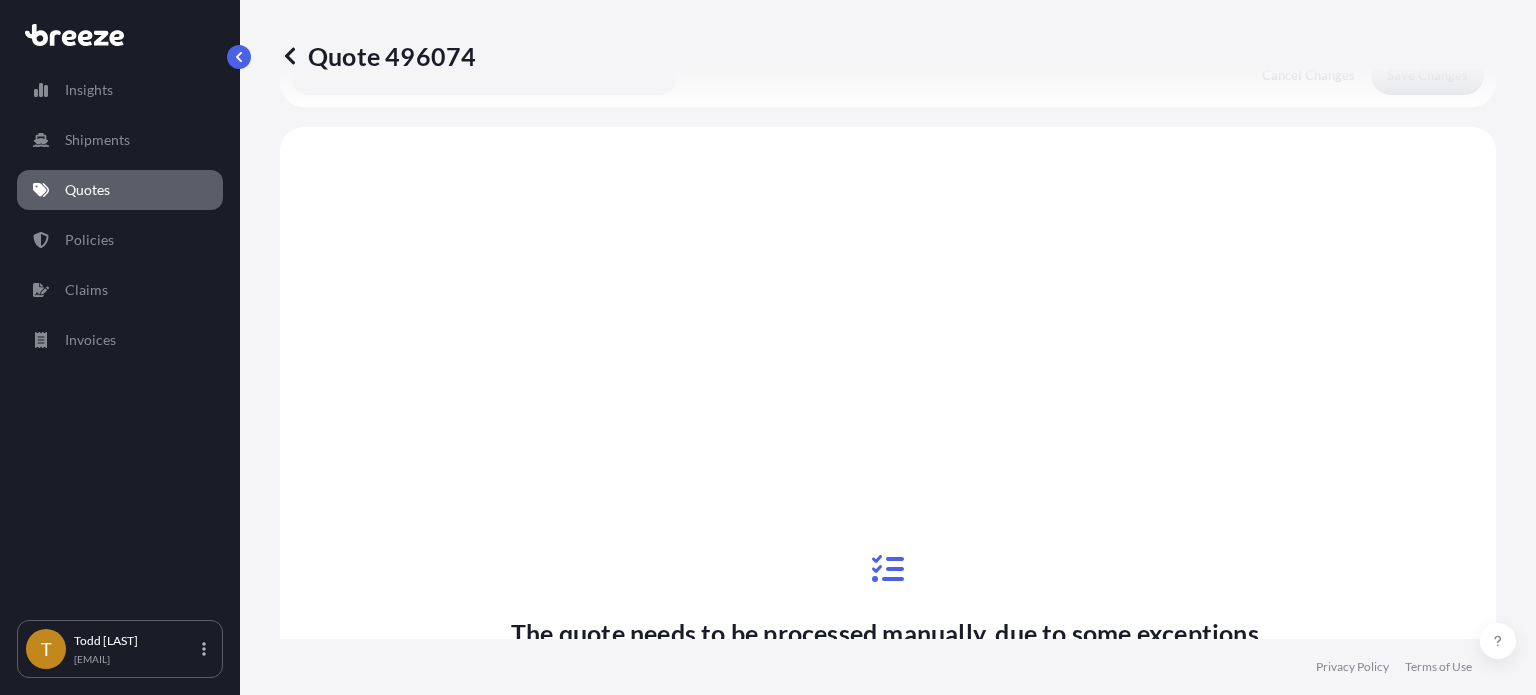 scroll, scrollTop: 771, scrollLeft: 0, axis: vertical 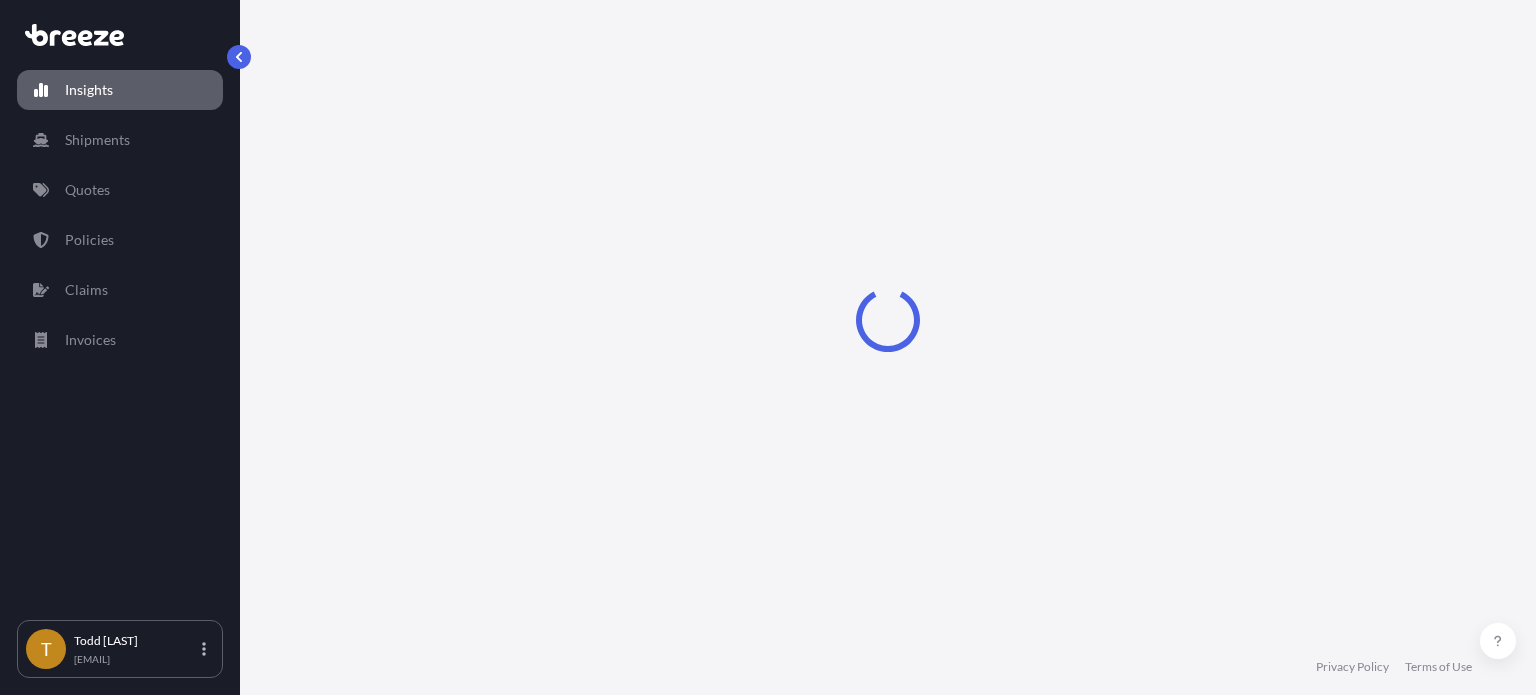 select on "2025" 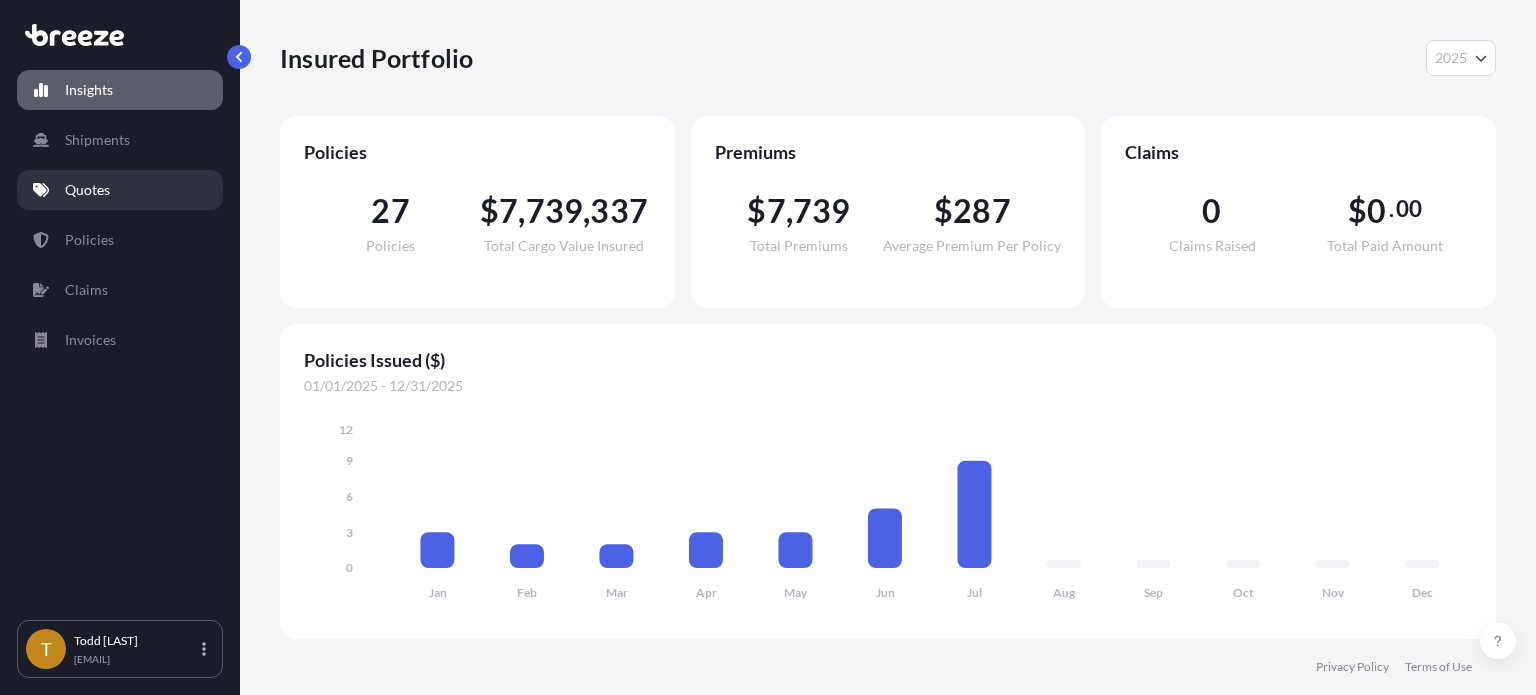 click on "Quotes" at bounding box center (87, 190) 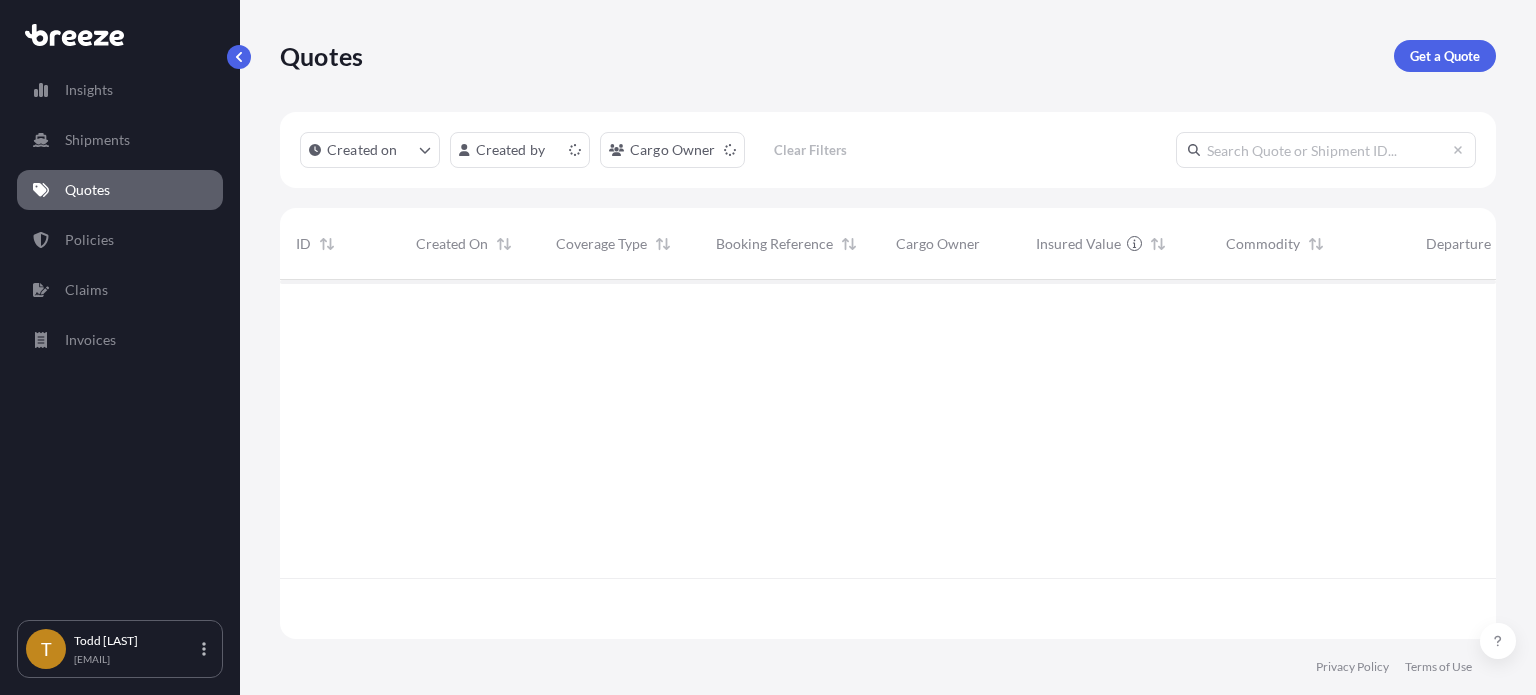 scroll, scrollTop: 16, scrollLeft: 16, axis: both 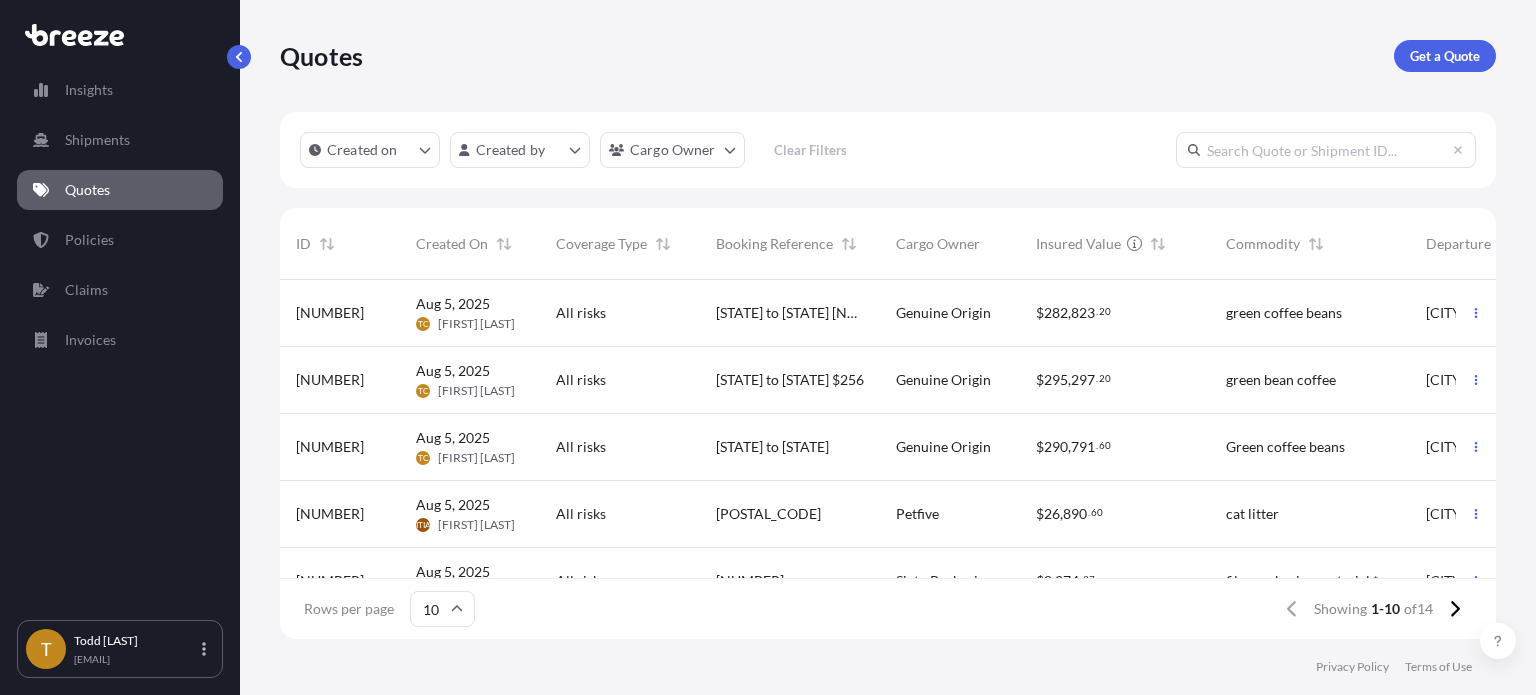 click on "All risks" at bounding box center [620, 447] 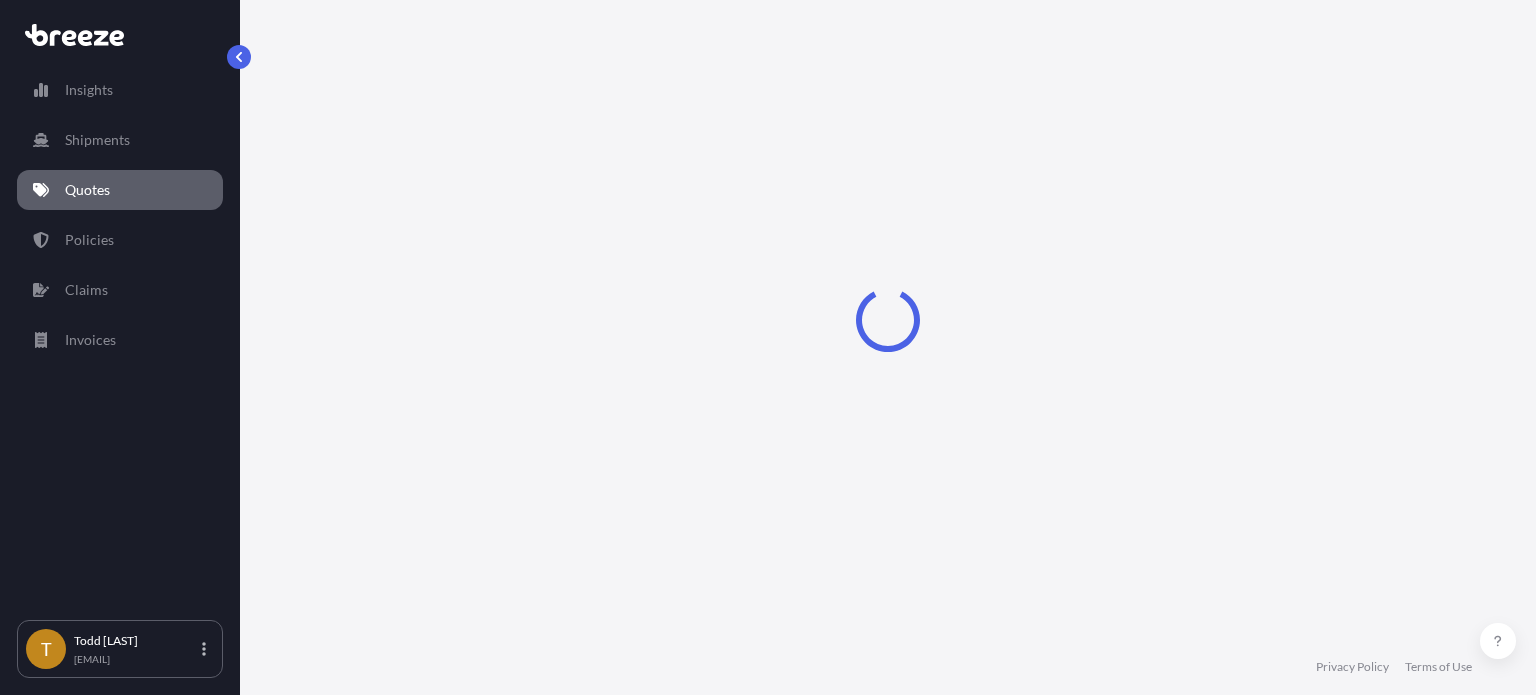 select on "Road" 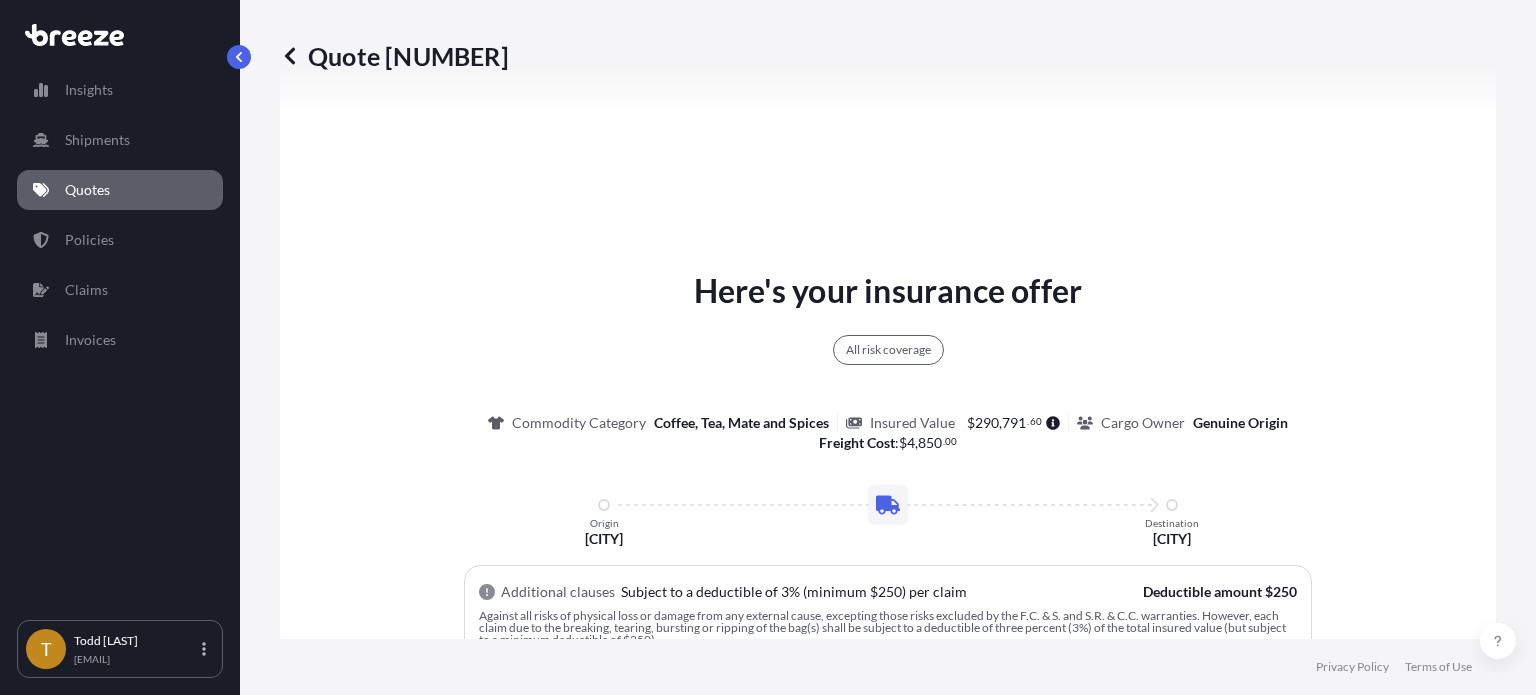 scroll, scrollTop: 1271, scrollLeft: 0, axis: vertical 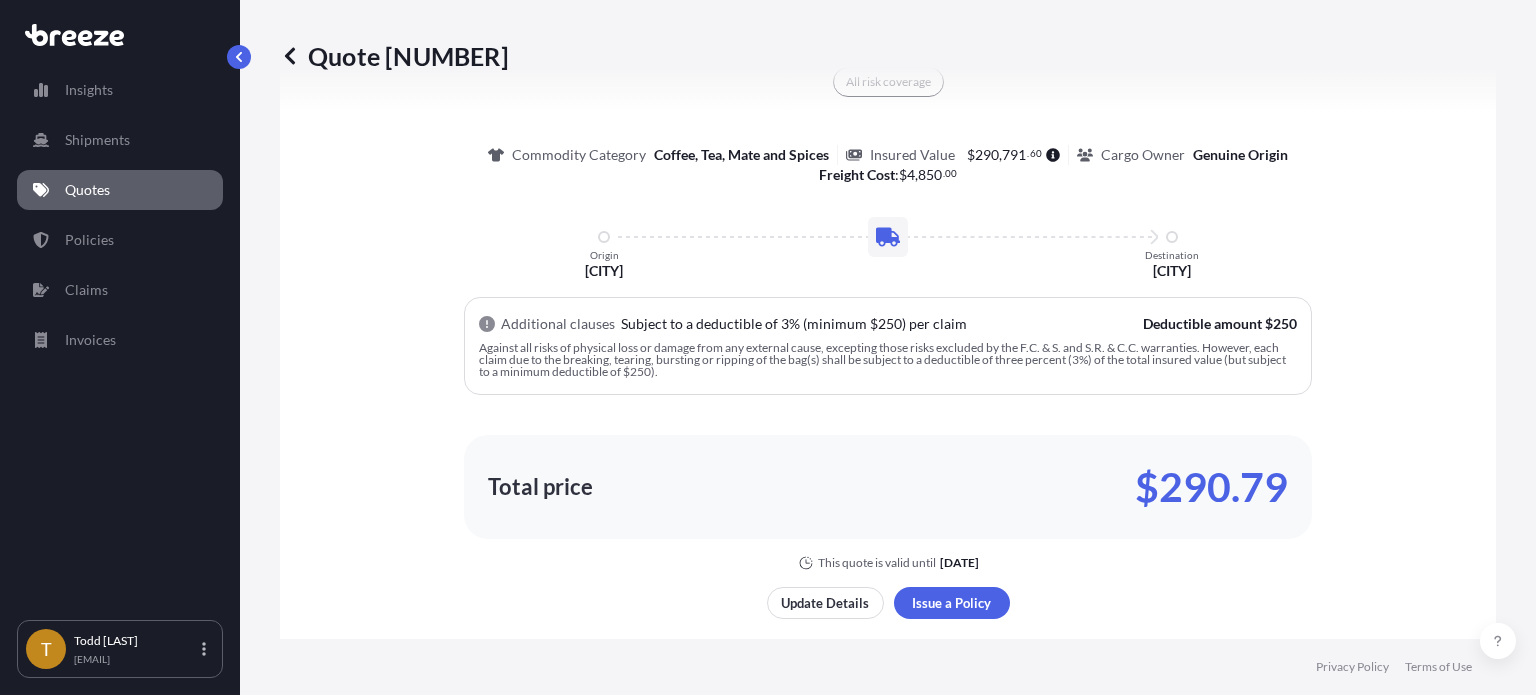 click on "Quotes" at bounding box center [87, 190] 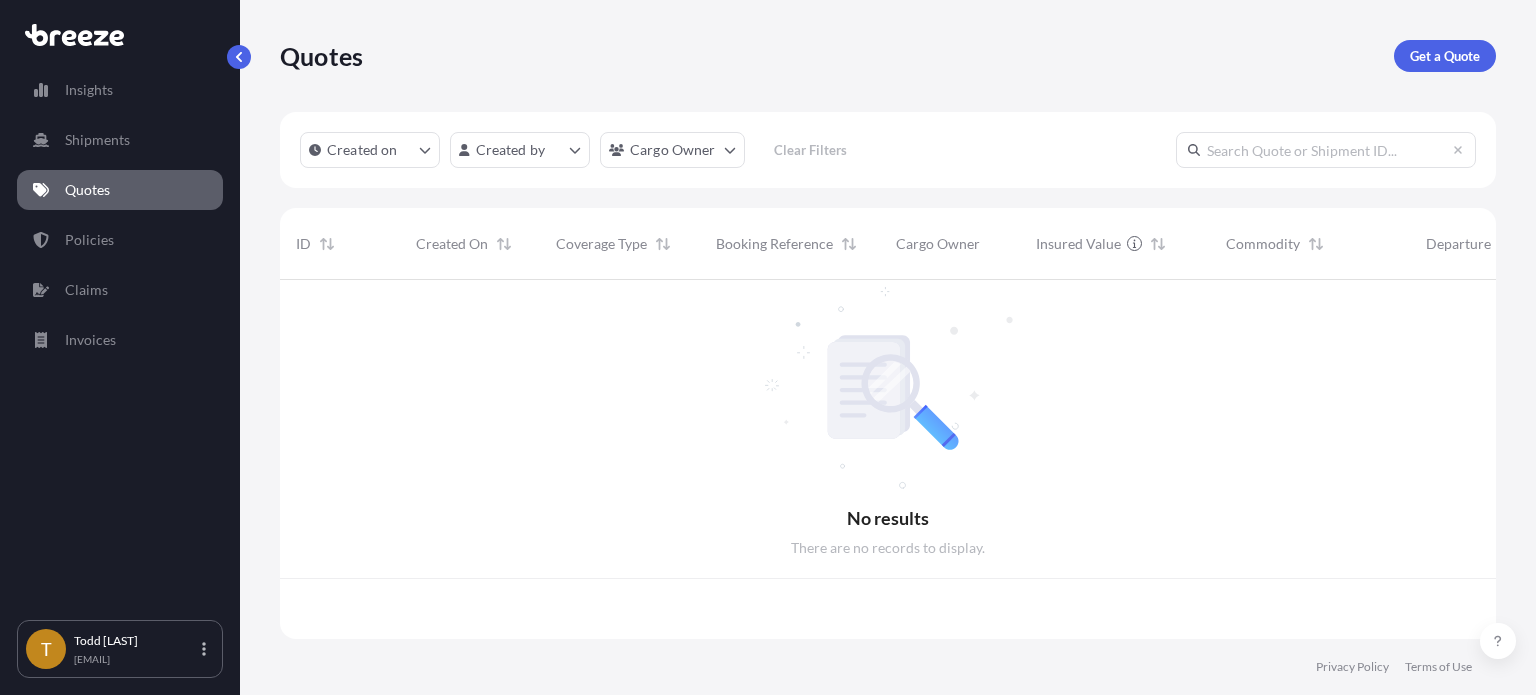 scroll, scrollTop: 0, scrollLeft: 0, axis: both 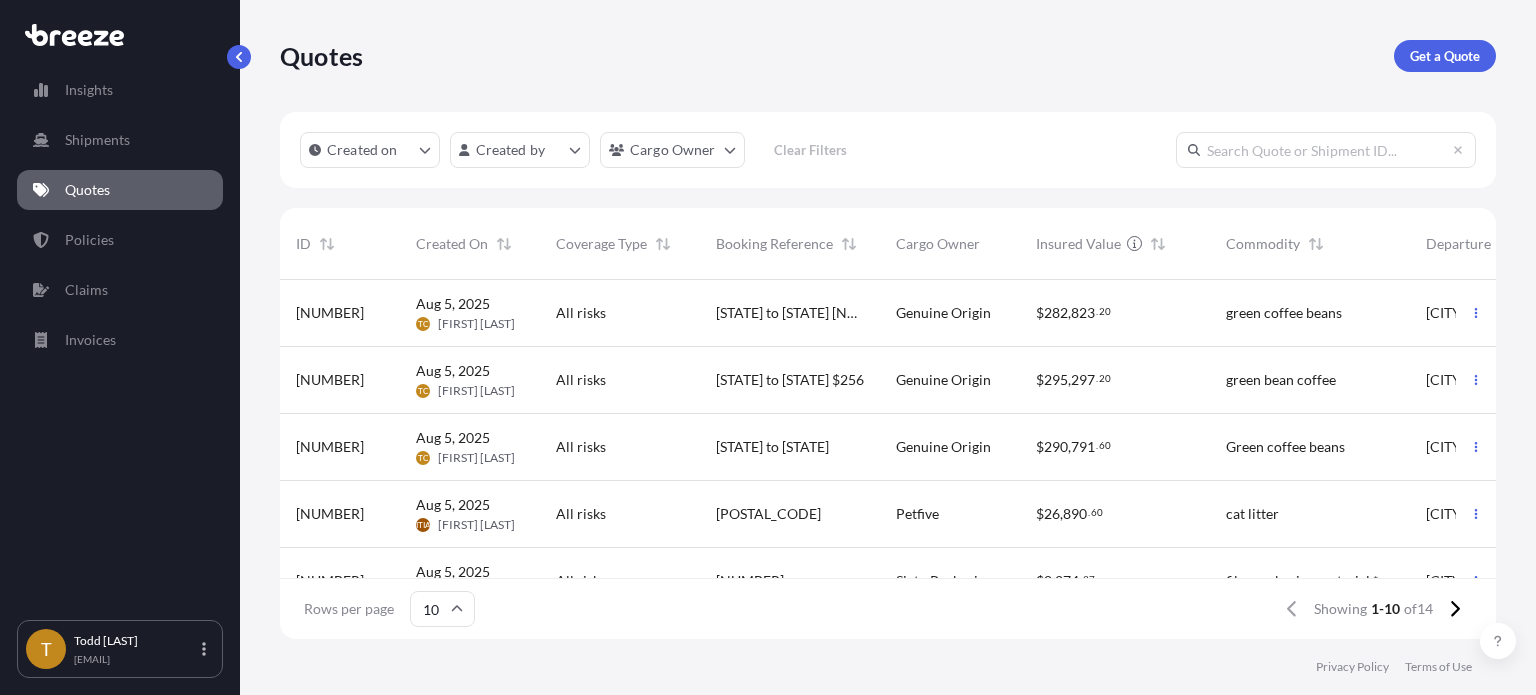 click on "[STATE] to [STATE] $[NUMBER]" at bounding box center (790, 380) 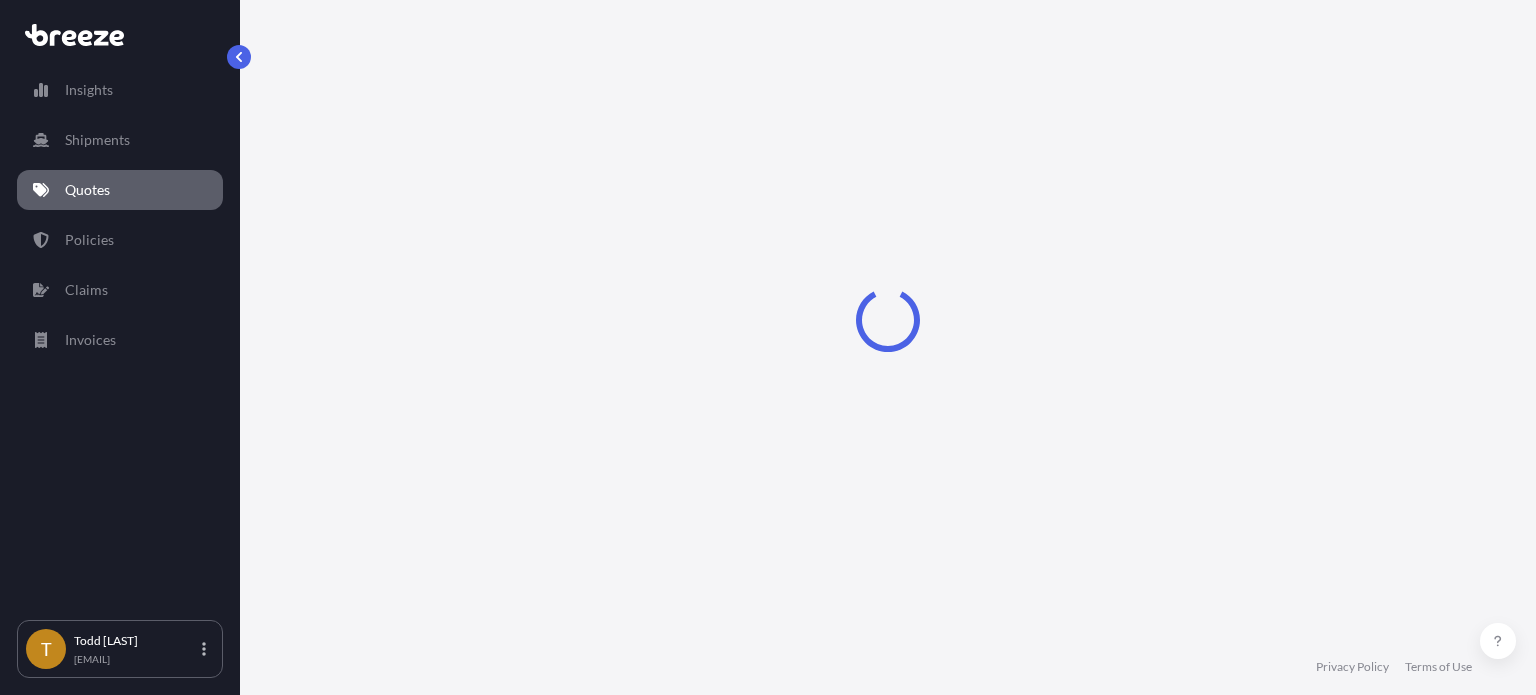 select on "Road" 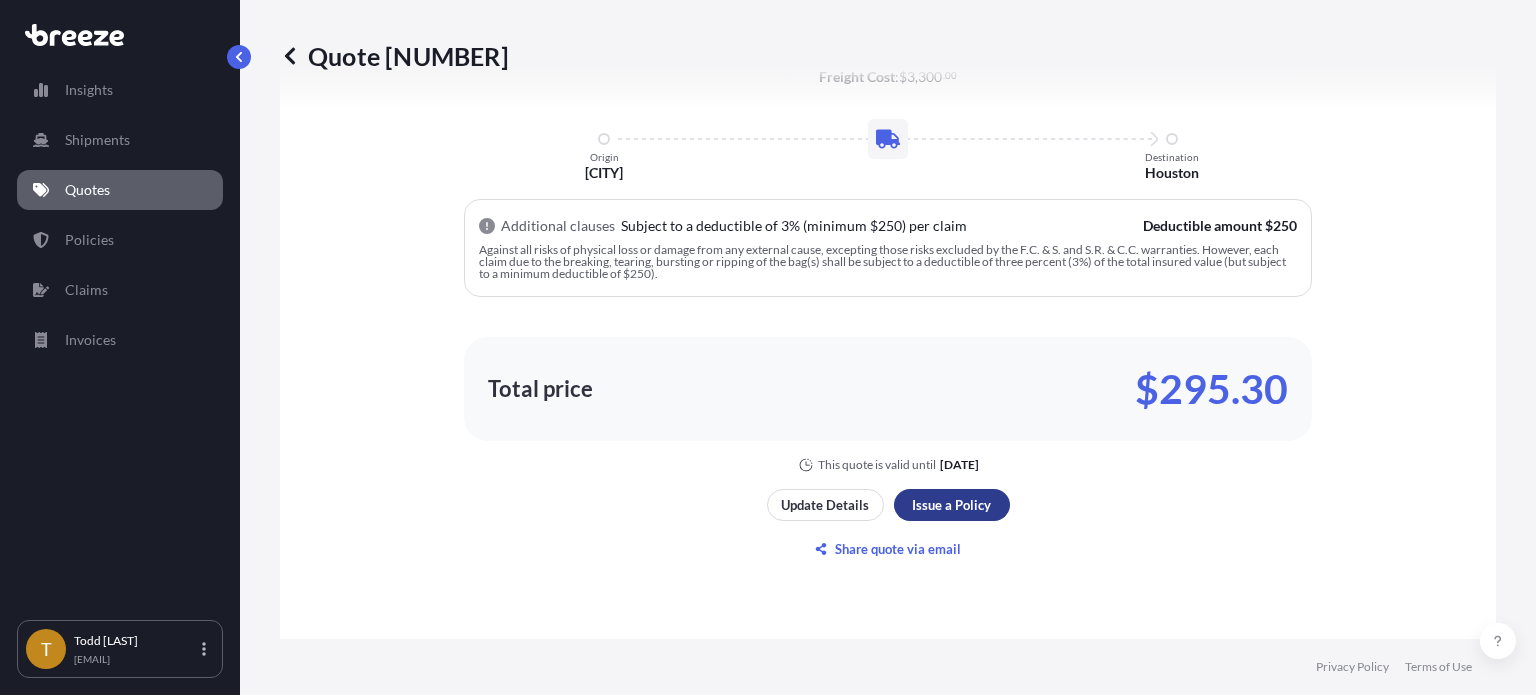 scroll, scrollTop: 1371, scrollLeft: 0, axis: vertical 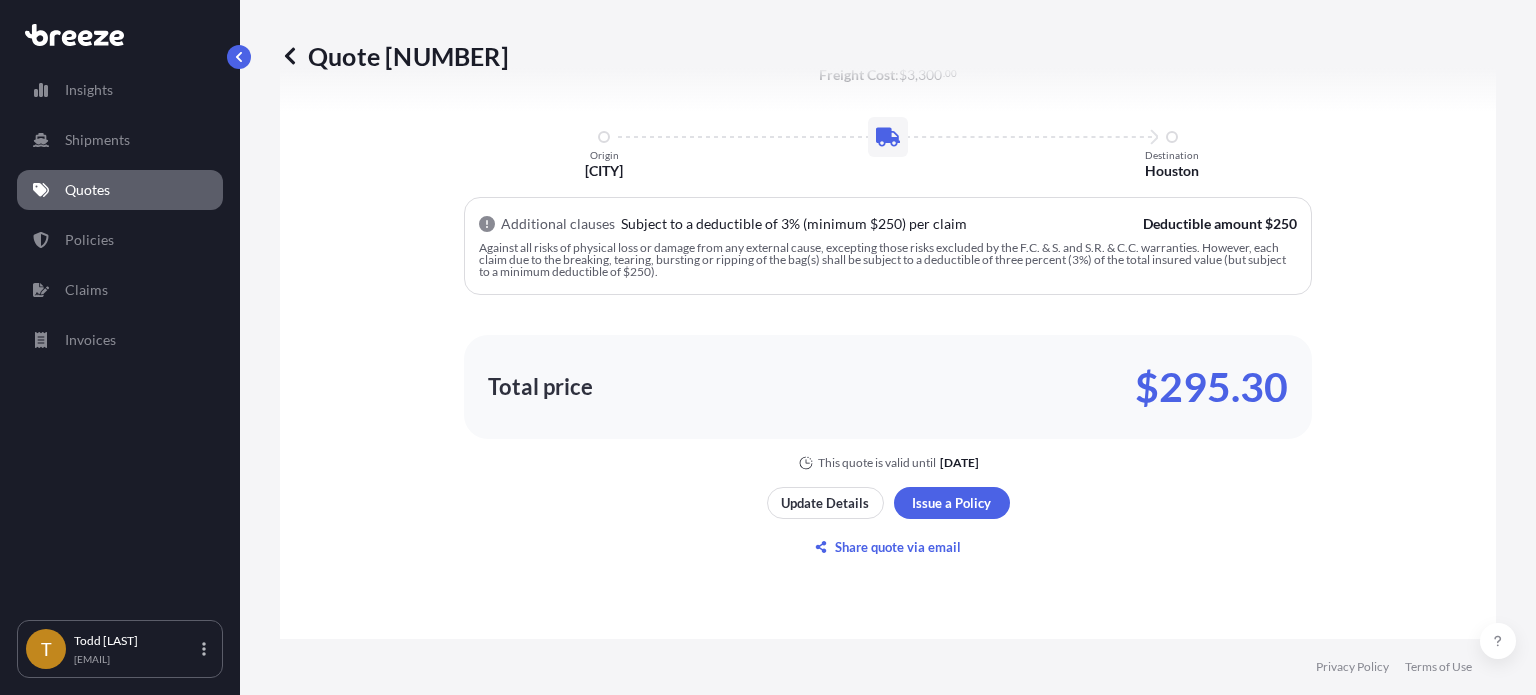 click on "Quotes" at bounding box center [120, 190] 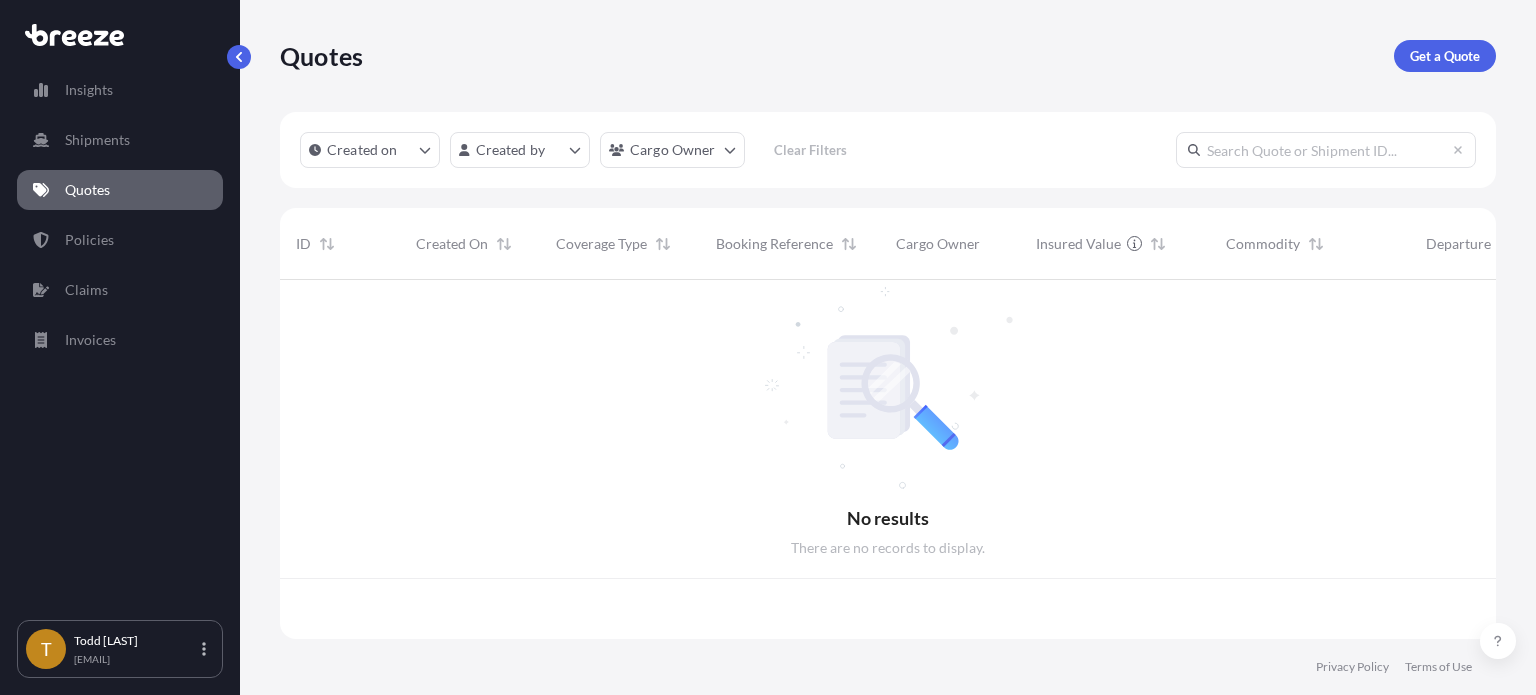 scroll, scrollTop: 0, scrollLeft: 0, axis: both 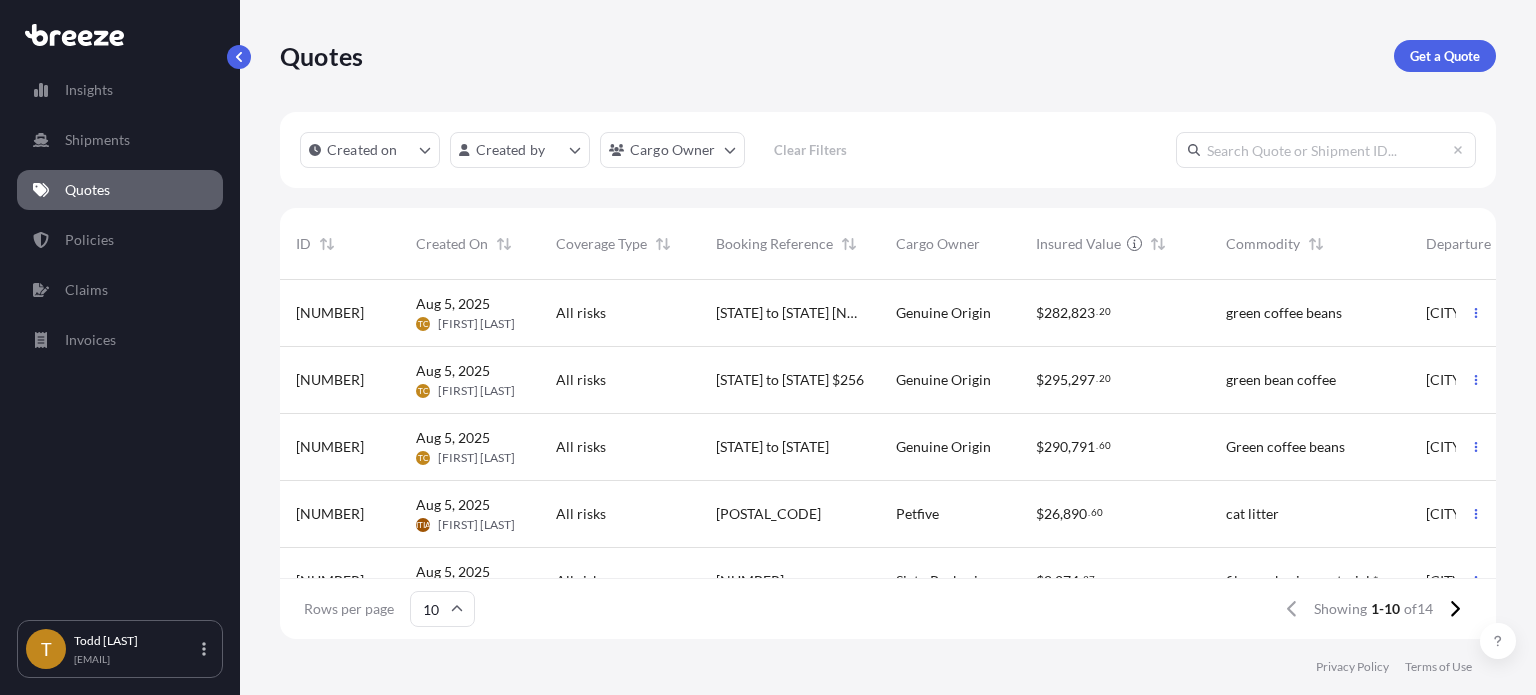 click on "All risks" at bounding box center [620, 313] 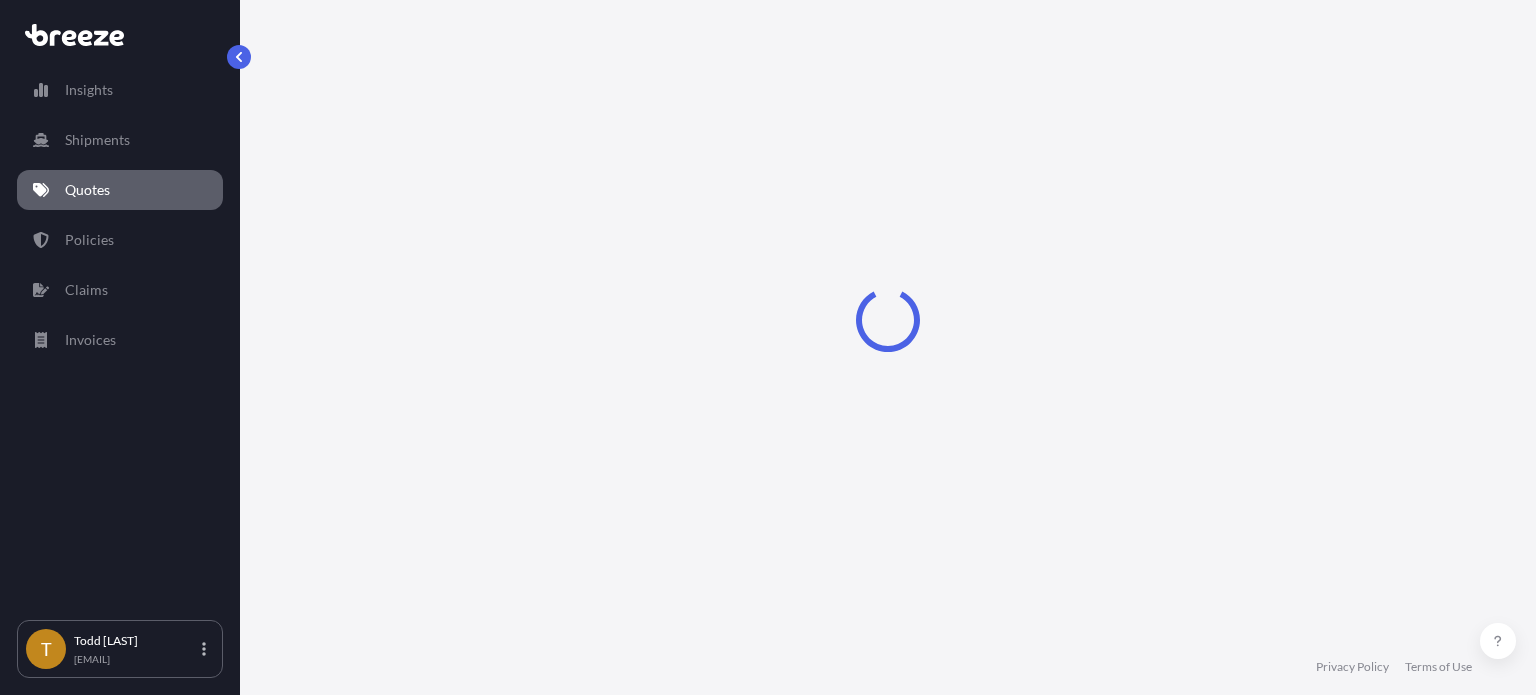 select on "Road" 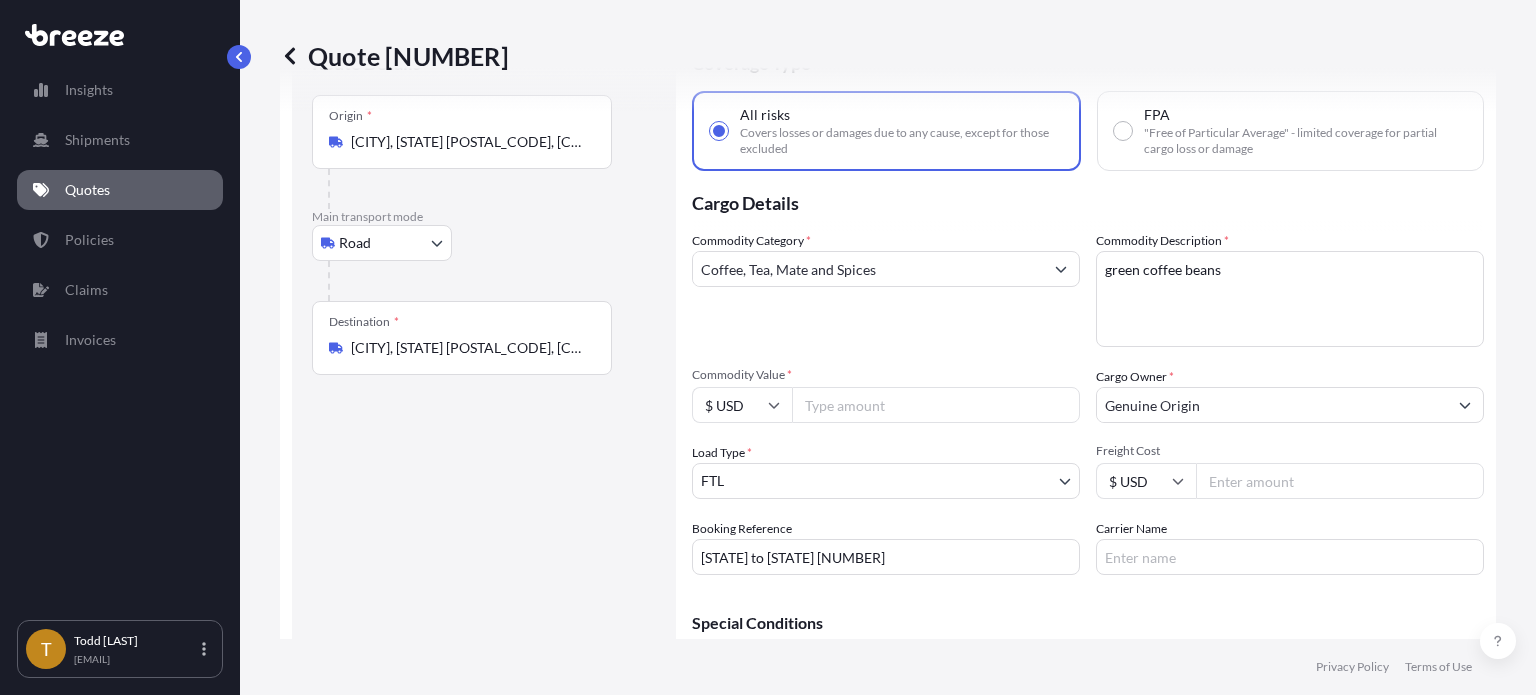 scroll, scrollTop: 71, scrollLeft: 0, axis: vertical 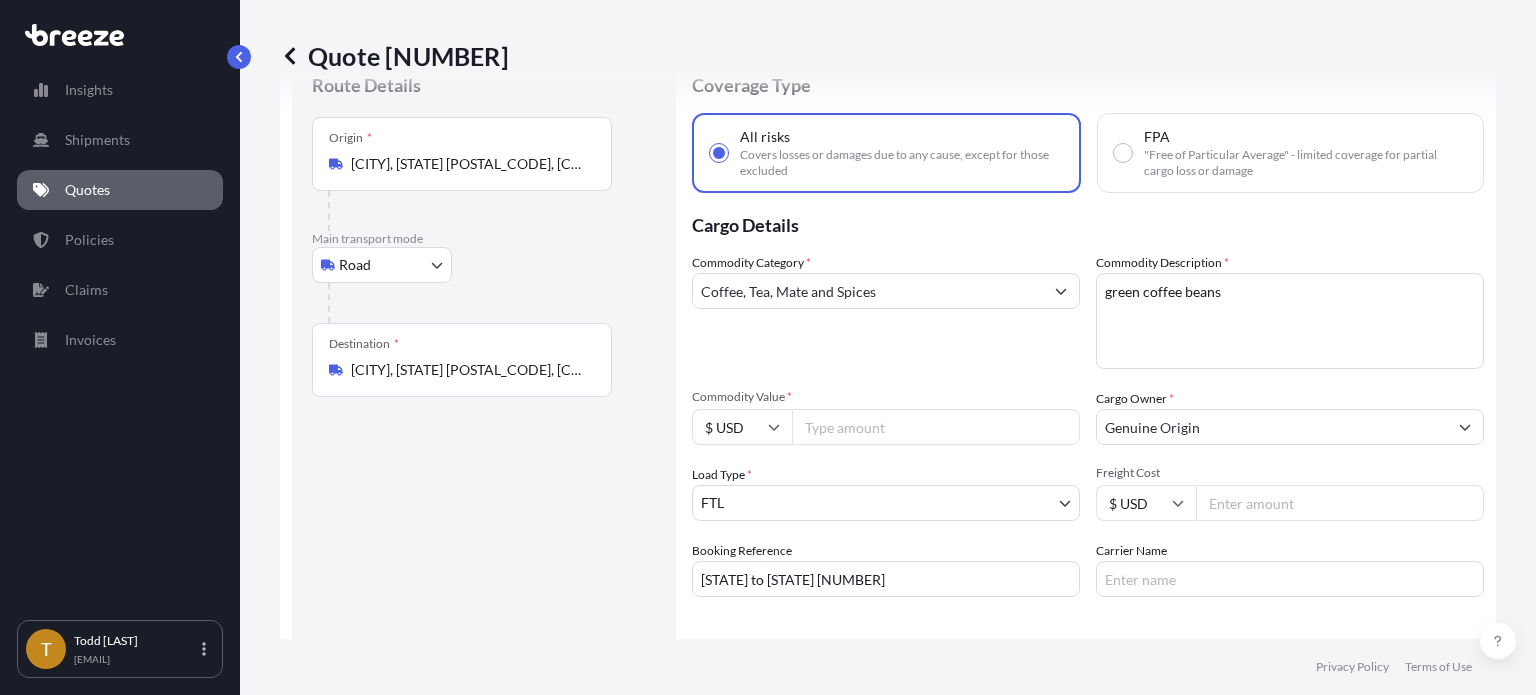 click on "Quotes" at bounding box center [87, 190] 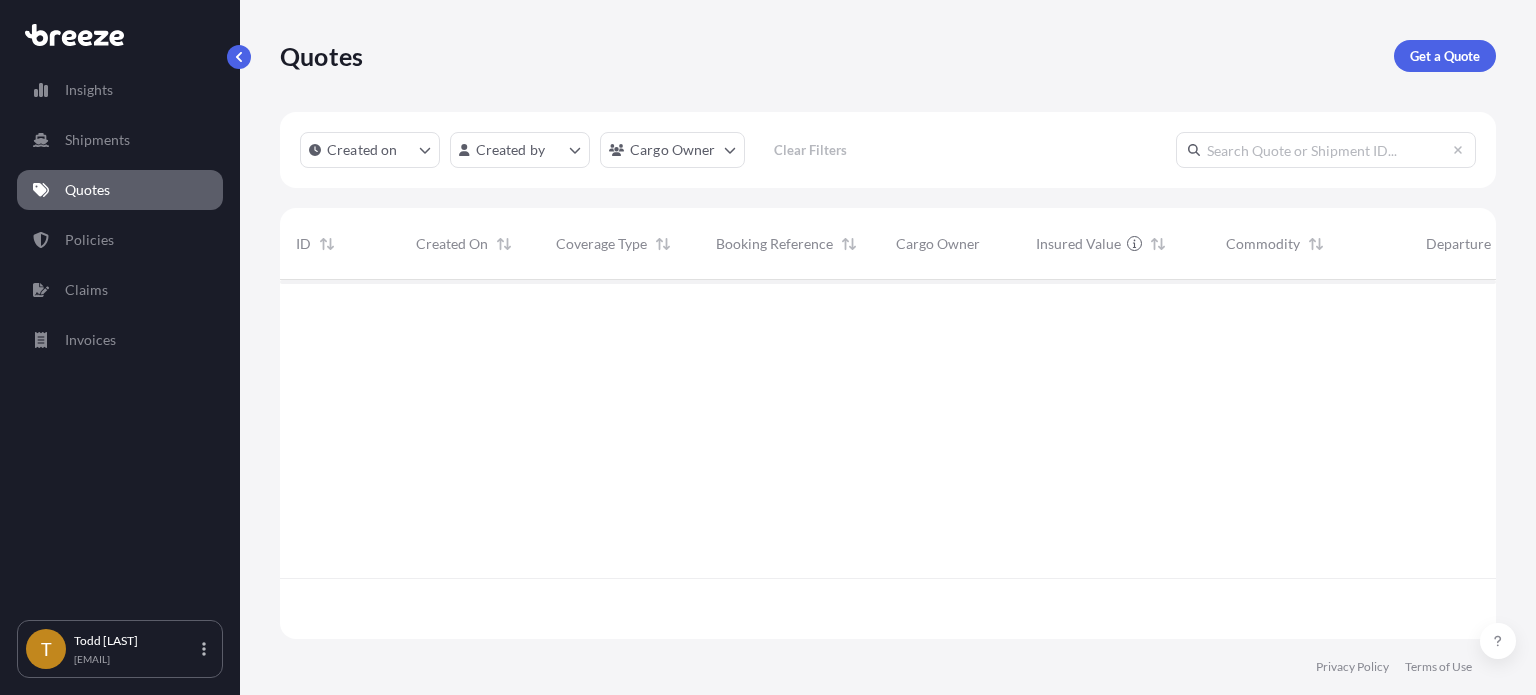 scroll, scrollTop: 0, scrollLeft: 0, axis: both 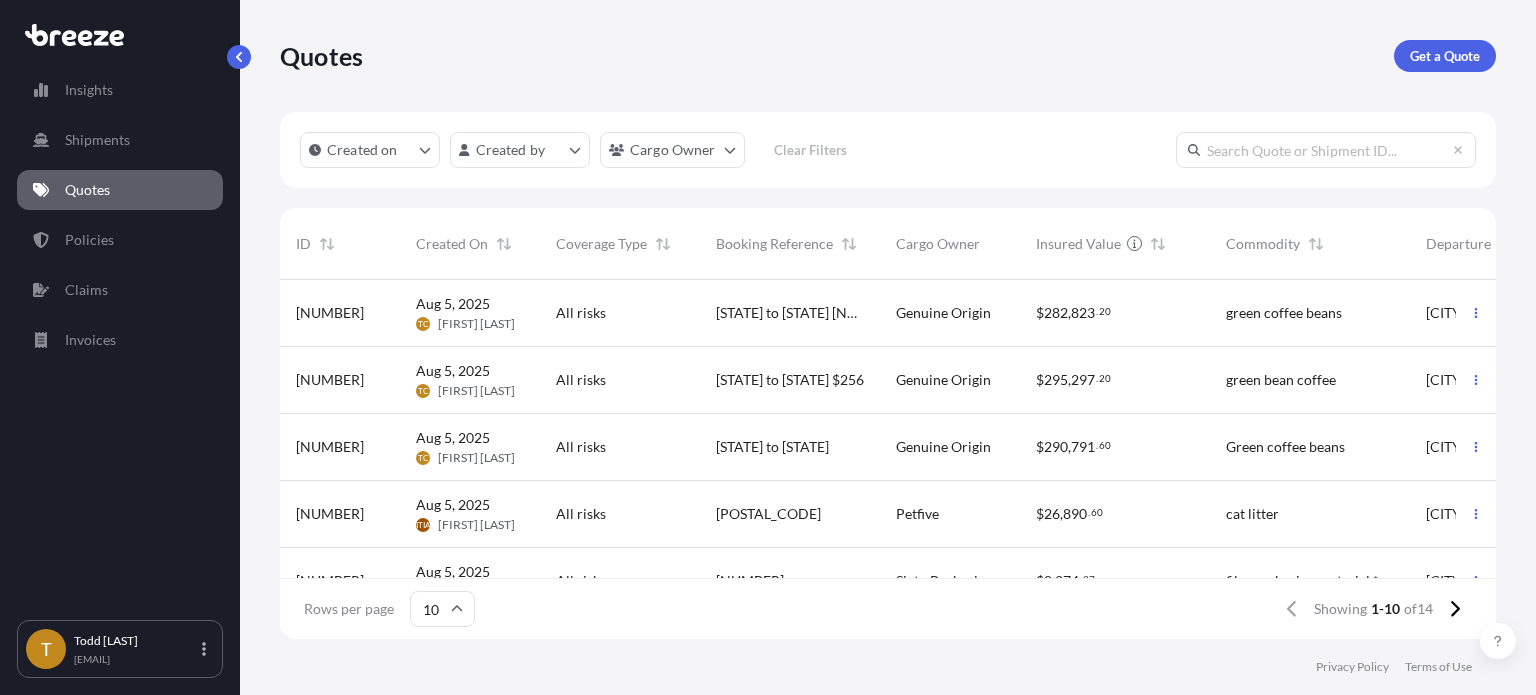 click on "[STATE] to [STATE]" at bounding box center (790, 447) 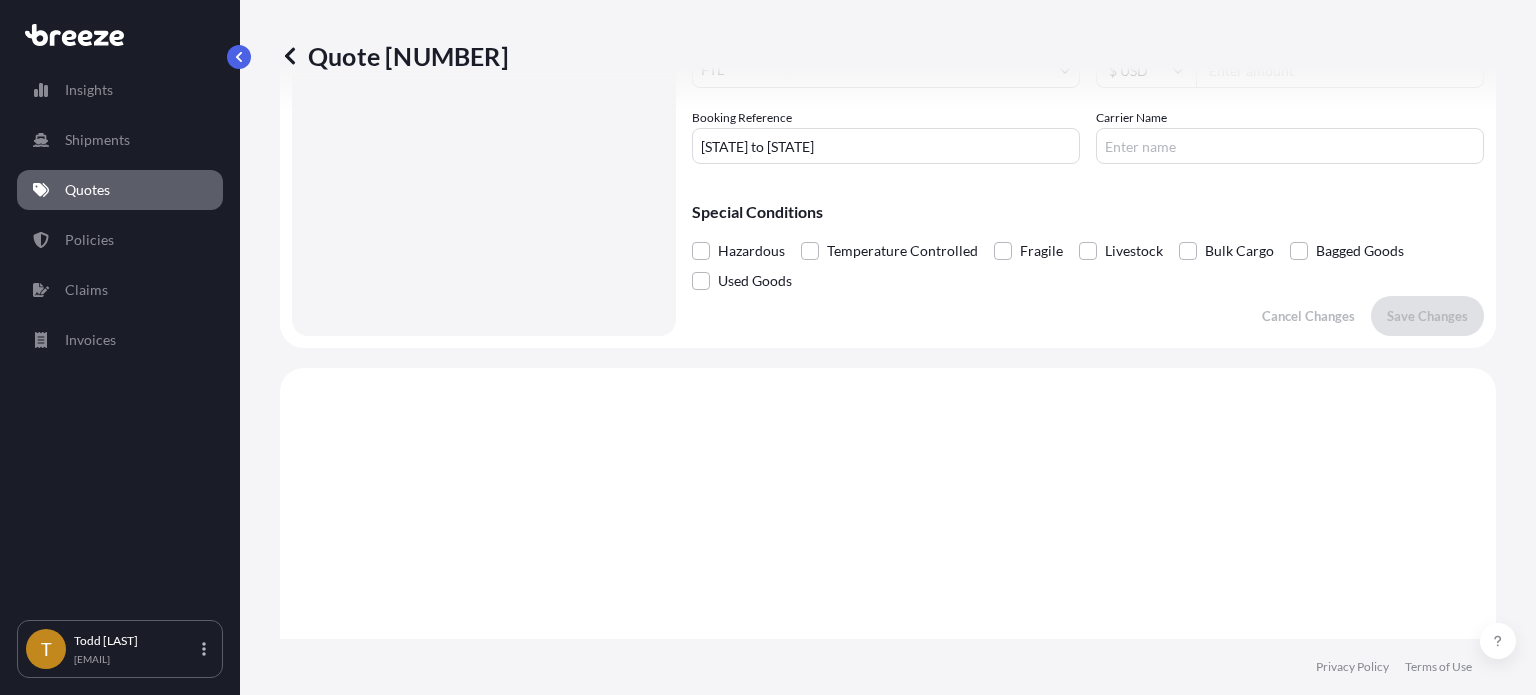 scroll, scrollTop: 471, scrollLeft: 0, axis: vertical 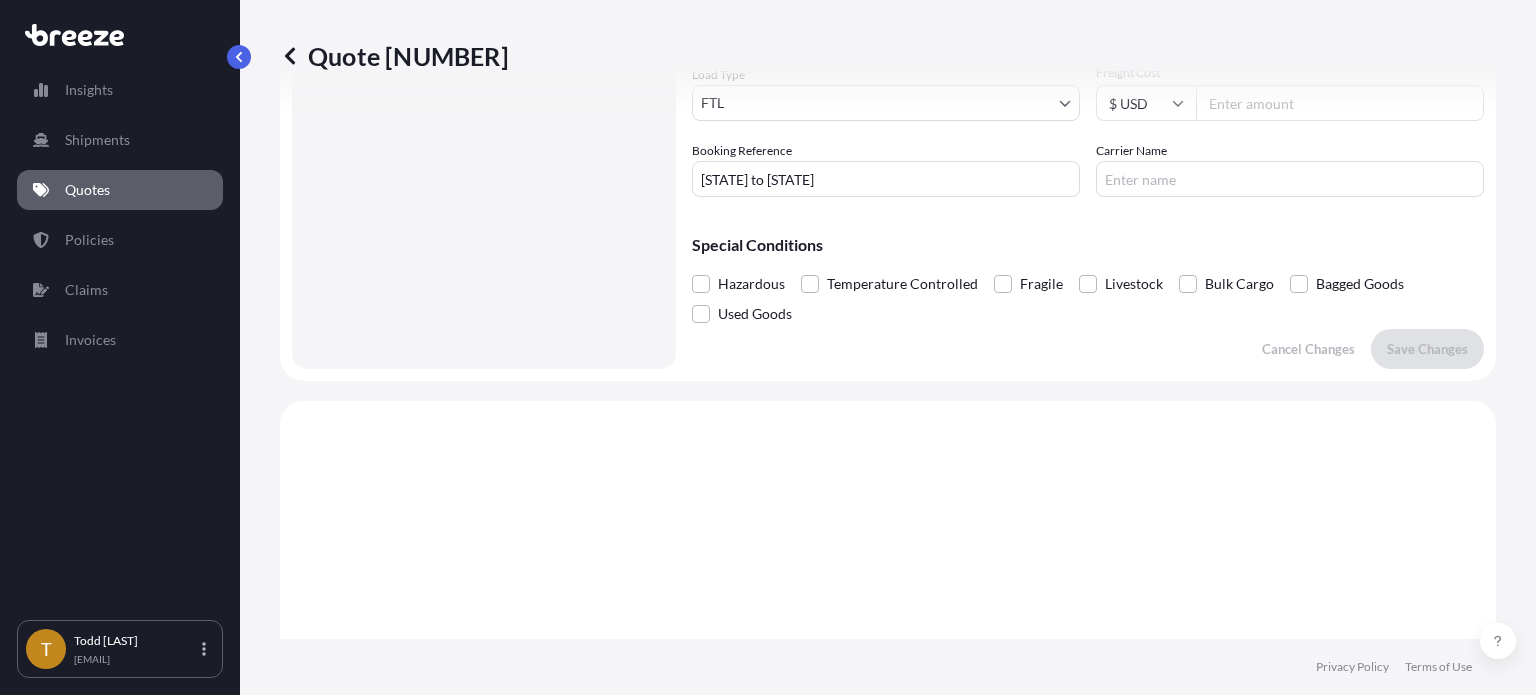 click on "Quotes" at bounding box center [120, 190] 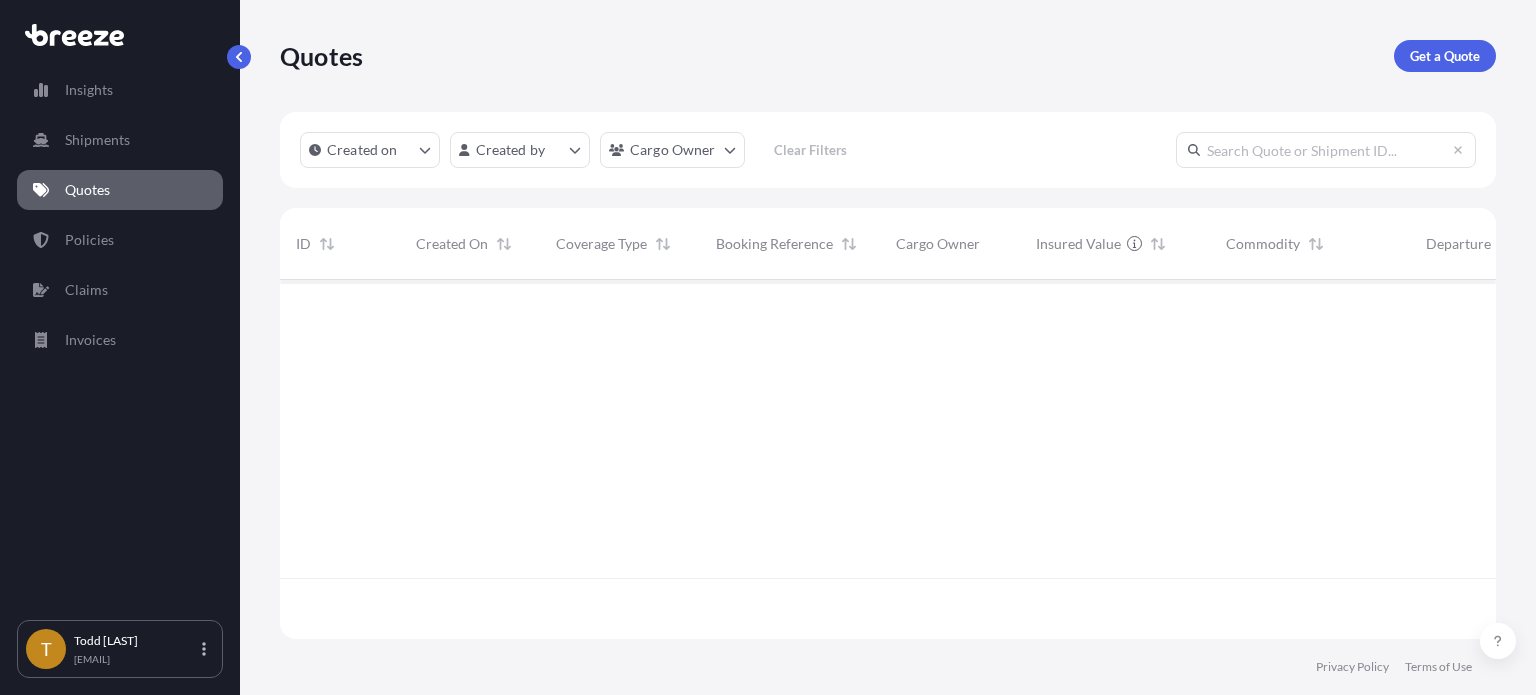 scroll, scrollTop: 0, scrollLeft: 0, axis: both 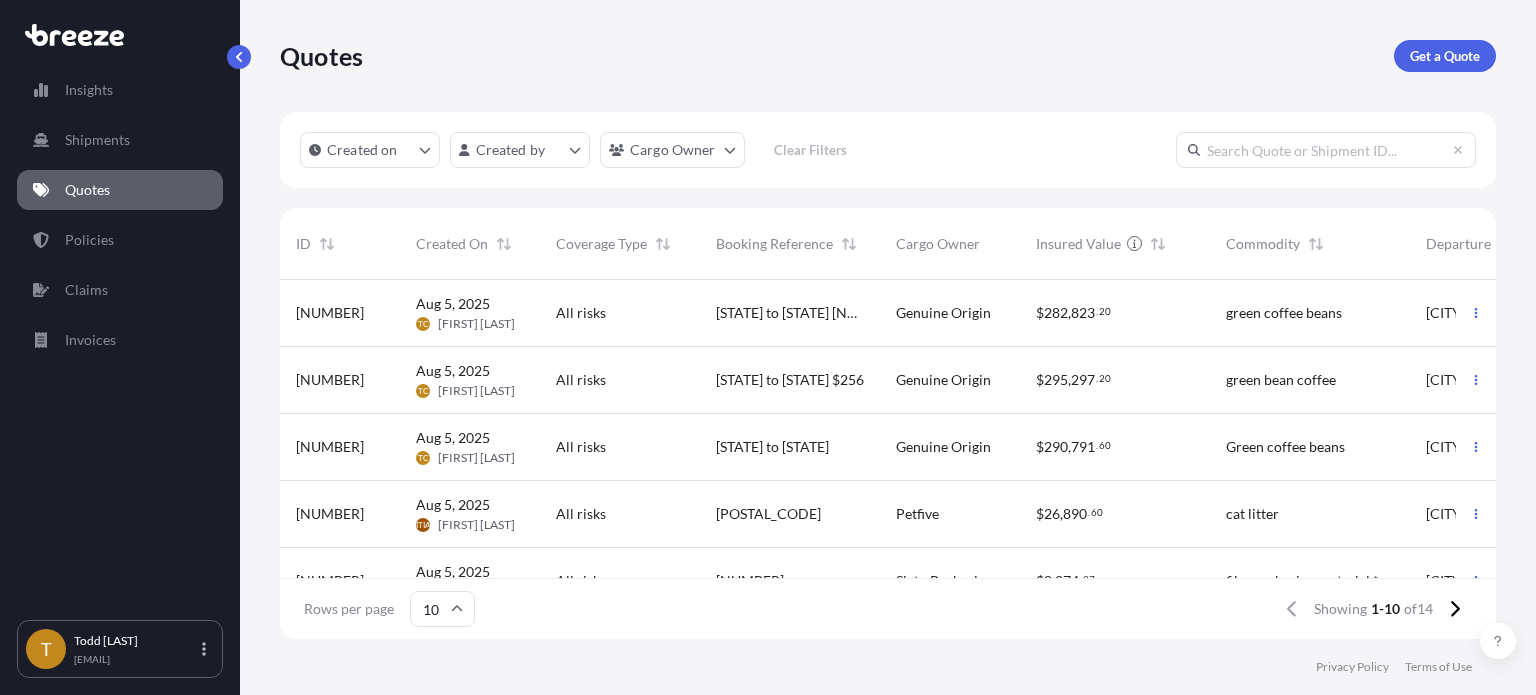 click on "All risks" at bounding box center [620, 380] 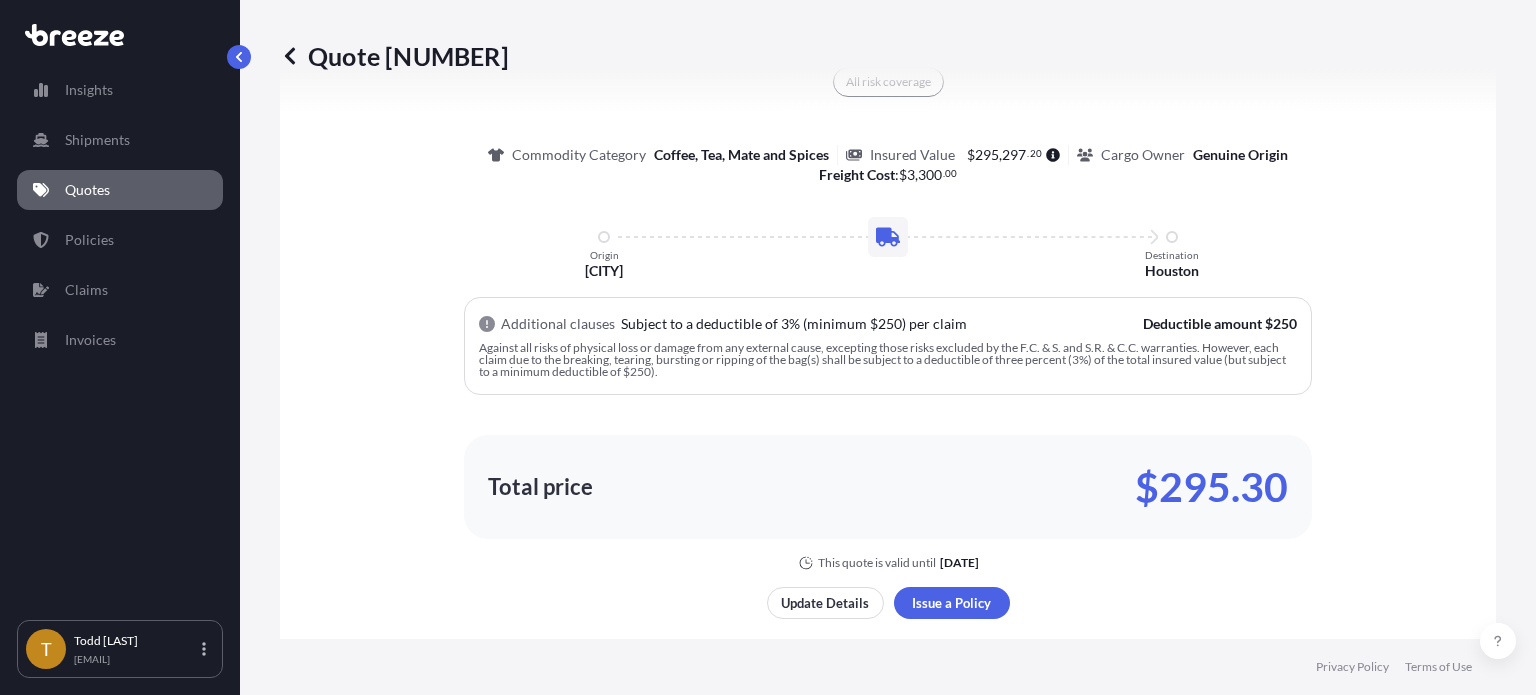 scroll, scrollTop: 771, scrollLeft: 0, axis: vertical 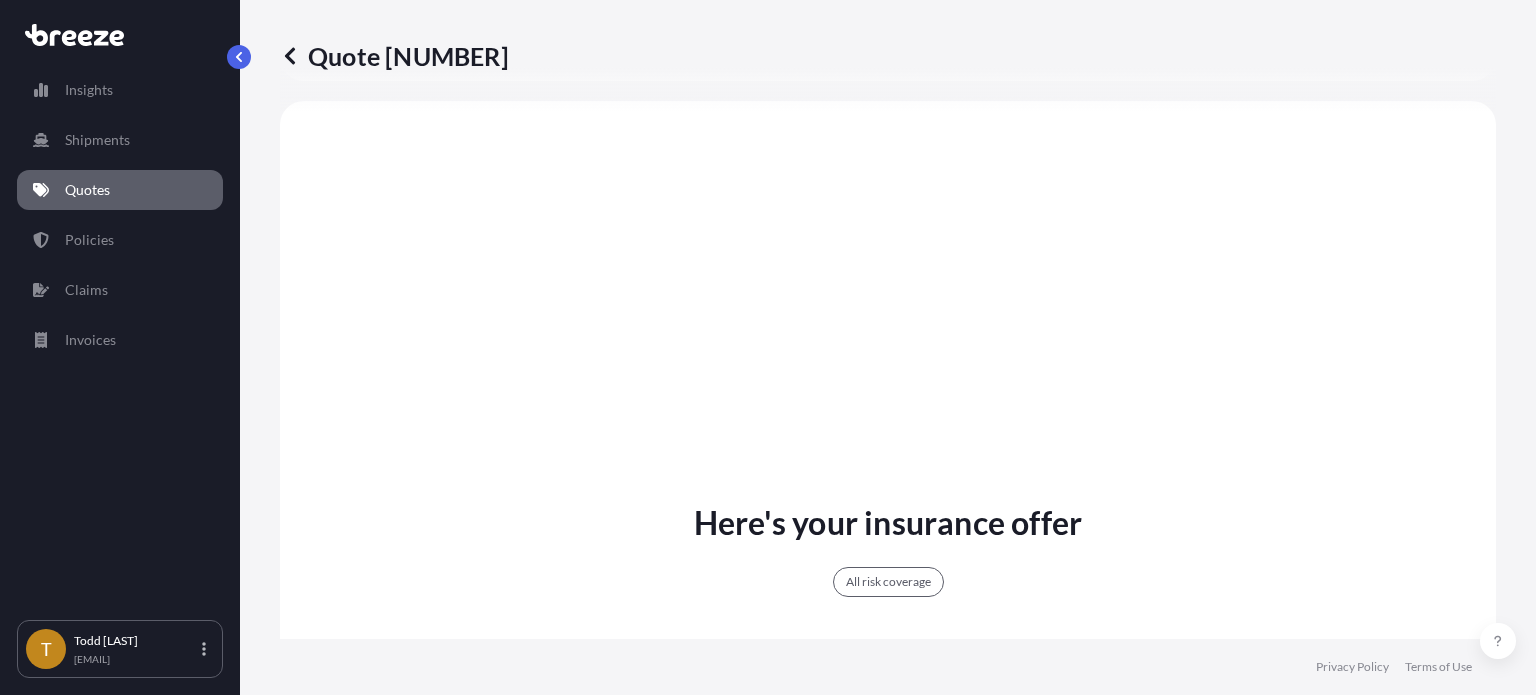 click on "Quotes" at bounding box center [87, 190] 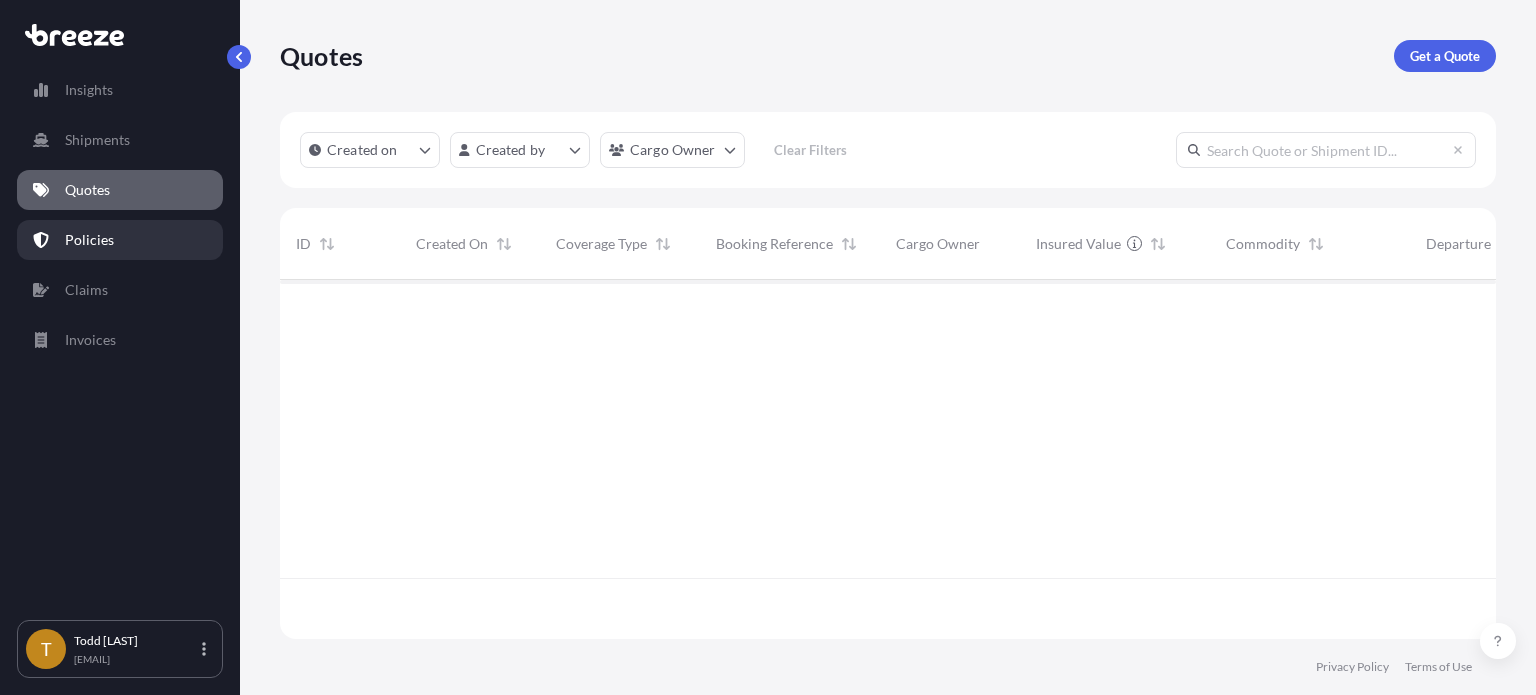 scroll, scrollTop: 16, scrollLeft: 16, axis: both 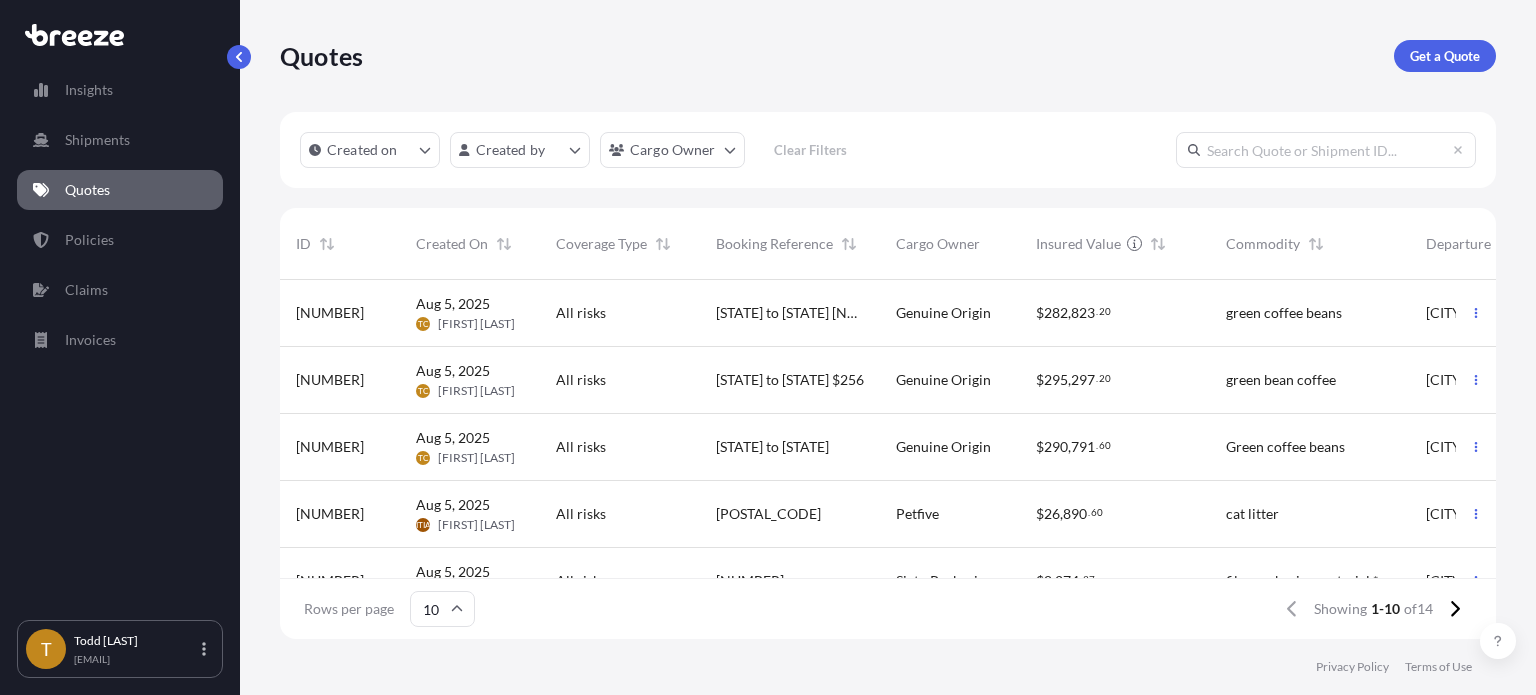 click on "All risks" at bounding box center (620, 313) 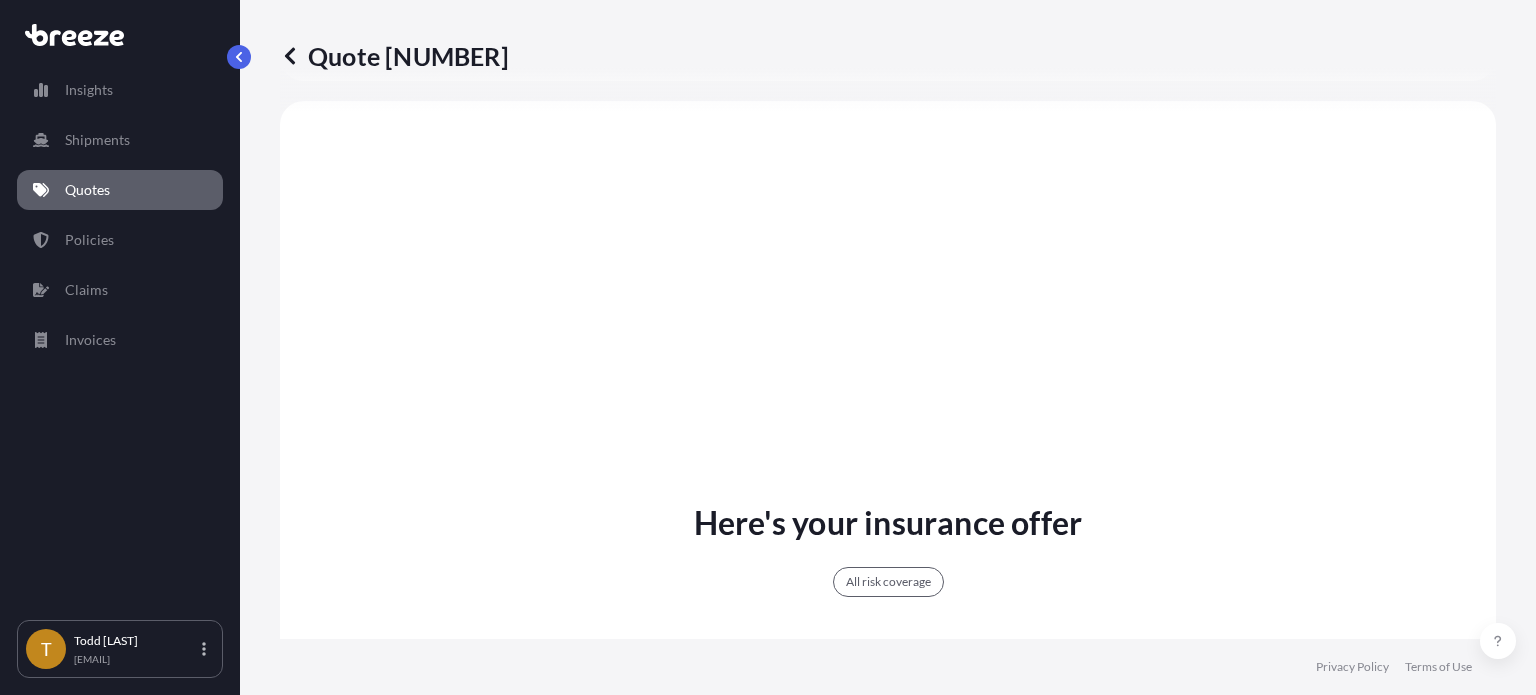 scroll, scrollTop: 1271, scrollLeft: 0, axis: vertical 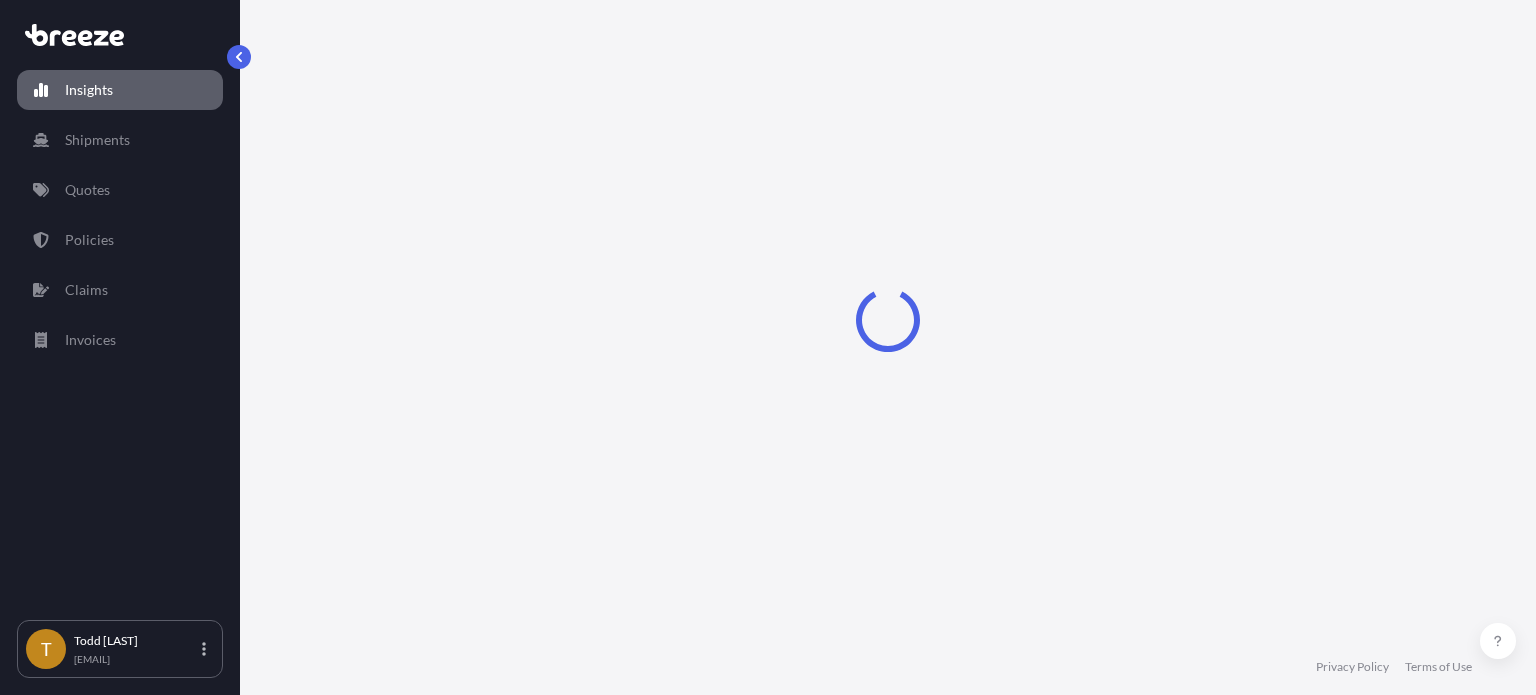 select on "2025" 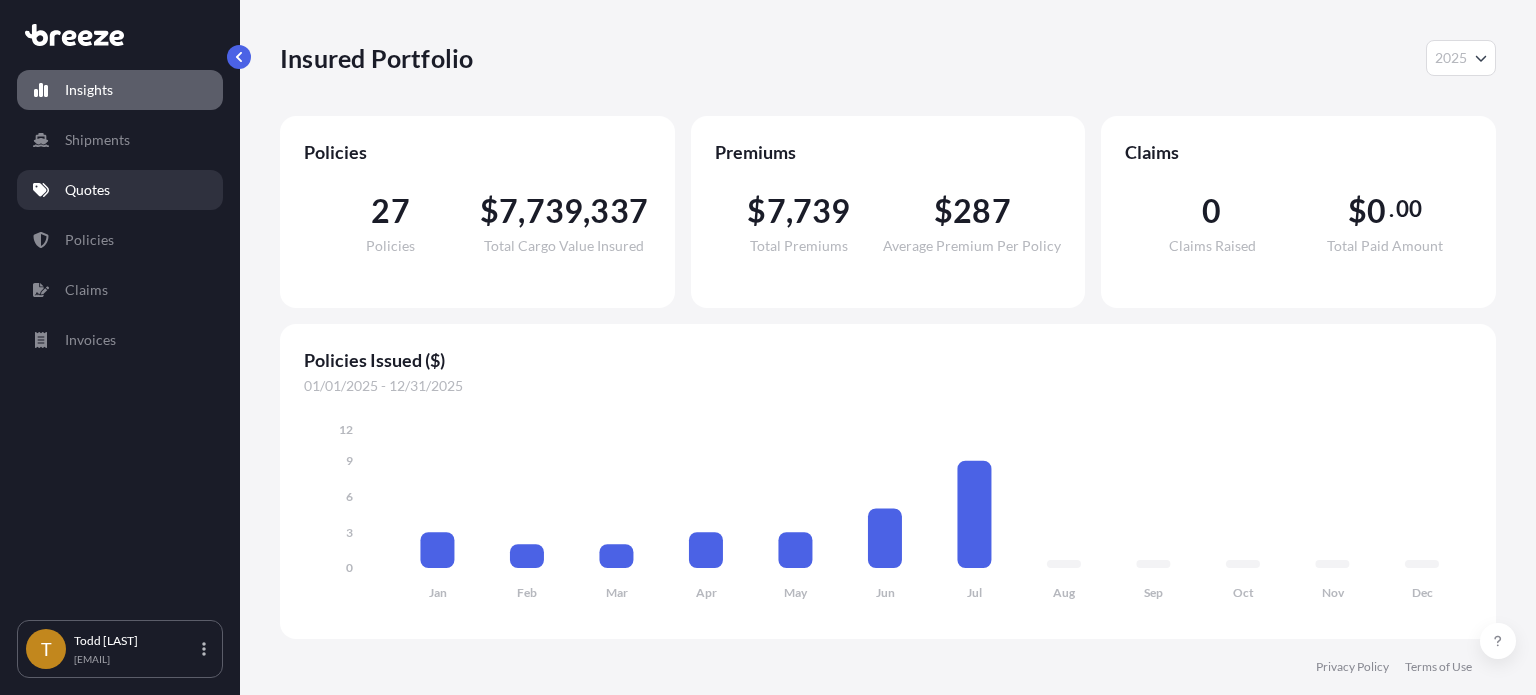 click on "Quotes" at bounding box center [87, 190] 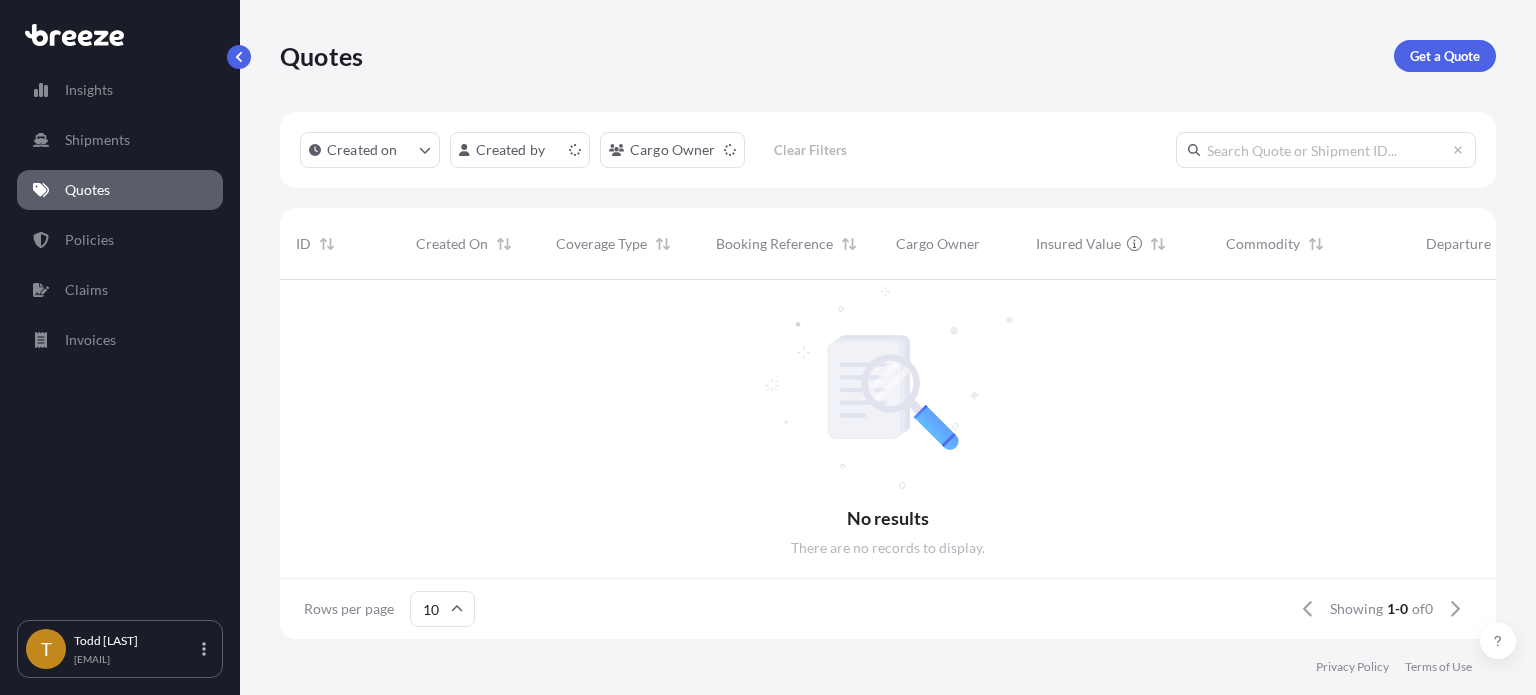 scroll, scrollTop: 355, scrollLeft: 1200, axis: both 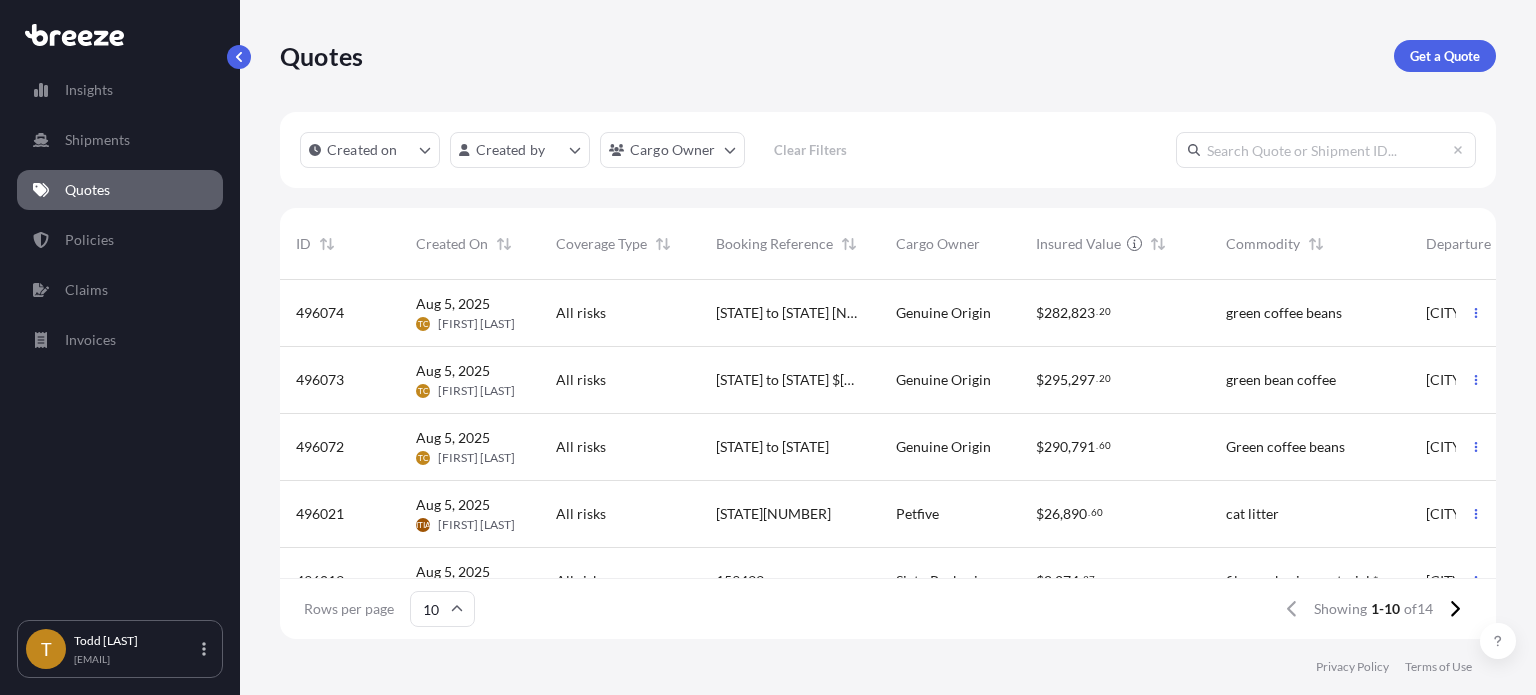click on "Quotes" at bounding box center (87, 190) 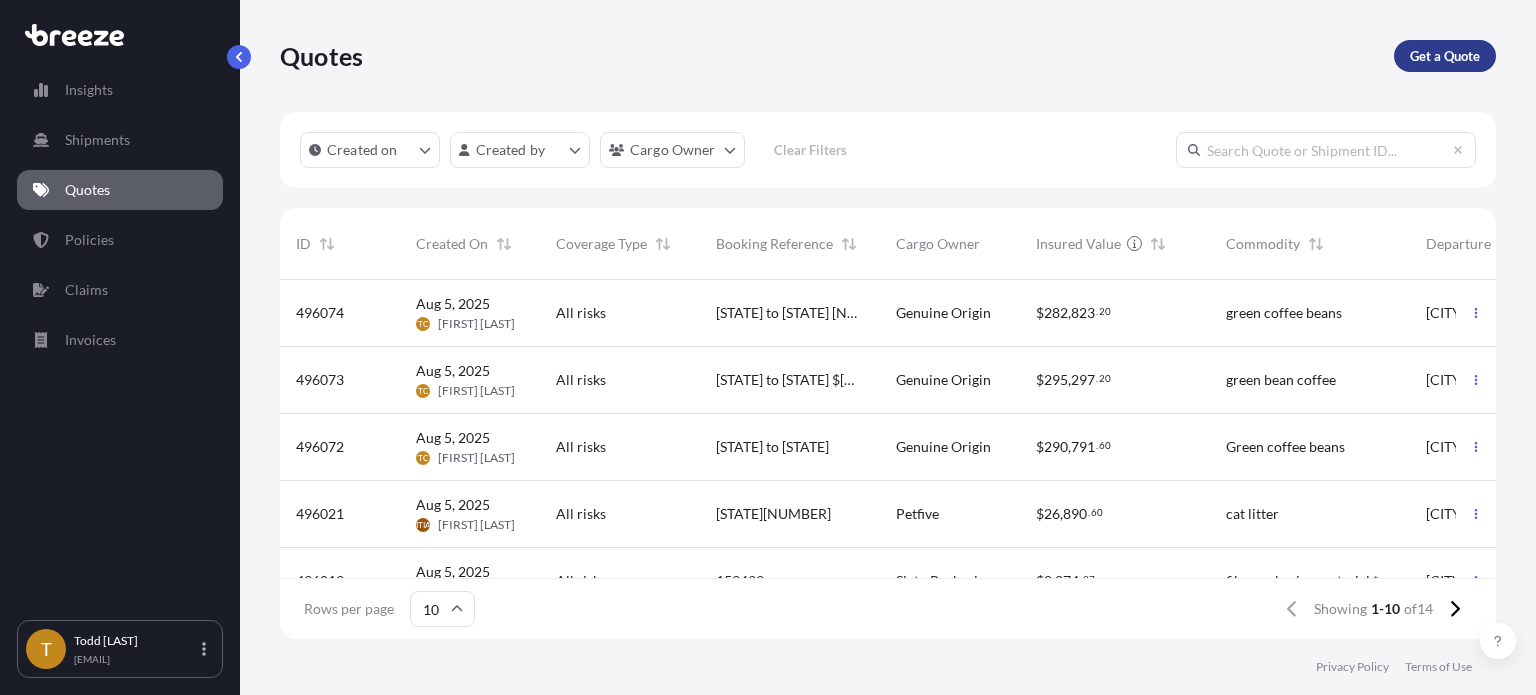 click on "Get a Quote" at bounding box center (1445, 56) 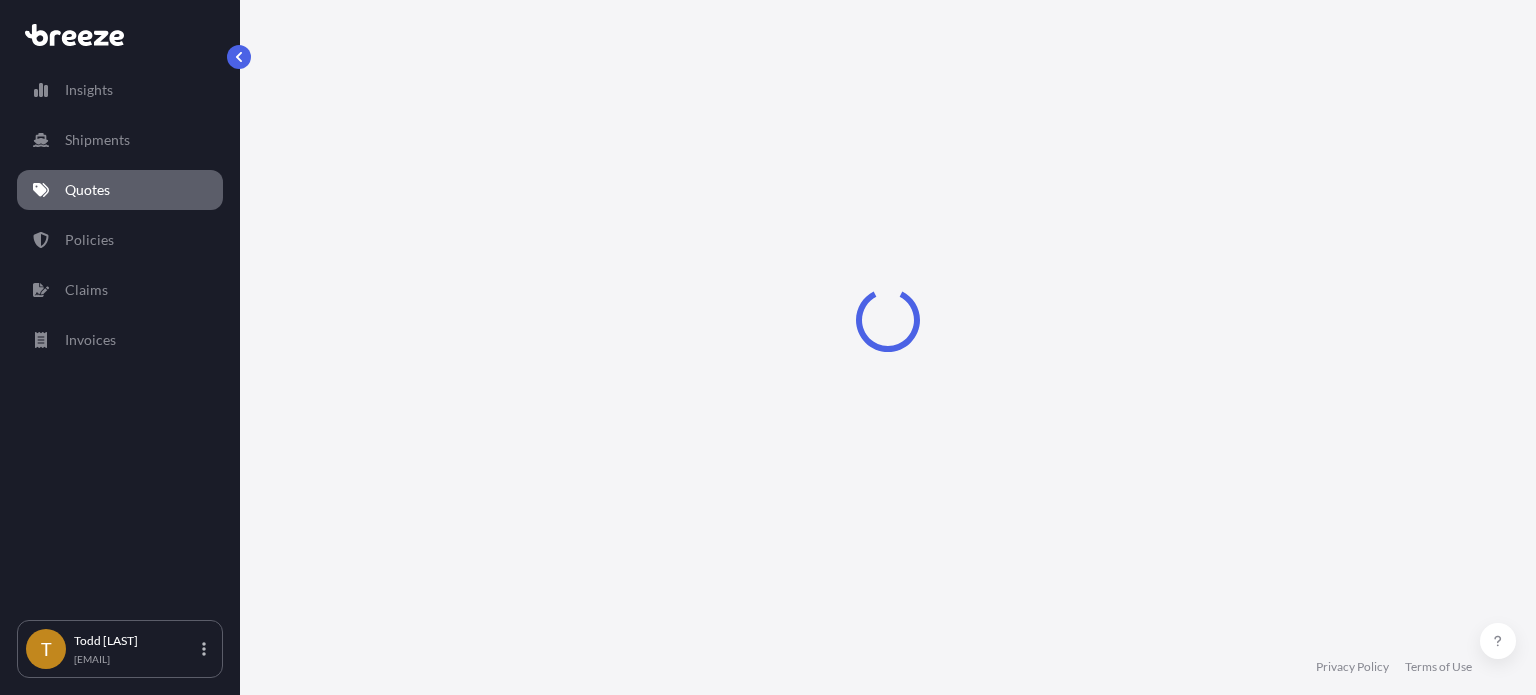 scroll, scrollTop: 32, scrollLeft: 0, axis: vertical 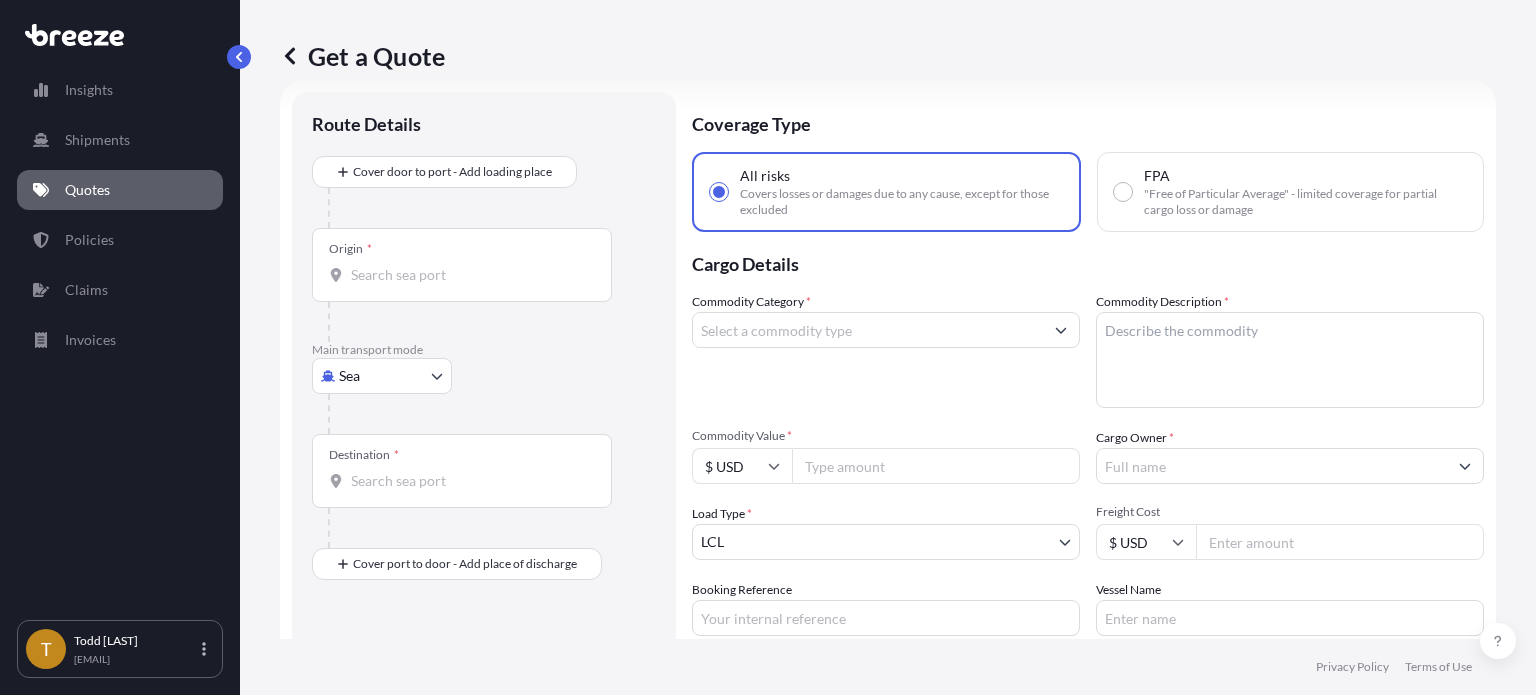 click on "Insights Shipments Quotes Policies Claims Invoices T [FIRST]   [LAST] [EMAIL] Get a Quote Route Details   Cover door to port - Add loading place Place of loading Road Road Rail Origin * Main transport mode Sea Sea Air Road Rail Destination * Cover port to door - Add place of discharge Road Road Rail Place of Discharge Coverage Type All risks Covers losses or damages due to any cause, except for those excluded FPA "Free of Particular Average" - limited coverage for partial cargo loss or damage Cargo Details Commodity Category * Commodity Description * Commodity Value   * $ USD Cargo Owner * Load Type * LCL LCL FCL Freight Cost   $ USD Booking Reference Vessel Name Special Conditions Hazardous Temperature Controlled Fragile Livestock Bagged Goods Used Goods Get a Quote Privacy Policy Terms of Use" at bounding box center [768, 422] 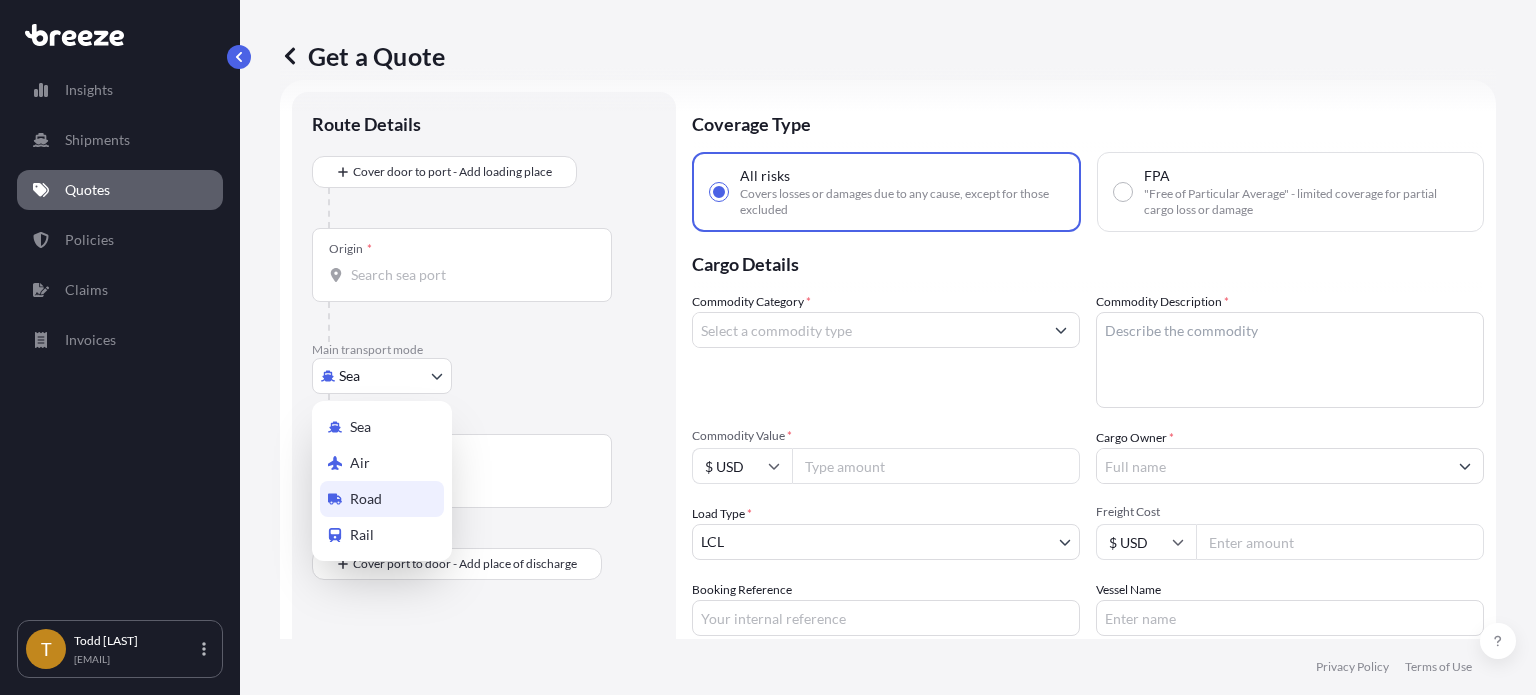 click on "Road" at bounding box center (366, 499) 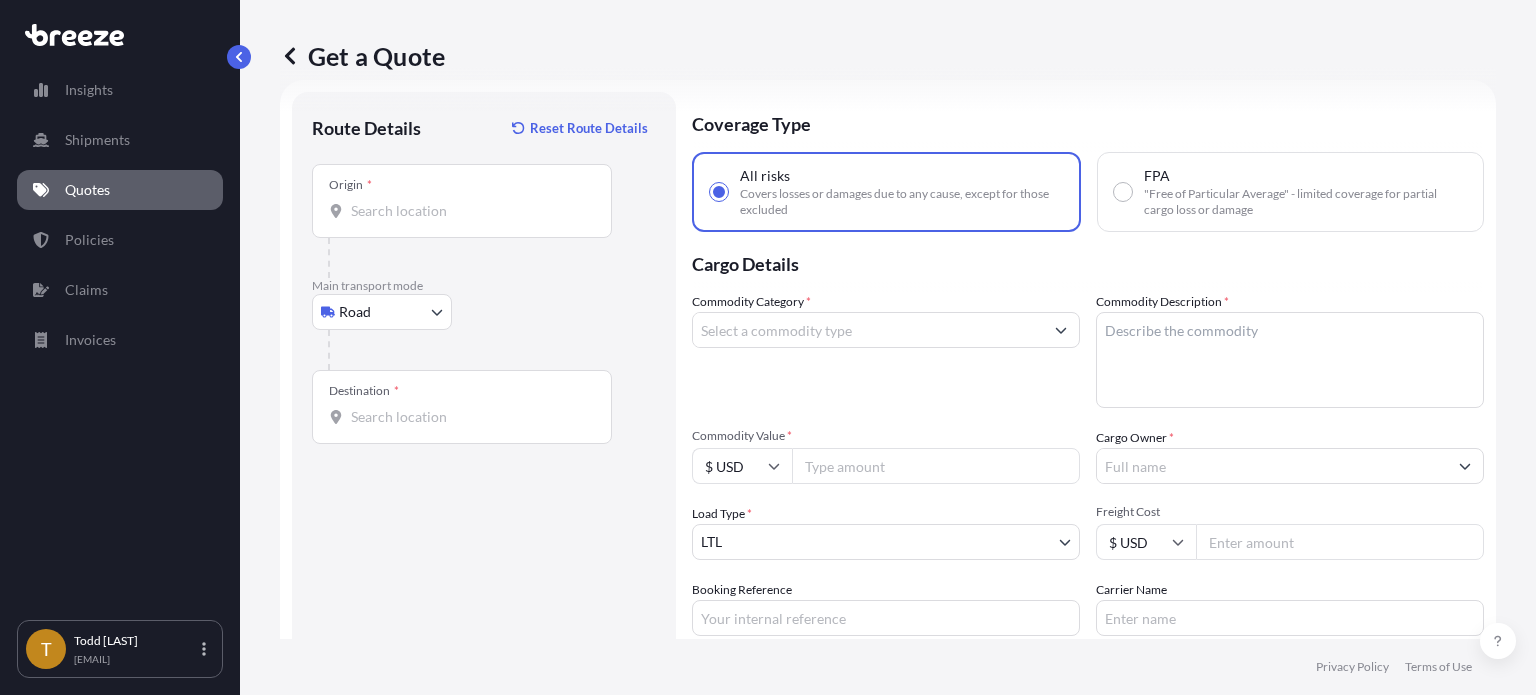 drag, startPoint x: 490, startPoint y: 198, endPoint x: 479, endPoint y: 199, distance: 11.045361 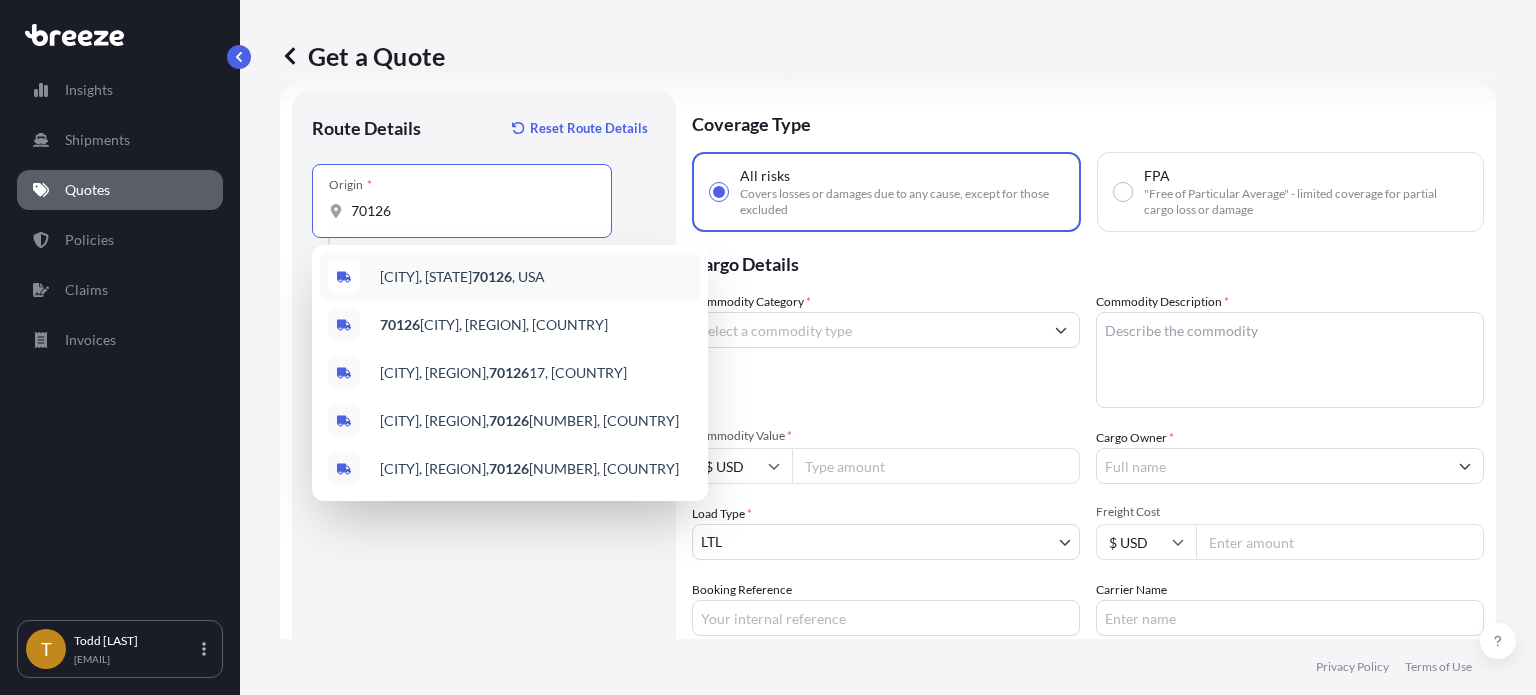 click on "[CITY], [STATE]  [POSTAL_CODE] , [COUNTRY]" at bounding box center [462, 277] 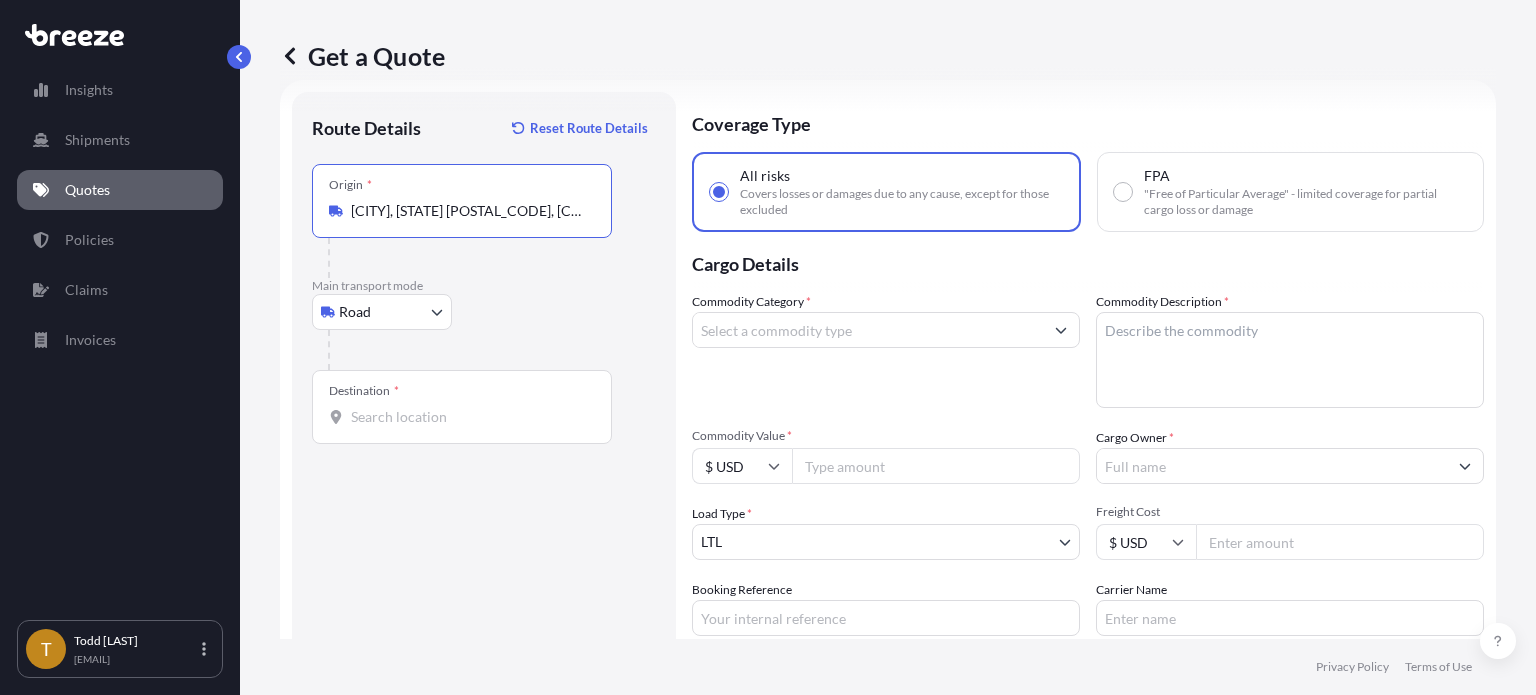type on "[CITY], [STATE] [POSTAL_CODE], [COUNTRY]" 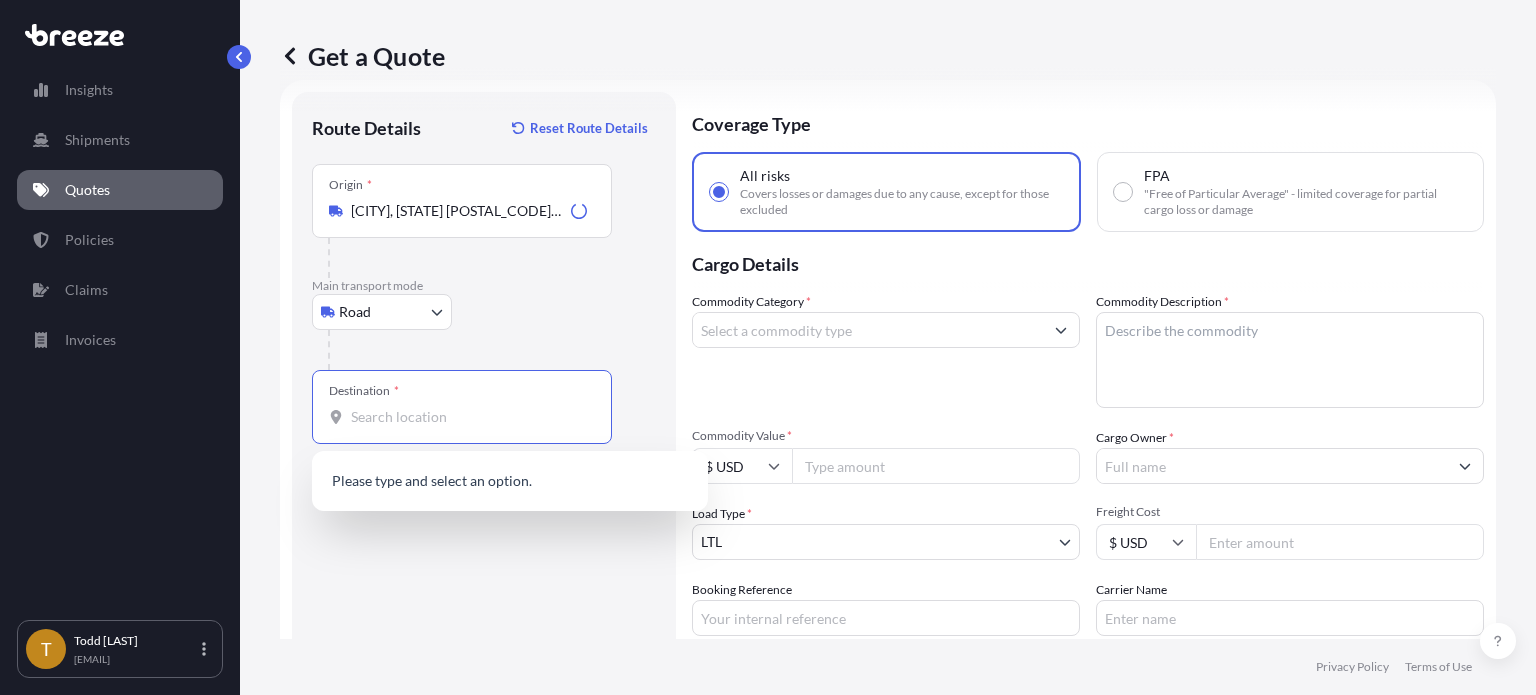 click on "Destination *" at bounding box center (469, 417) 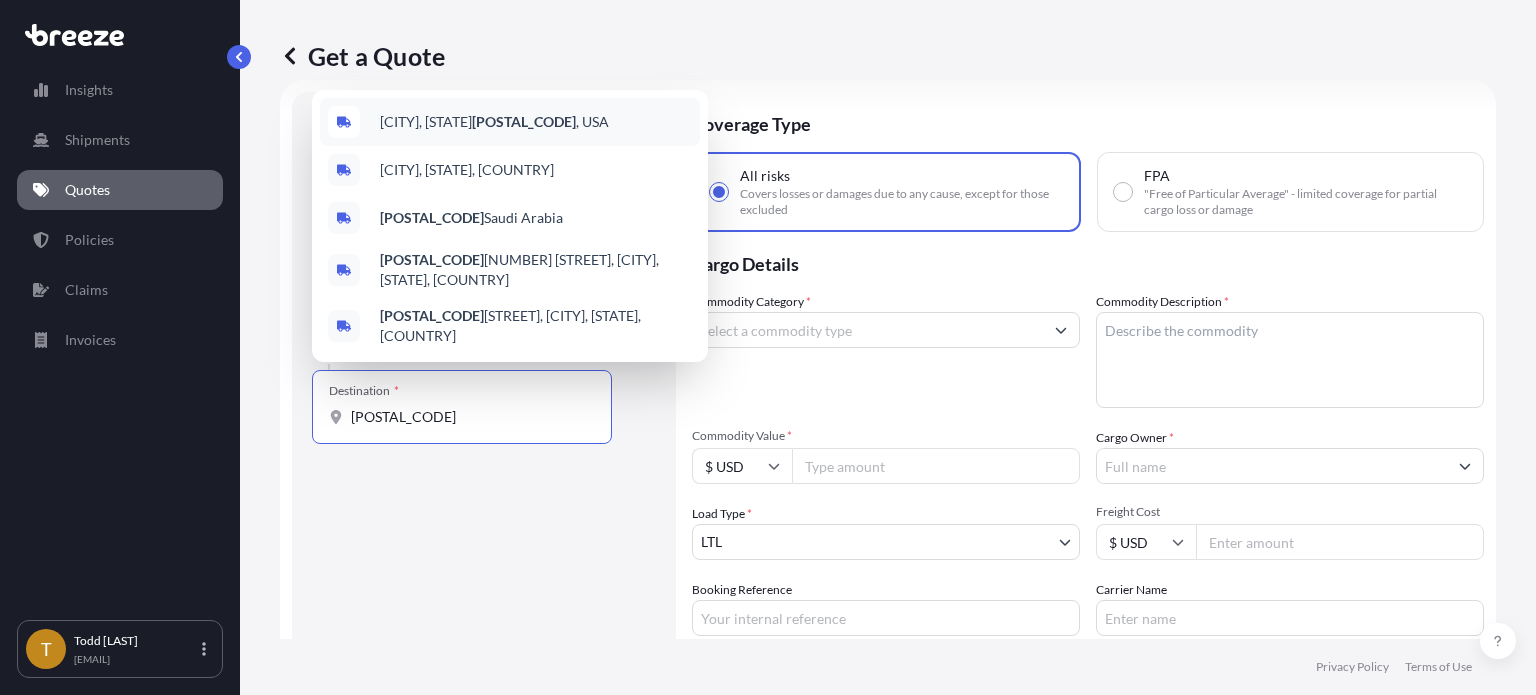 click on "[CITY], [STATE]  [POSTAL_CODE] , [COUNTRY]" at bounding box center [494, 122] 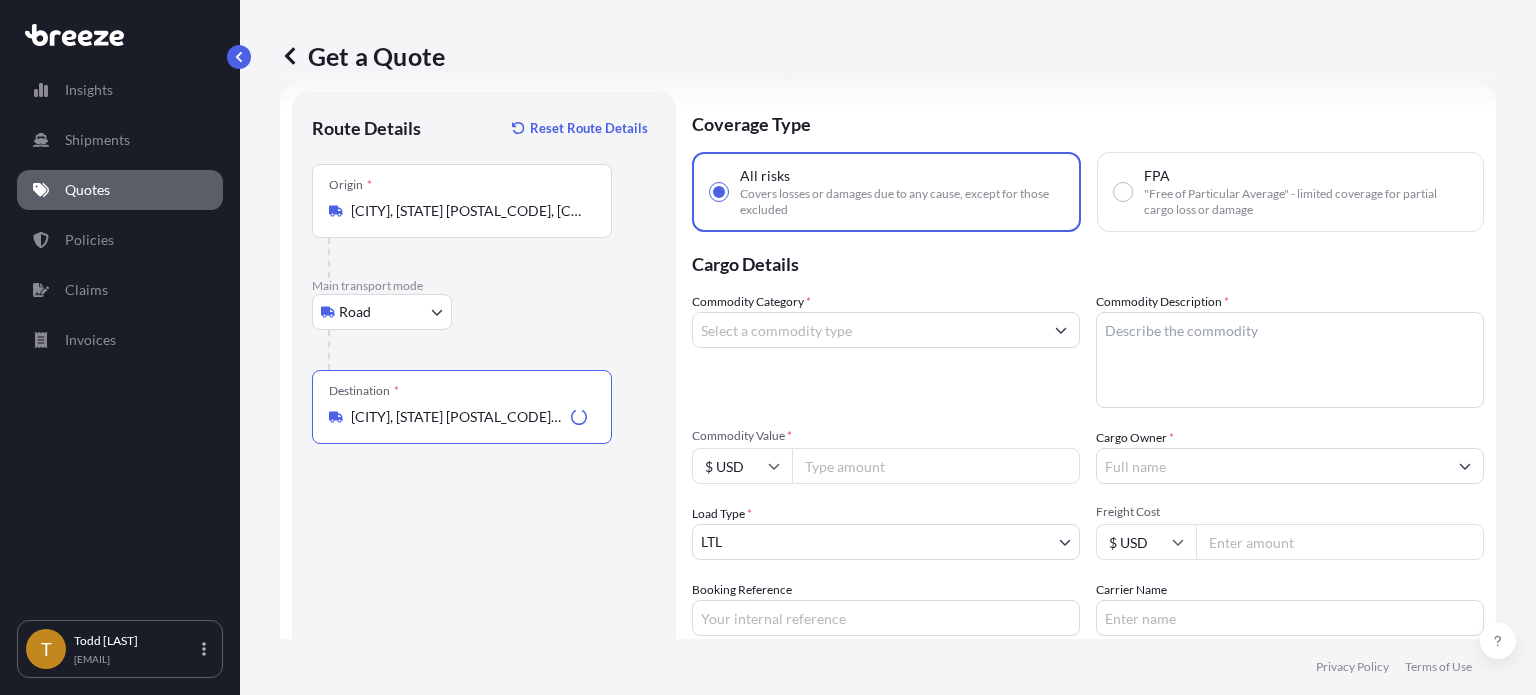 type on "[CITY], [STATE] [POSTAL_CODE], [COUNTRY]" 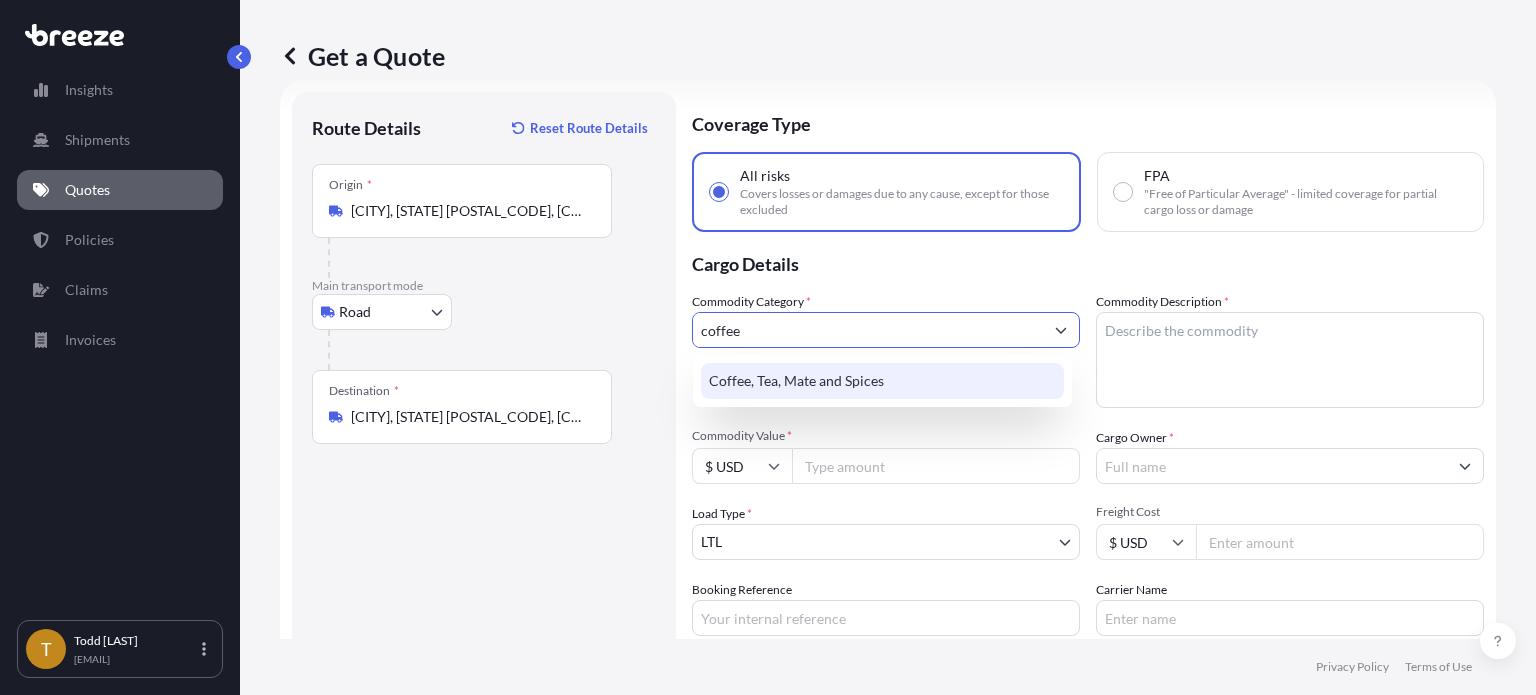 click on "Coffee, Tea, Mate and Spices" at bounding box center [882, 381] 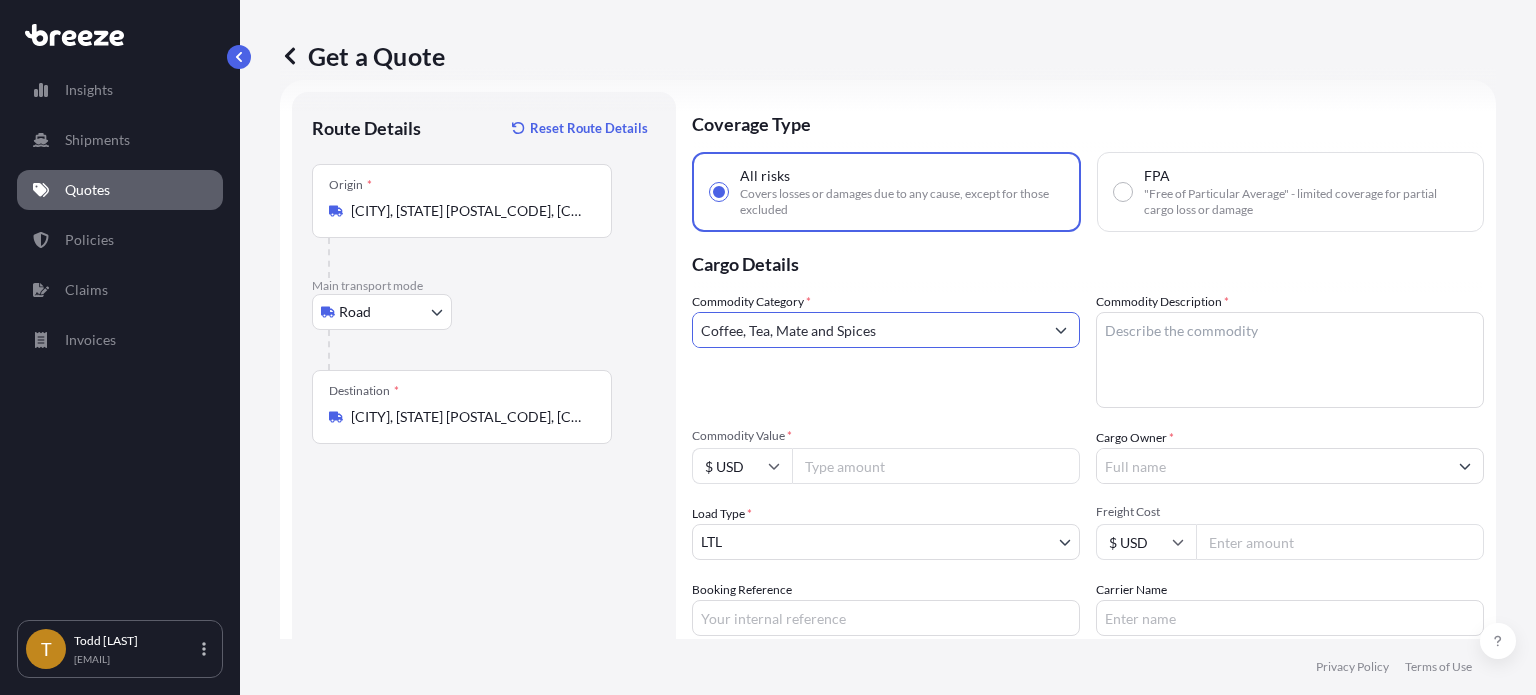 type on "Coffee, Tea, Mate and Spices" 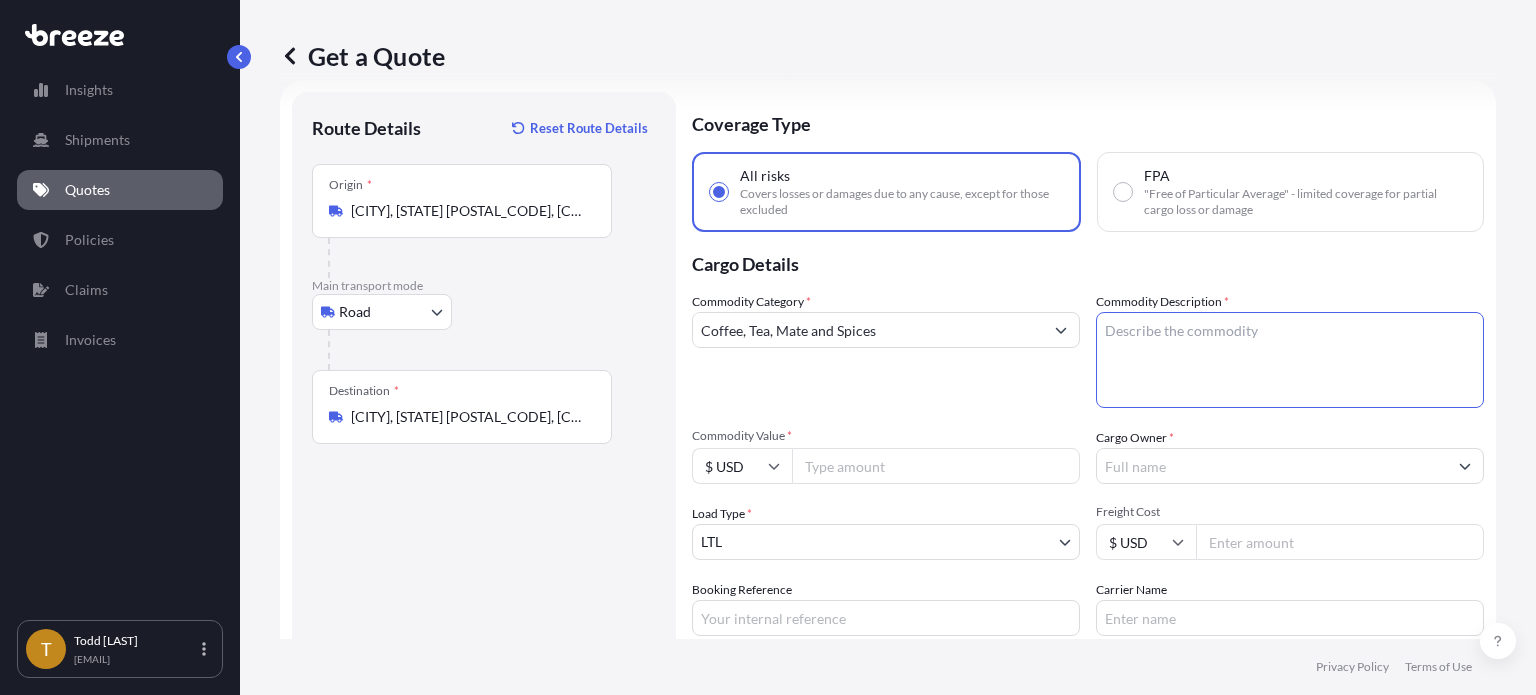 click on "Commodity Description *" at bounding box center [1290, 360] 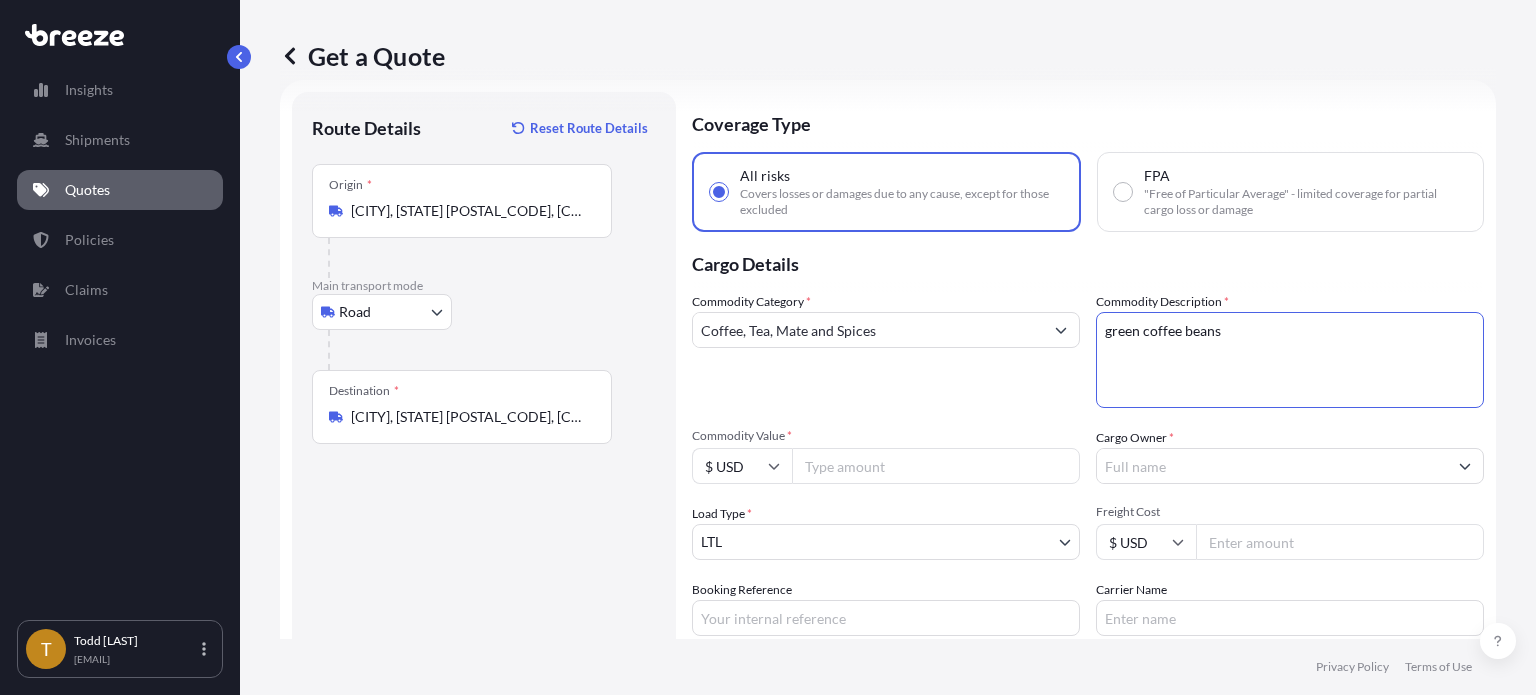 type on "green coffee beans" 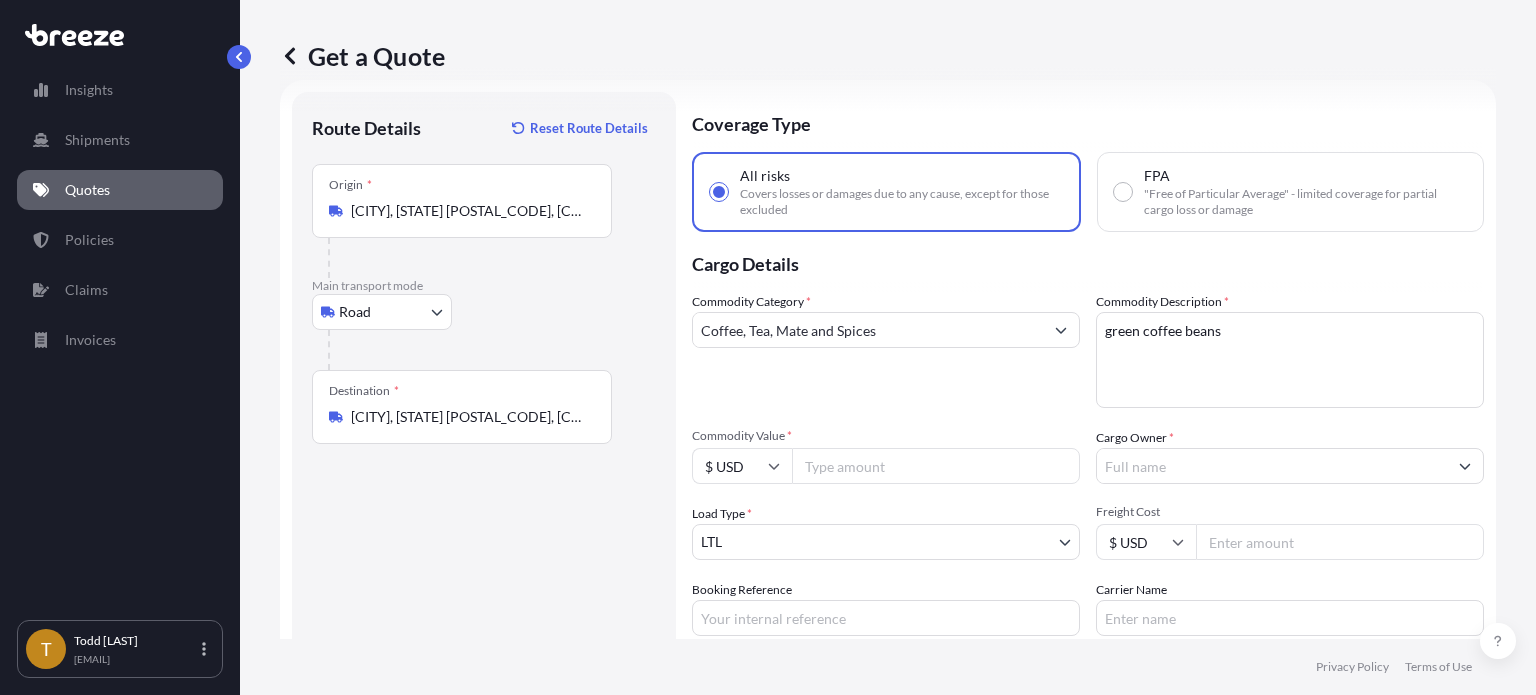 click on "Commodity Value   *" at bounding box center (936, 466) 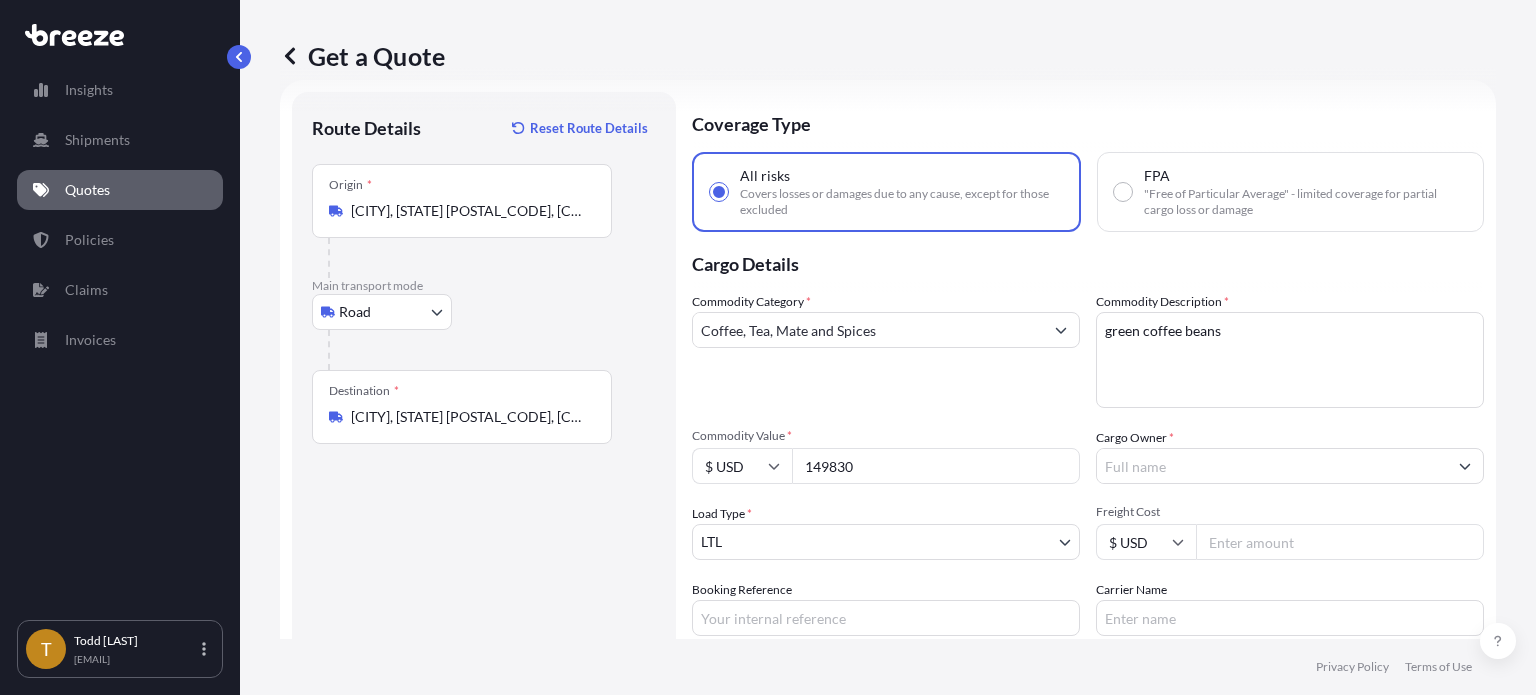 click on "Get a Quote" at bounding box center (1433, 788) 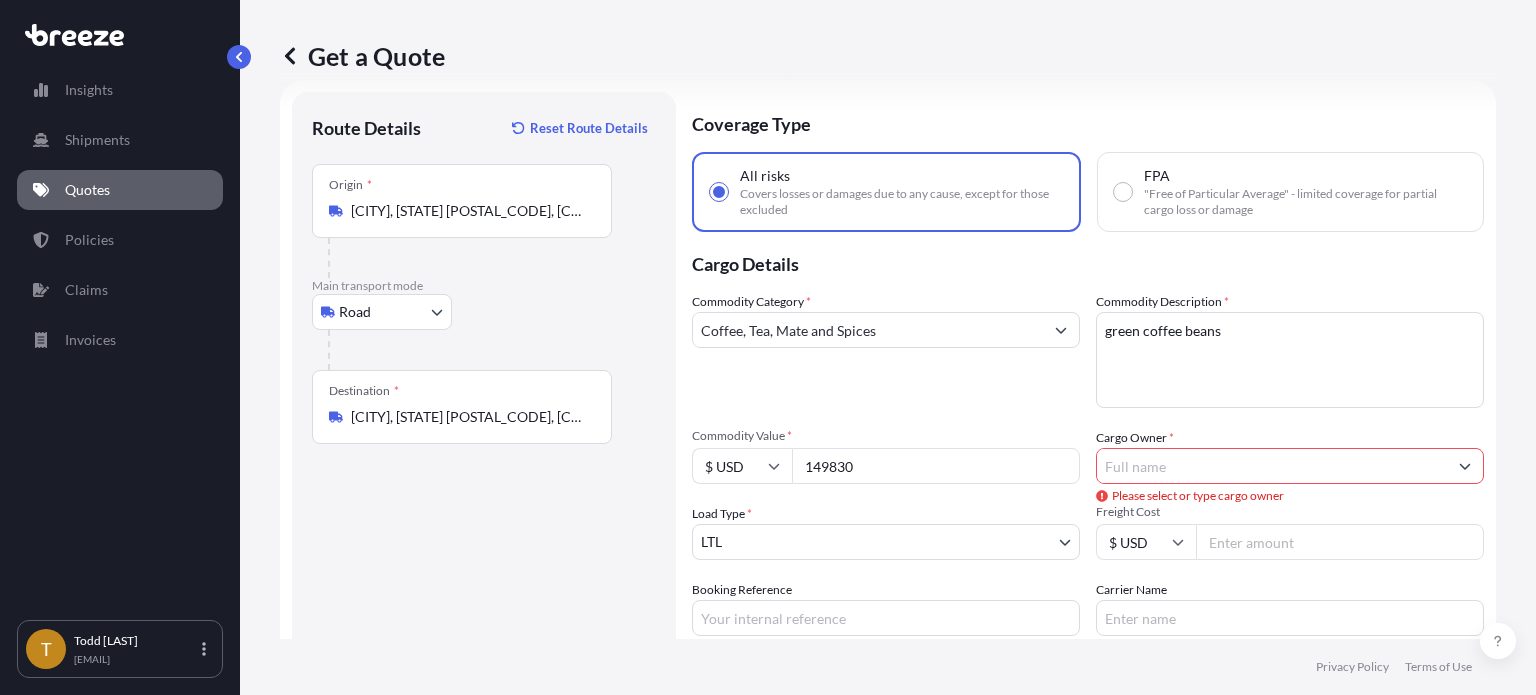 click on "149830" at bounding box center [936, 466] 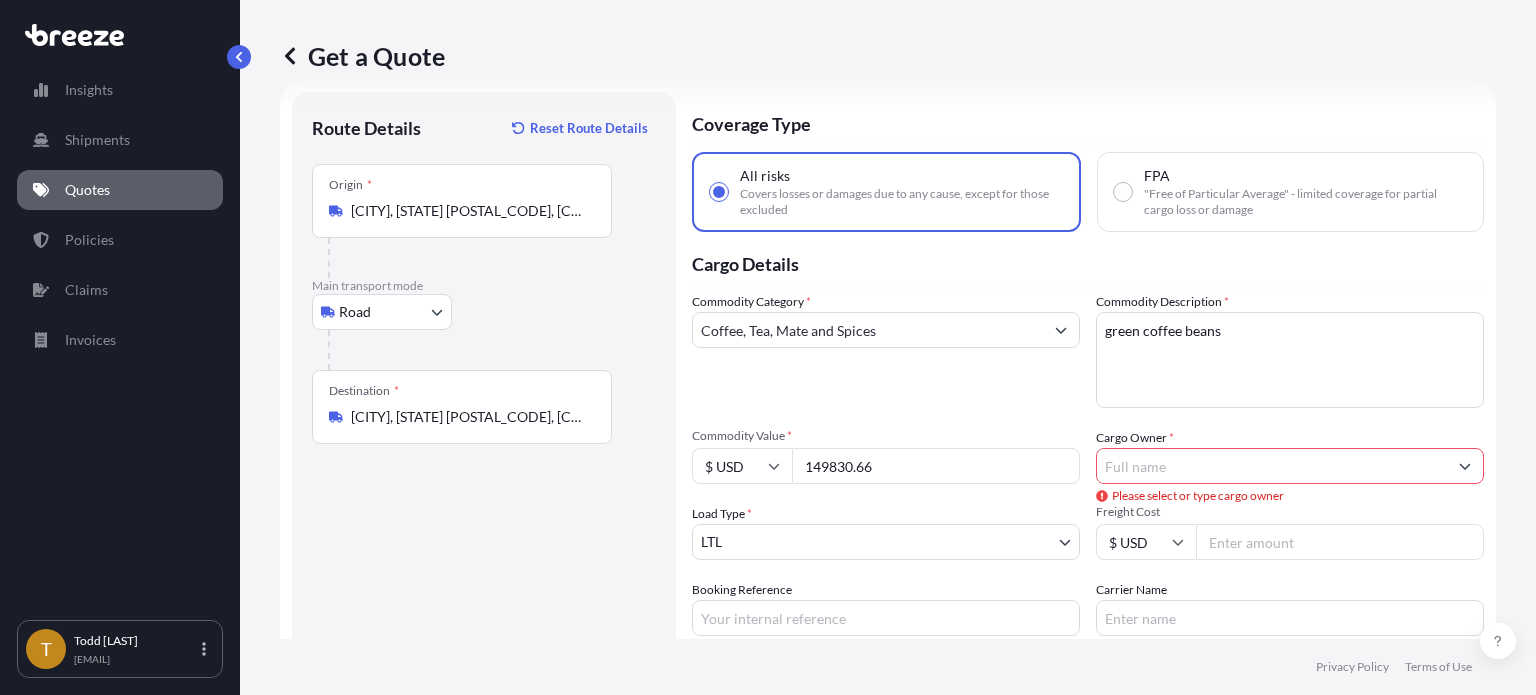 type on "149830.66" 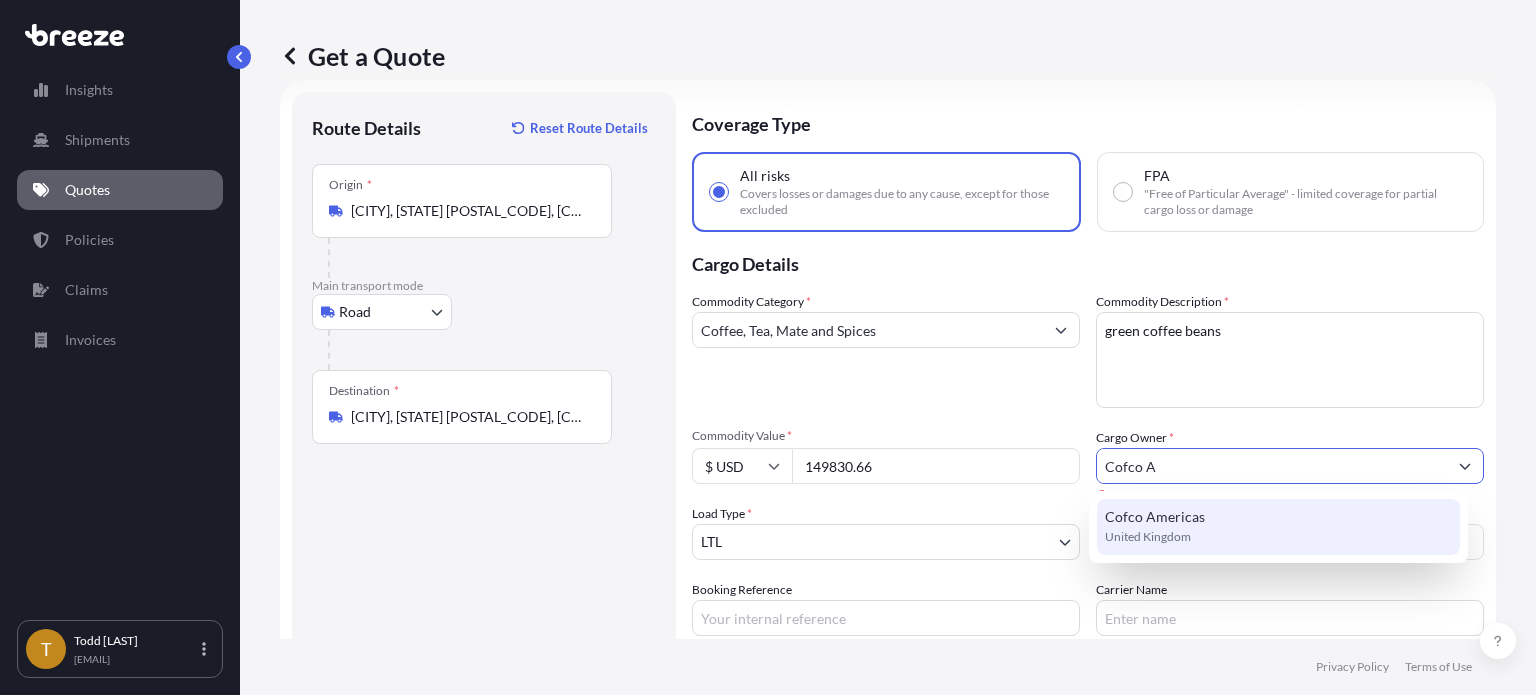 click on "United Kingdom" at bounding box center [1148, 537] 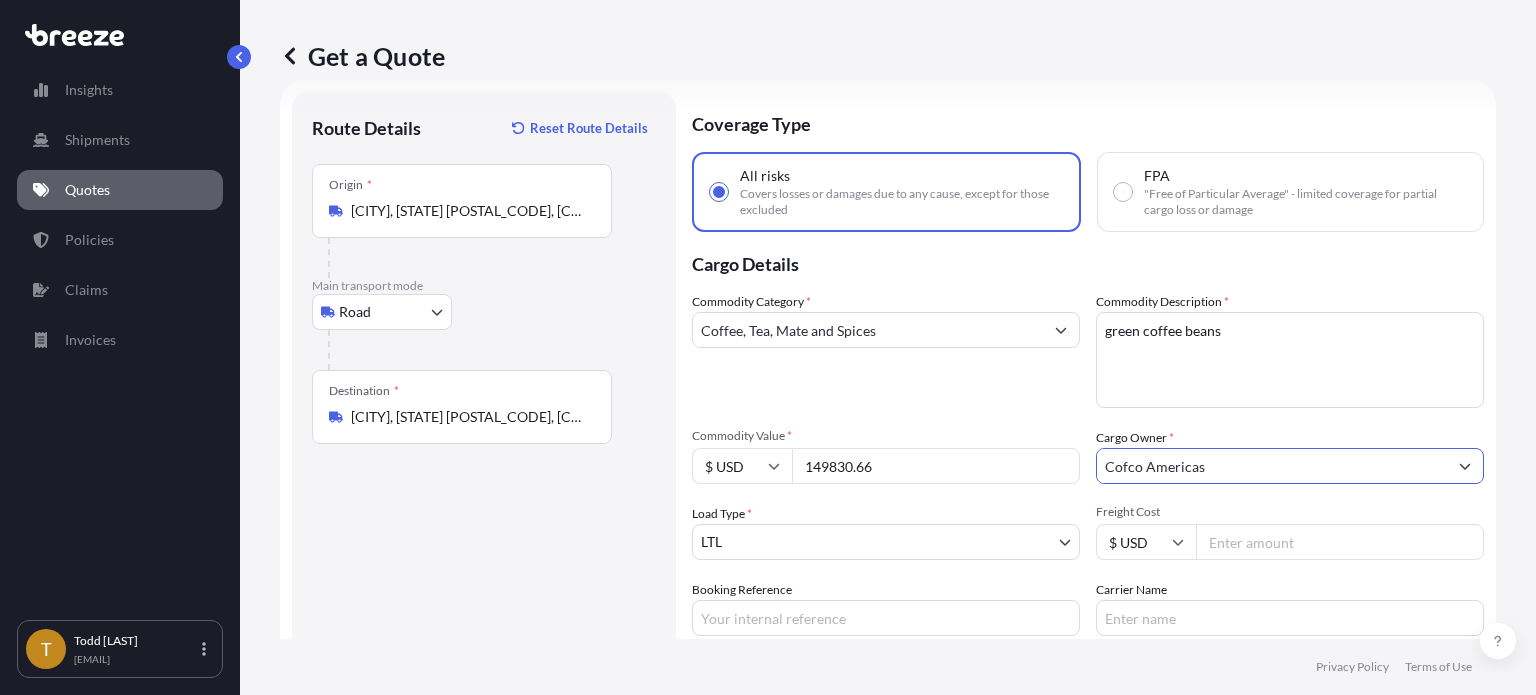type on "[COMPANY_NAME] Americas" 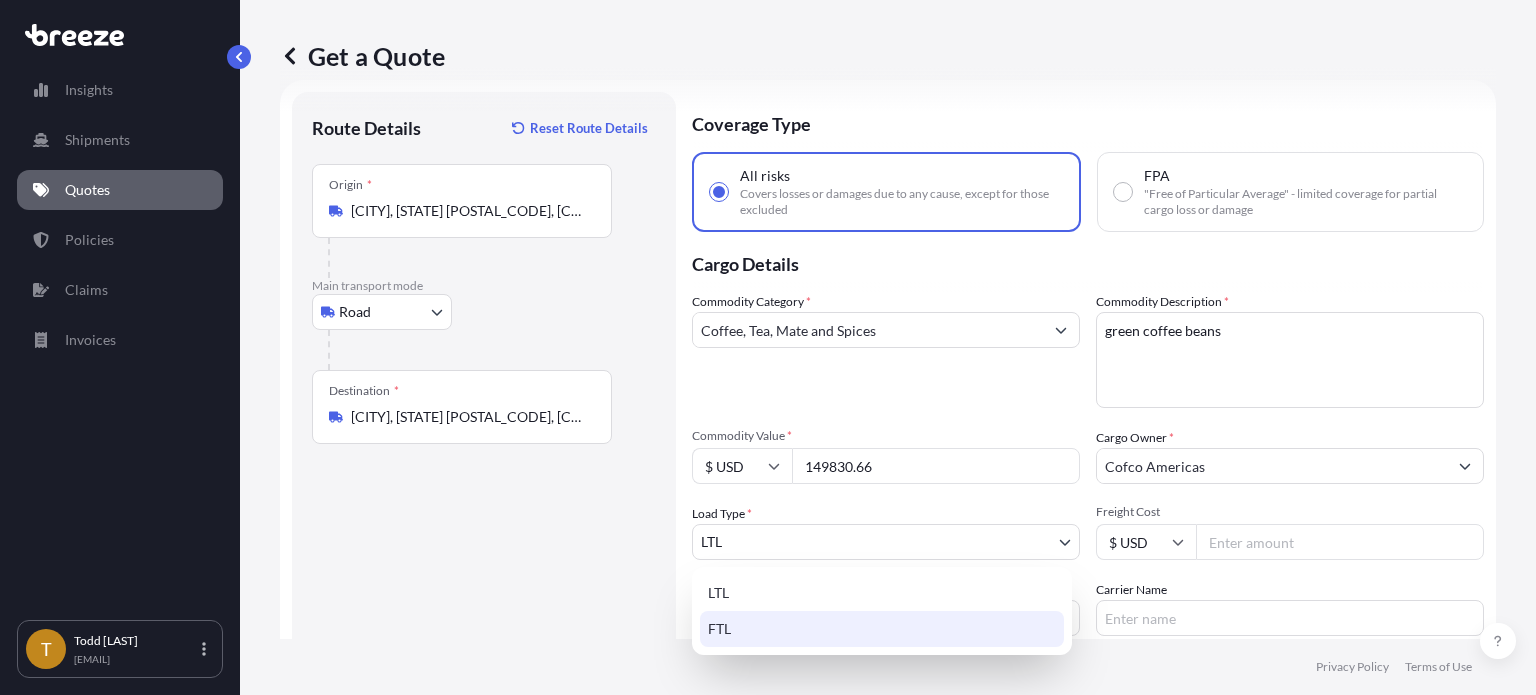 click on "FTL" at bounding box center [882, 629] 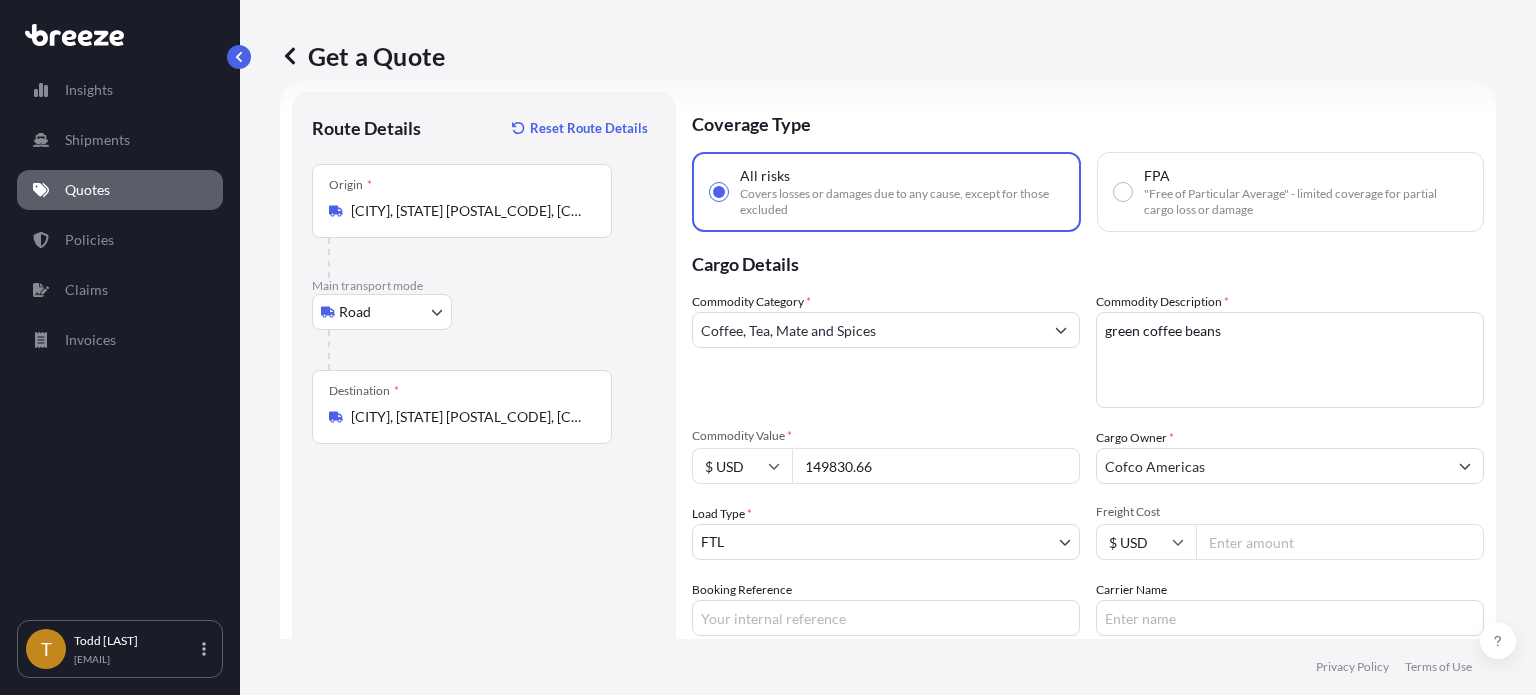 click on "Freight Cost" at bounding box center [1340, 542] 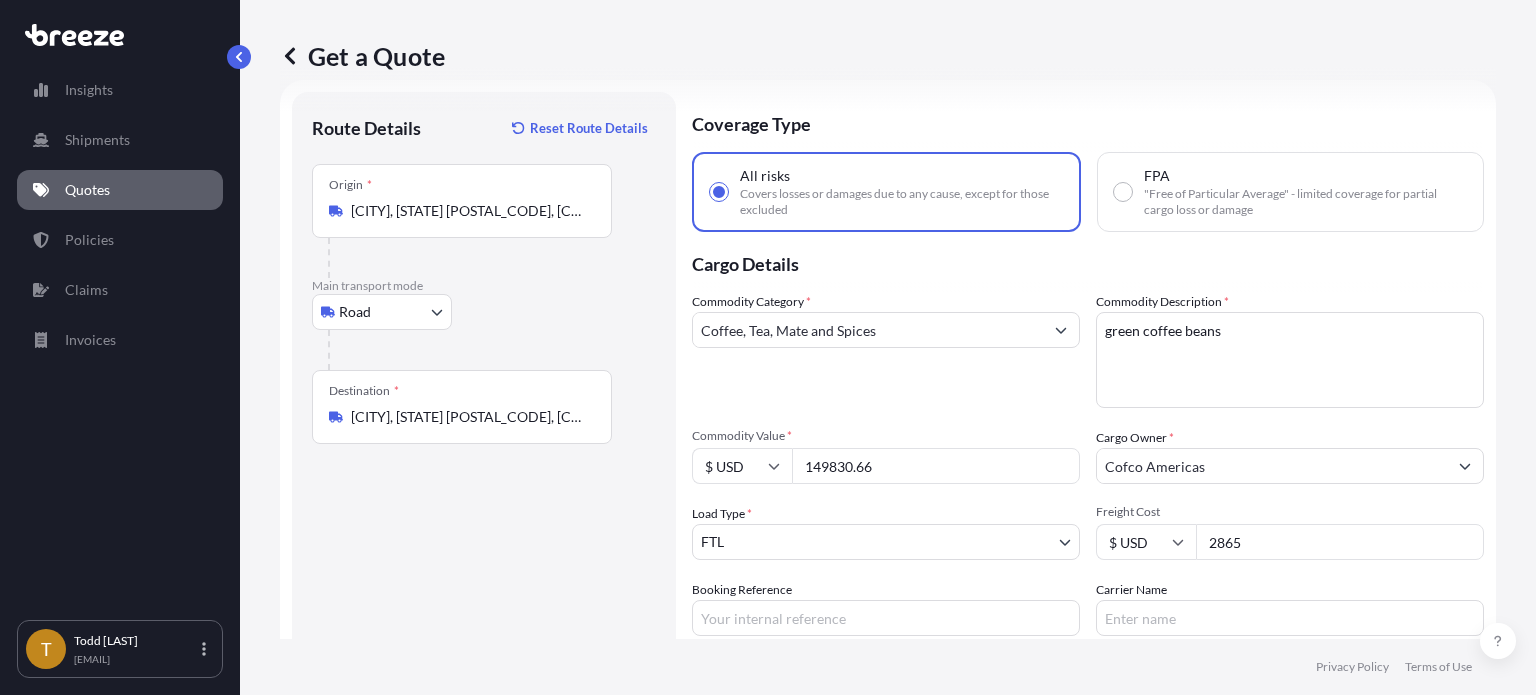 type on "2865" 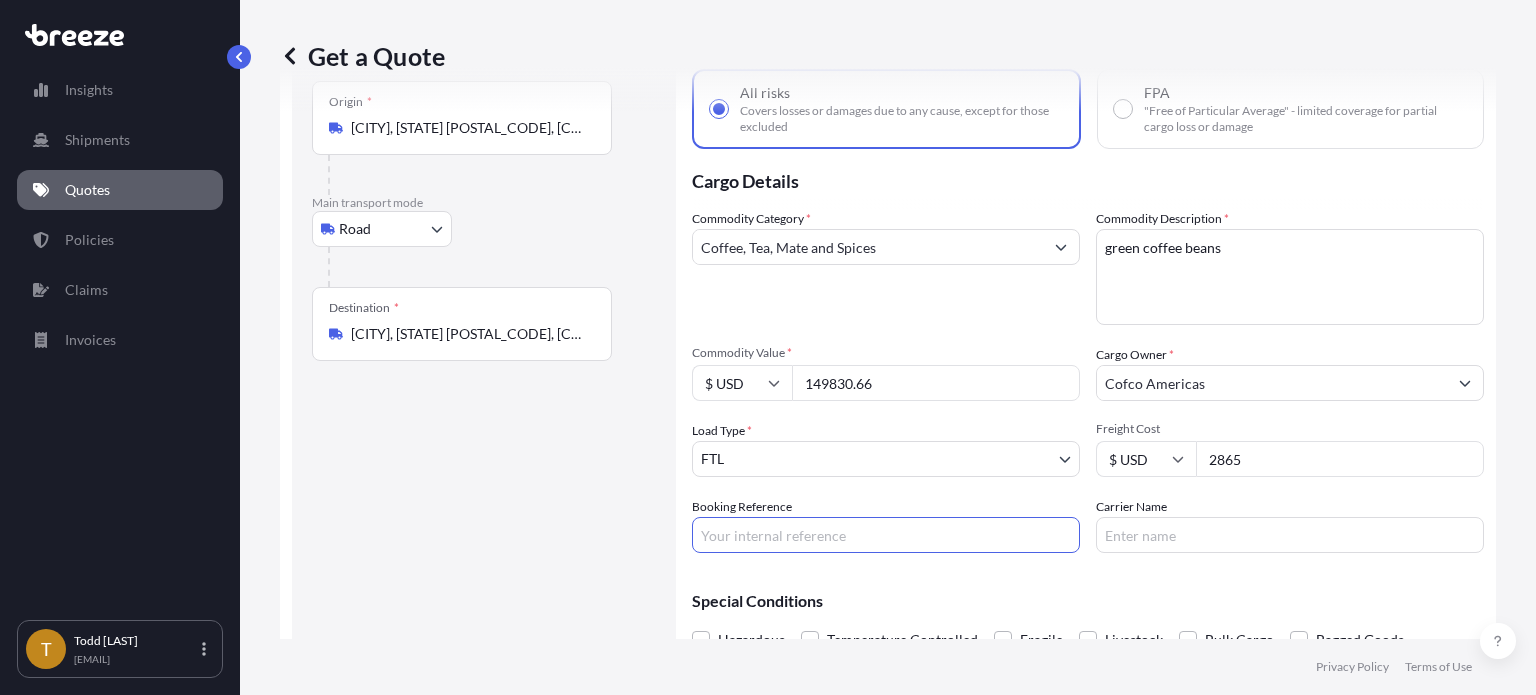 scroll, scrollTop: 212, scrollLeft: 0, axis: vertical 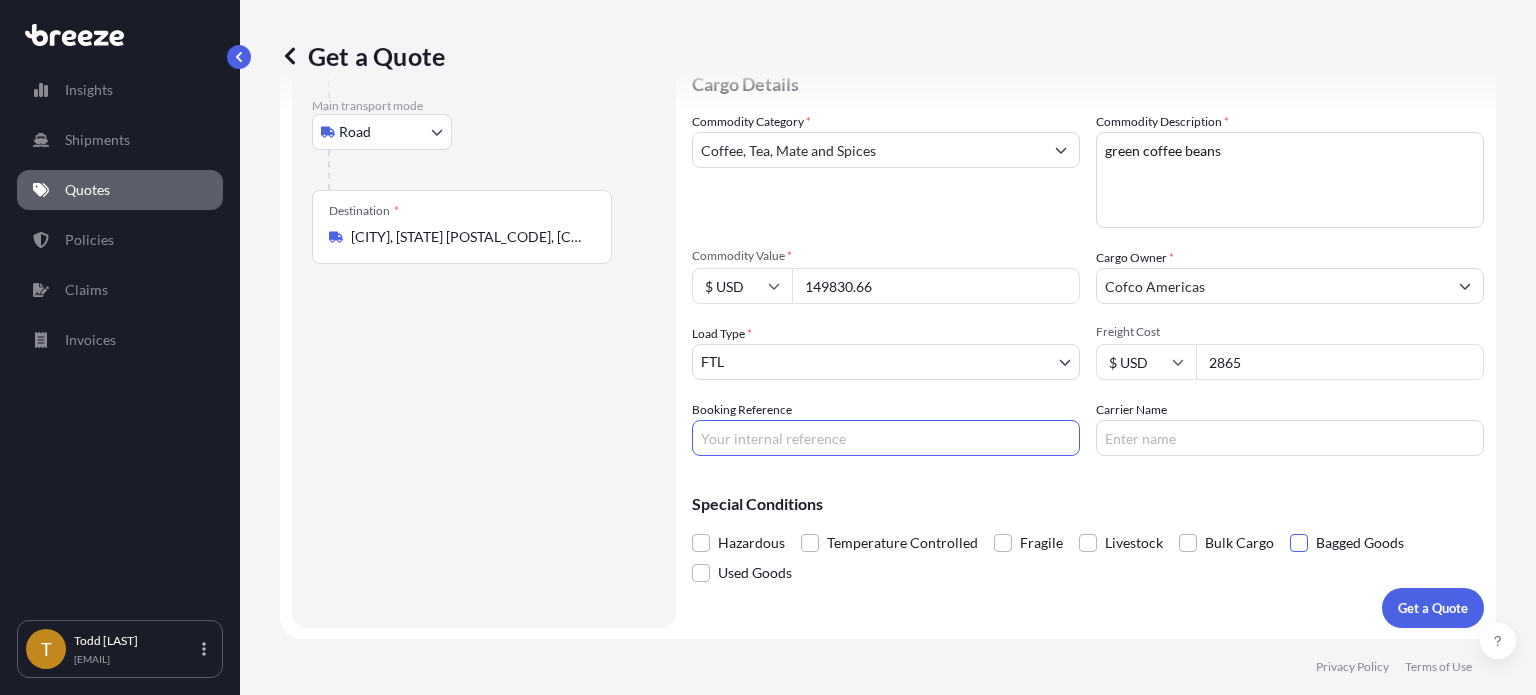 click at bounding box center (1299, 543) 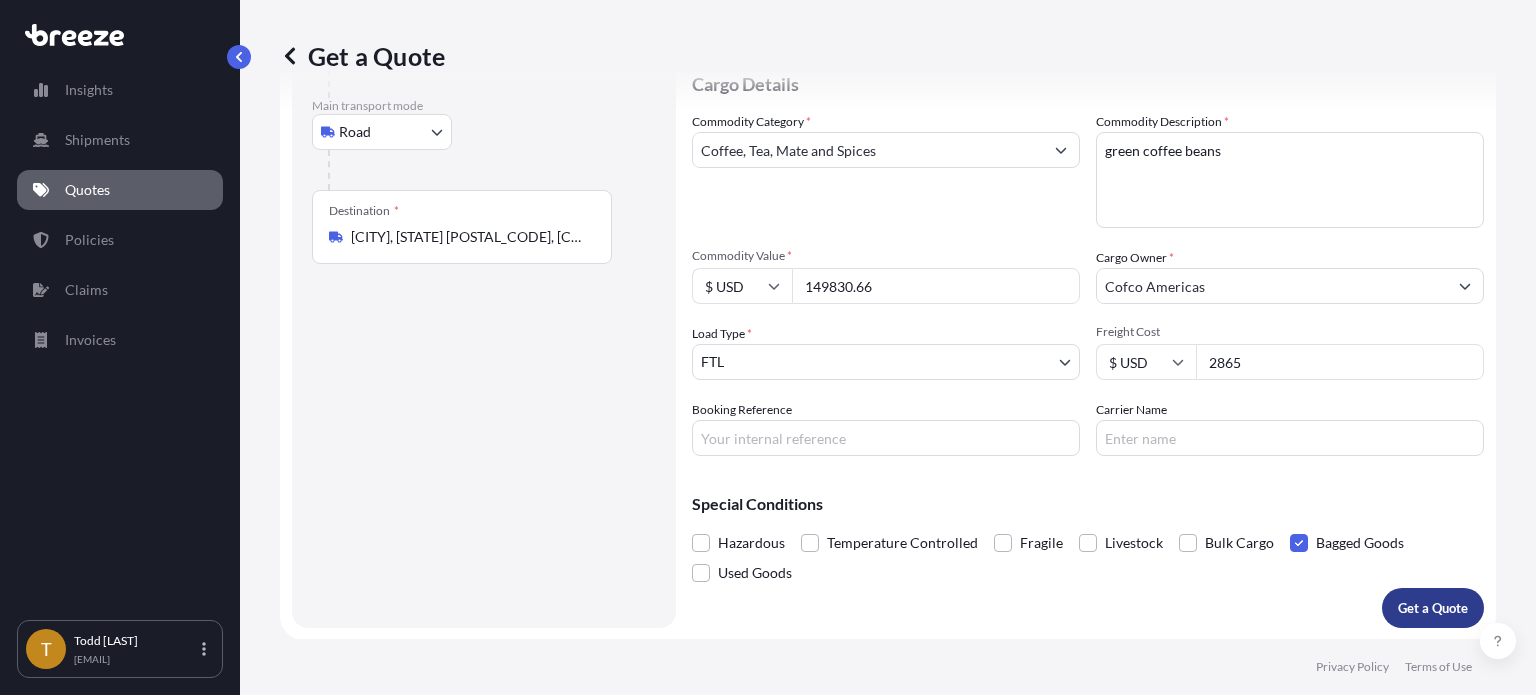 click on "Get a Quote" at bounding box center (1433, 608) 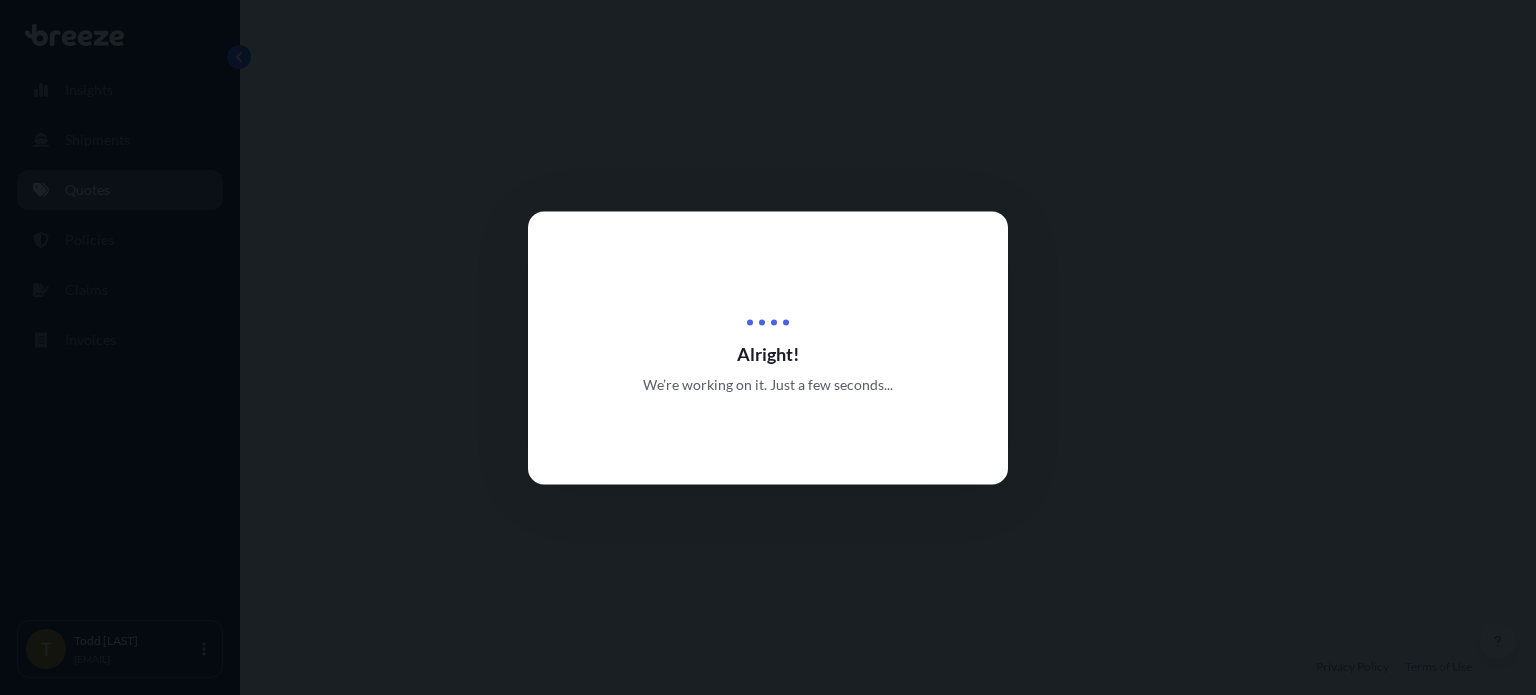 scroll, scrollTop: 0, scrollLeft: 0, axis: both 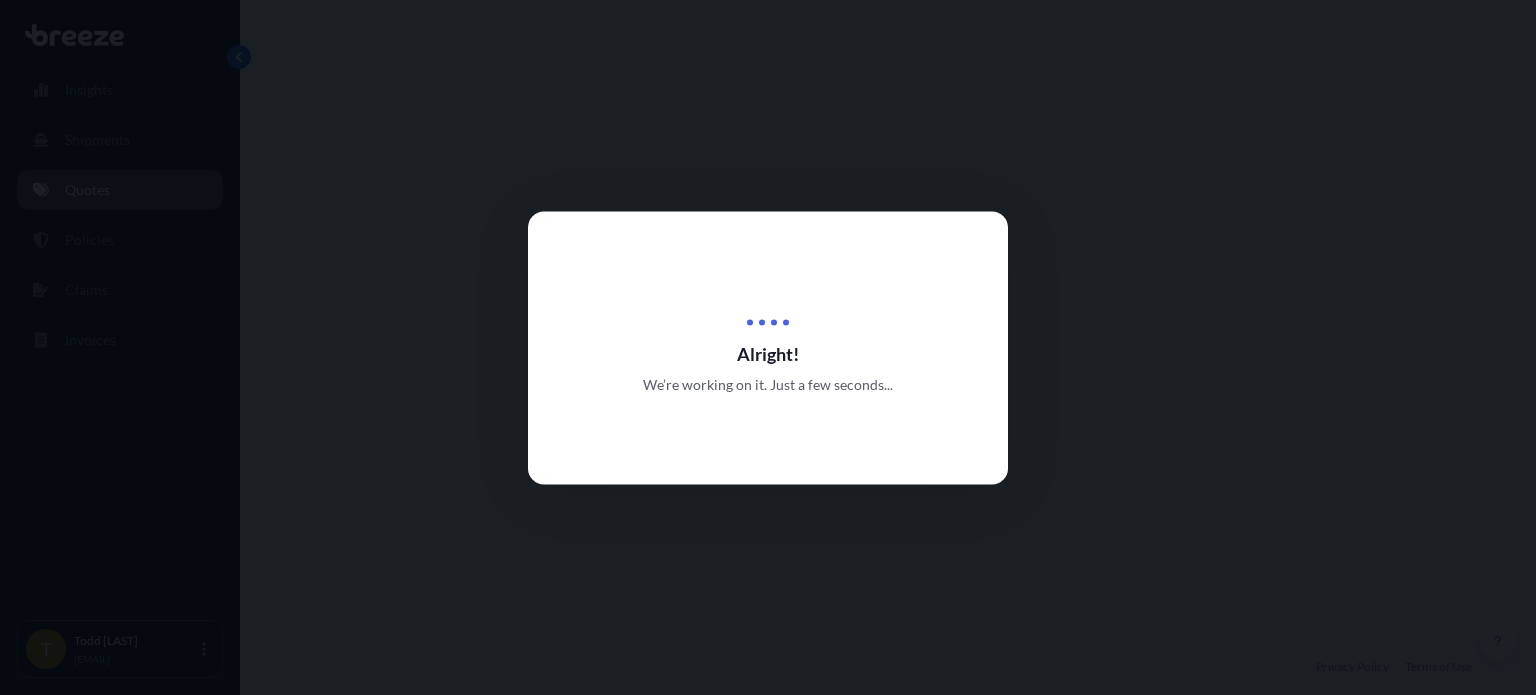 select on "Road" 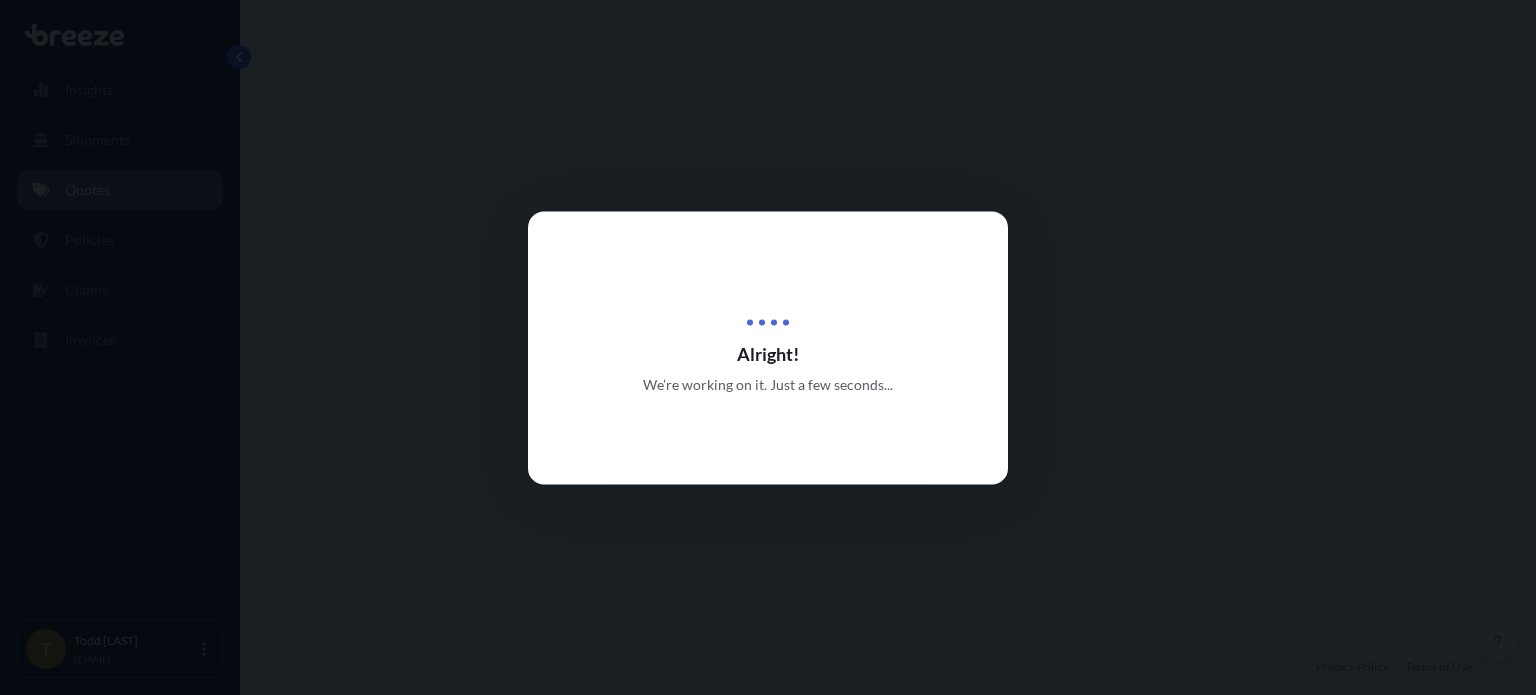 select on "2" 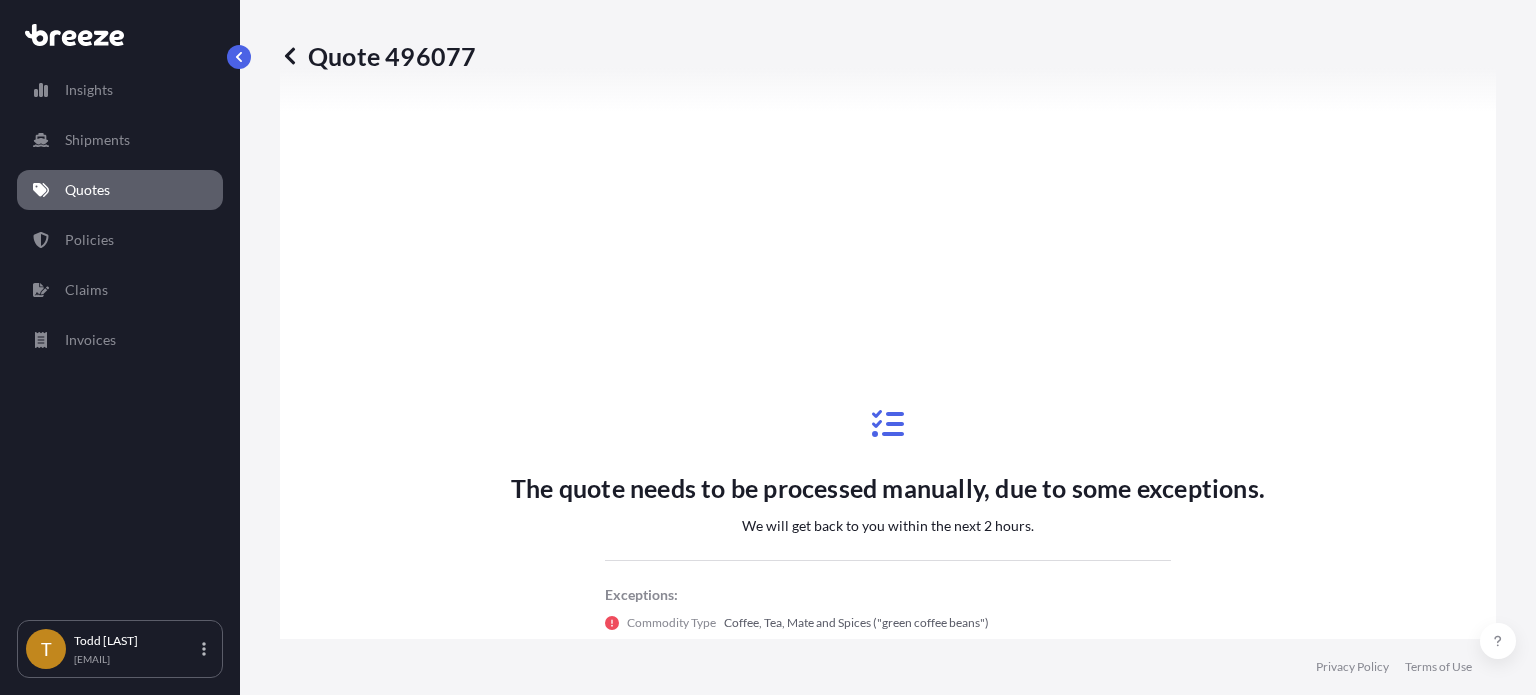 scroll, scrollTop: 612, scrollLeft: 0, axis: vertical 